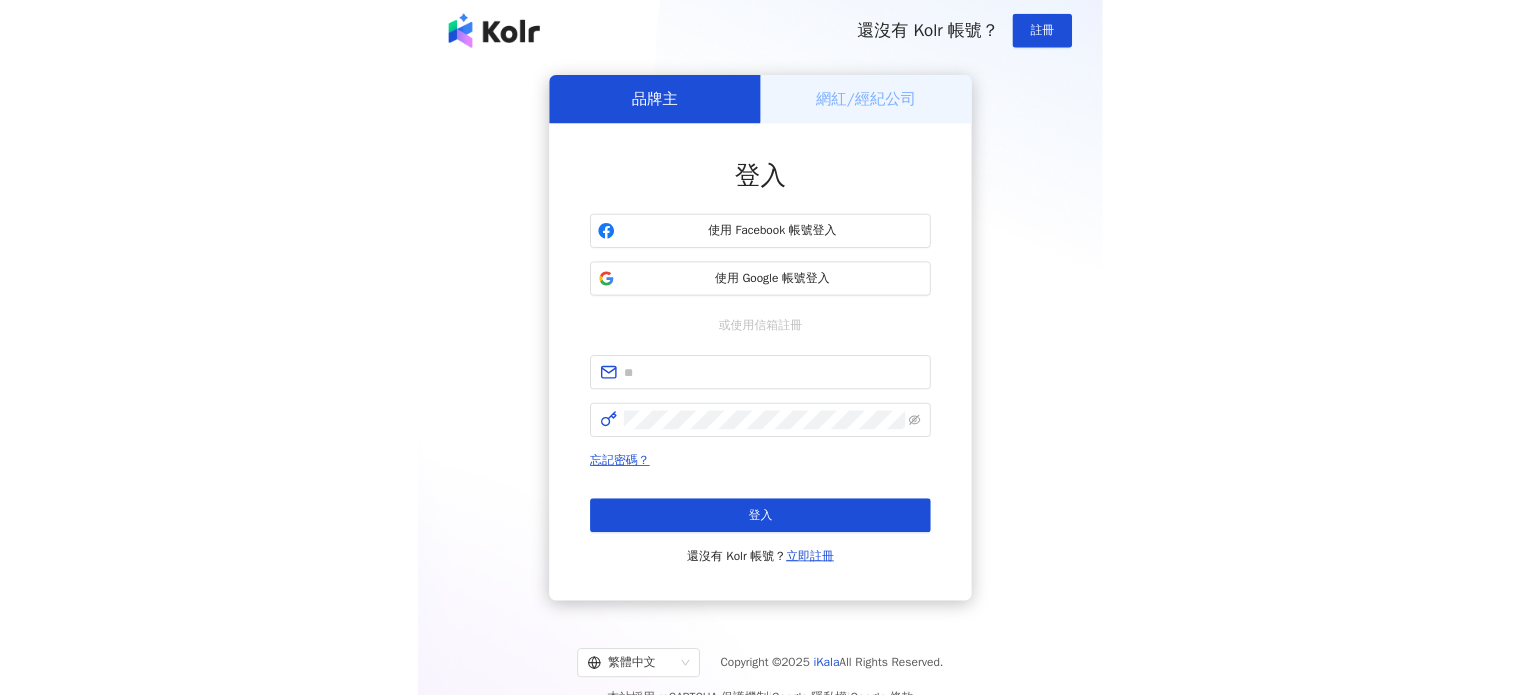 scroll, scrollTop: 0, scrollLeft: 0, axis: both 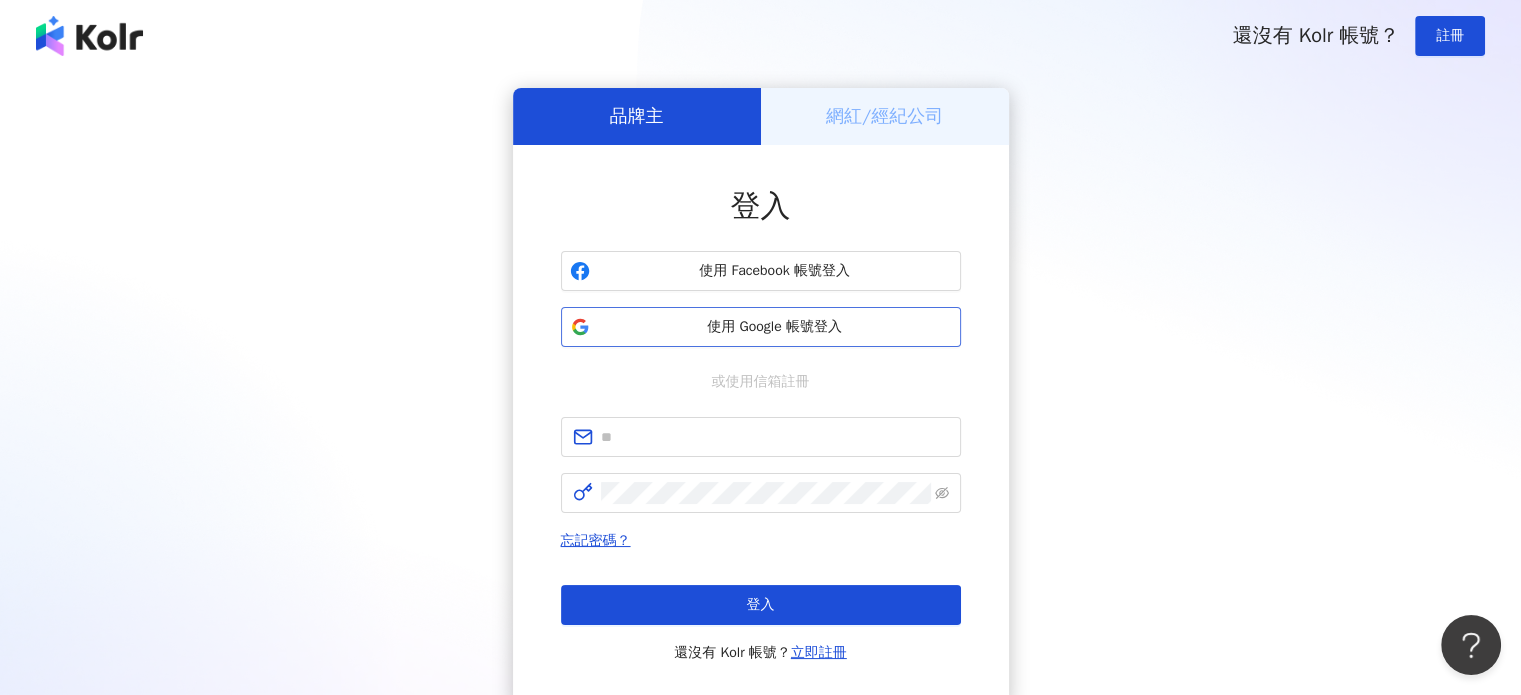 click on "使用 Google 帳號登入" at bounding box center [775, 327] 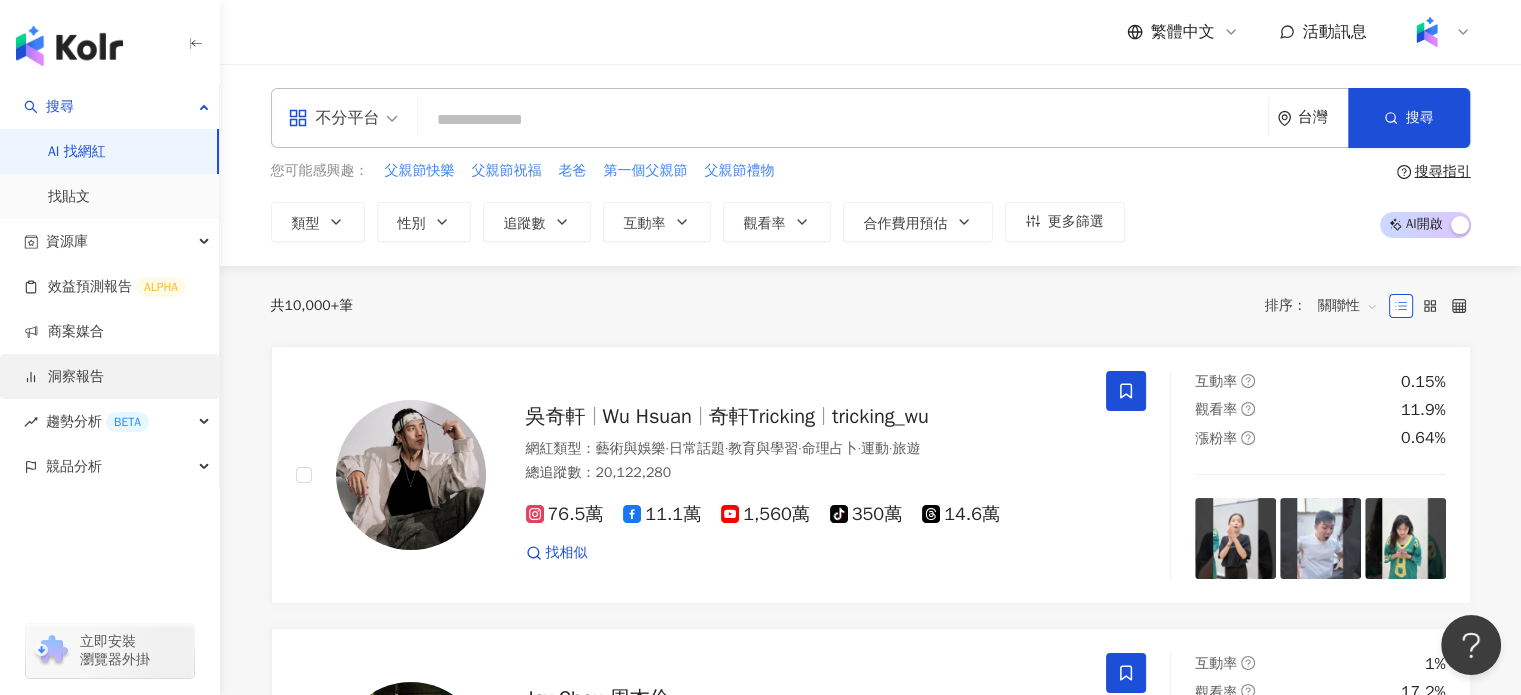 click on "洞察報告" at bounding box center [64, 377] 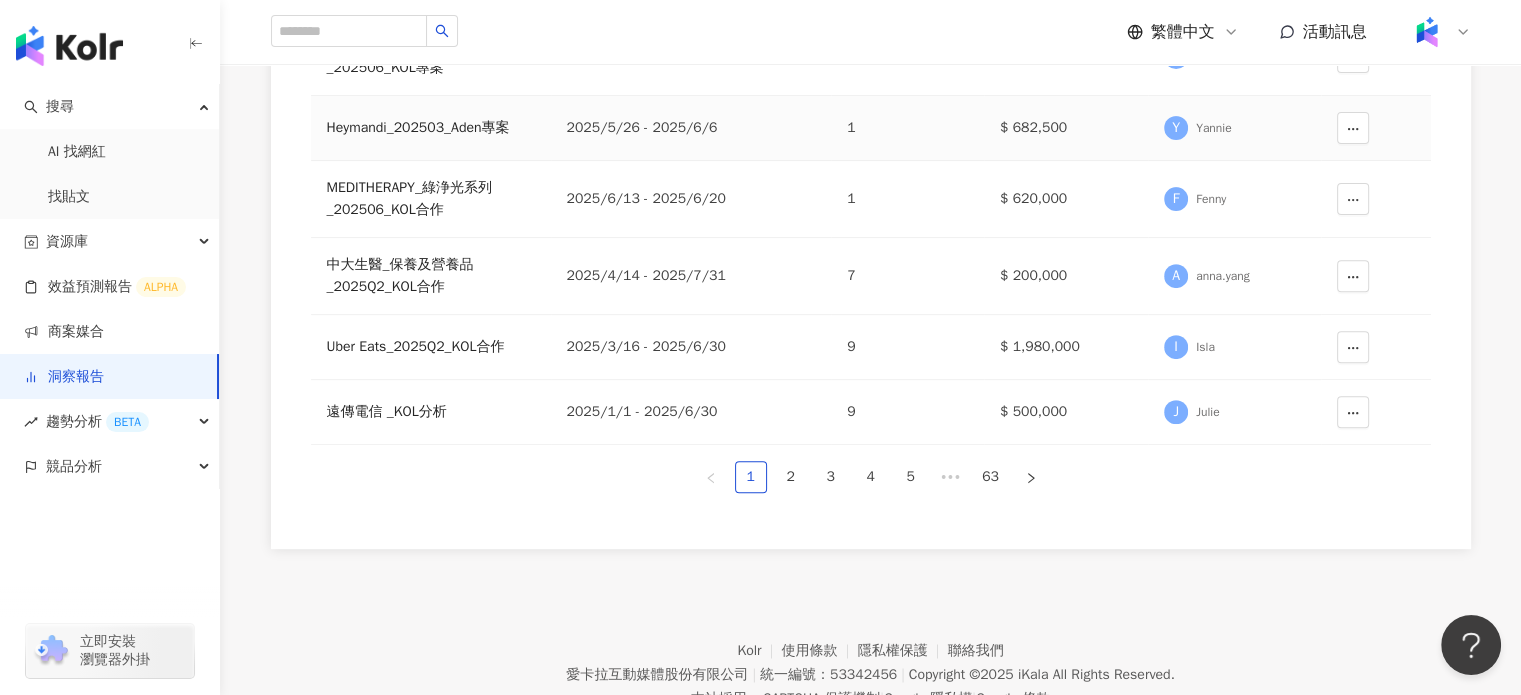 scroll, scrollTop: 769, scrollLeft: 0, axis: vertical 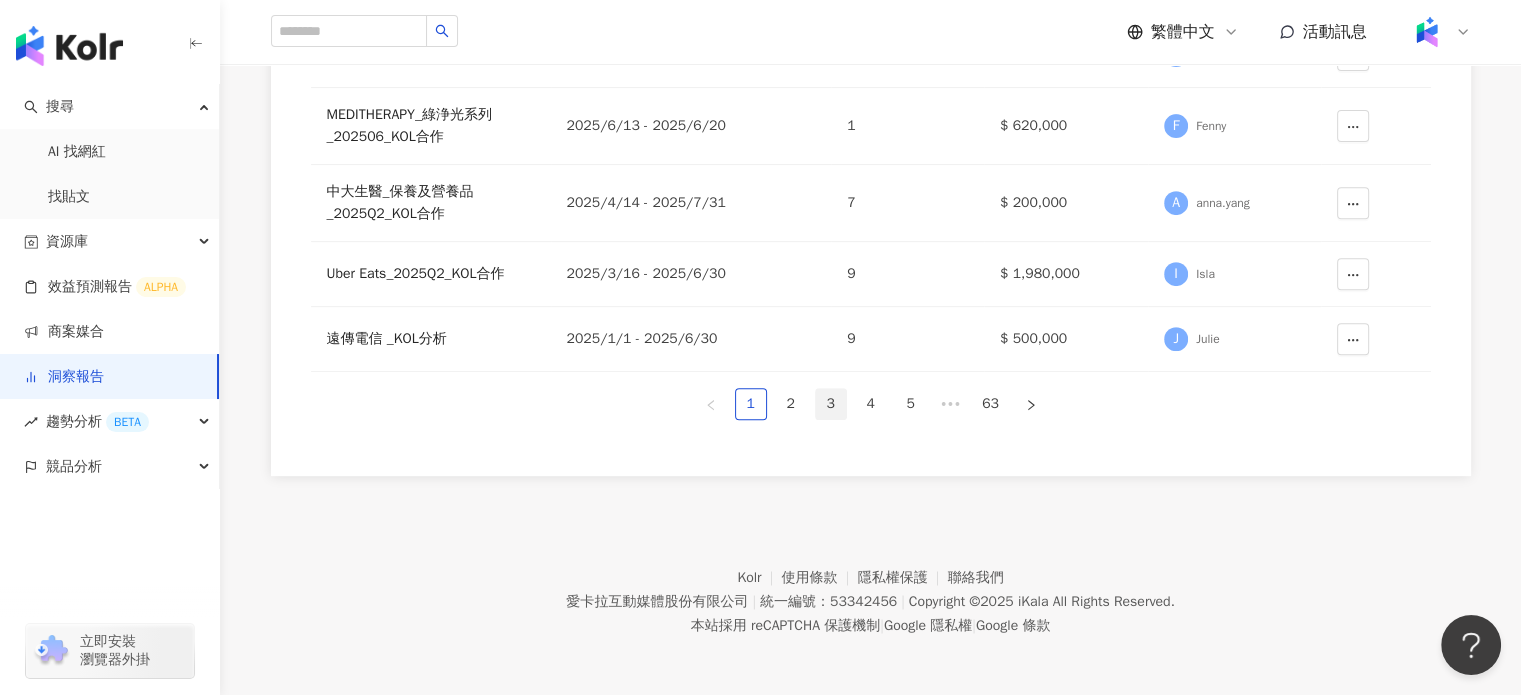 click on "3" at bounding box center [831, 404] 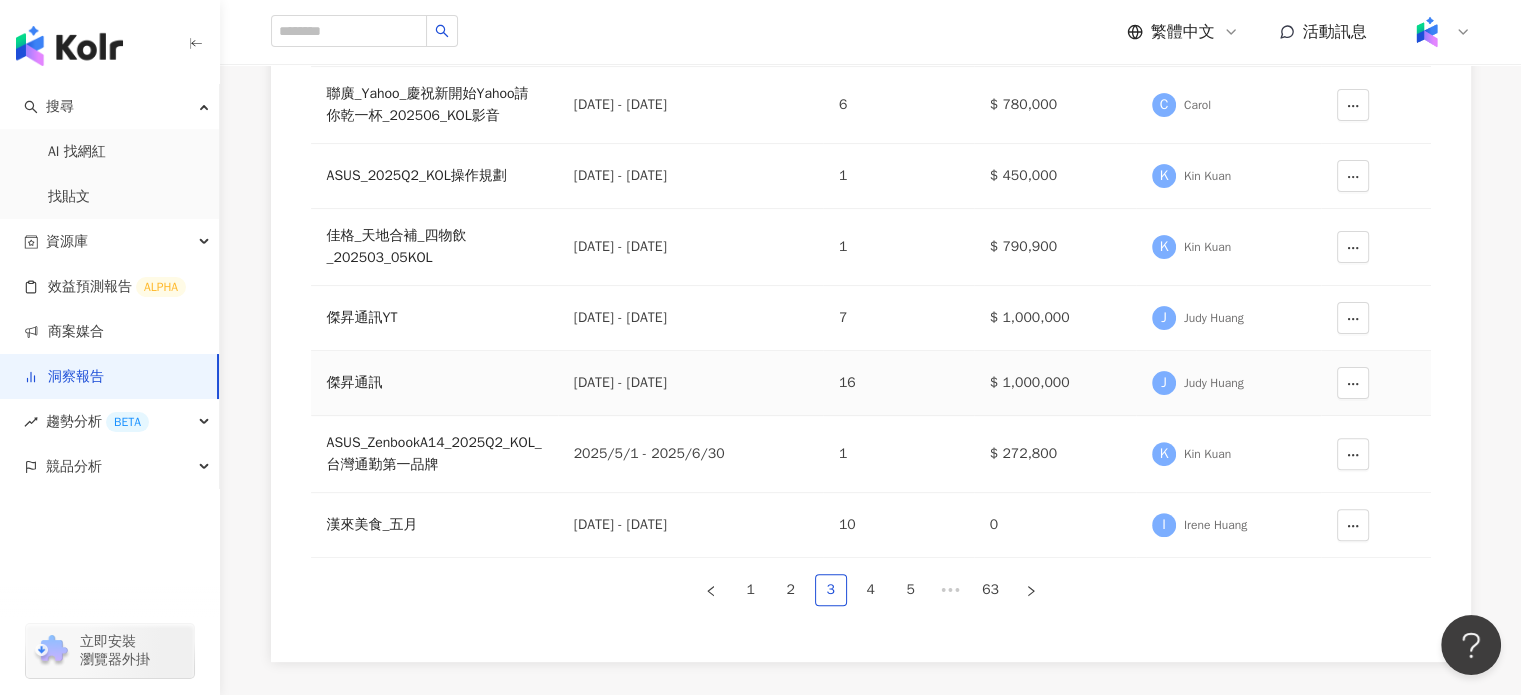 scroll, scrollTop: 723, scrollLeft: 0, axis: vertical 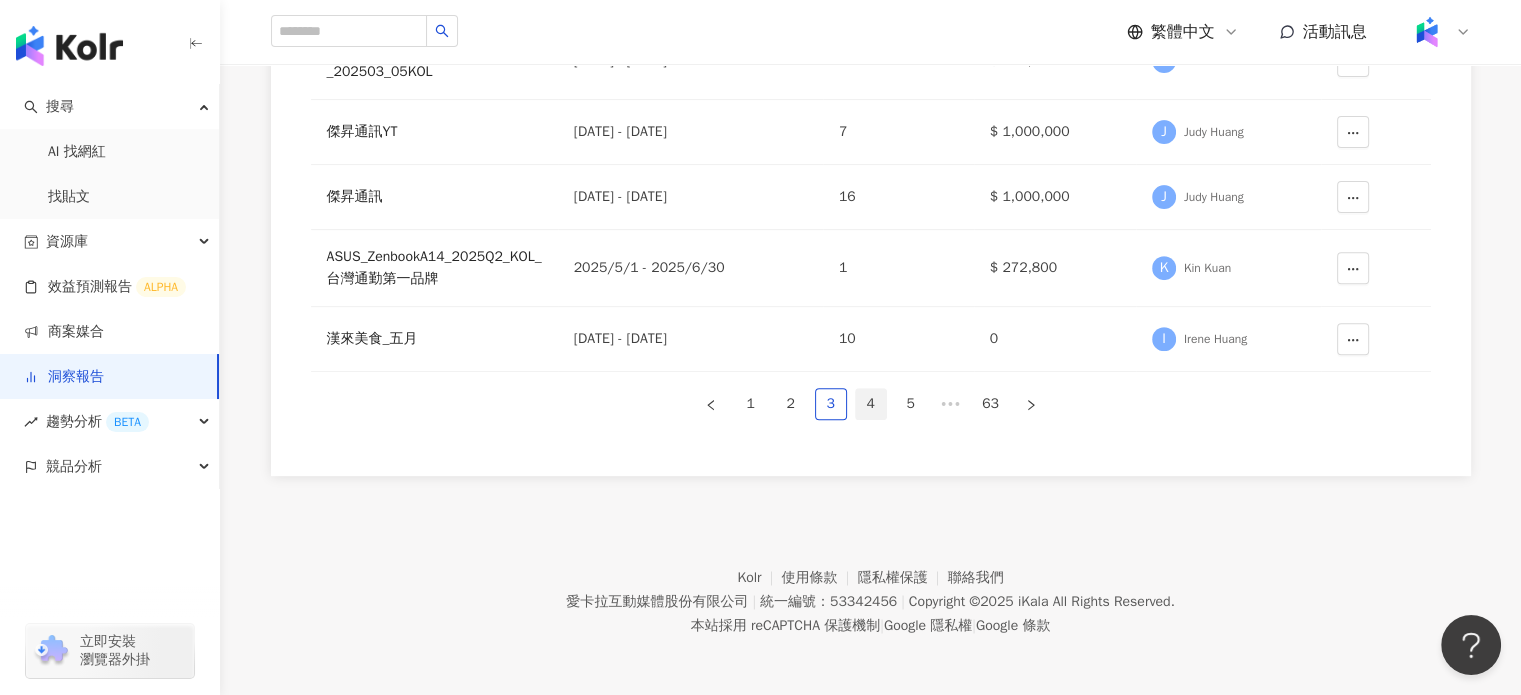 click on "4" at bounding box center (871, 404) 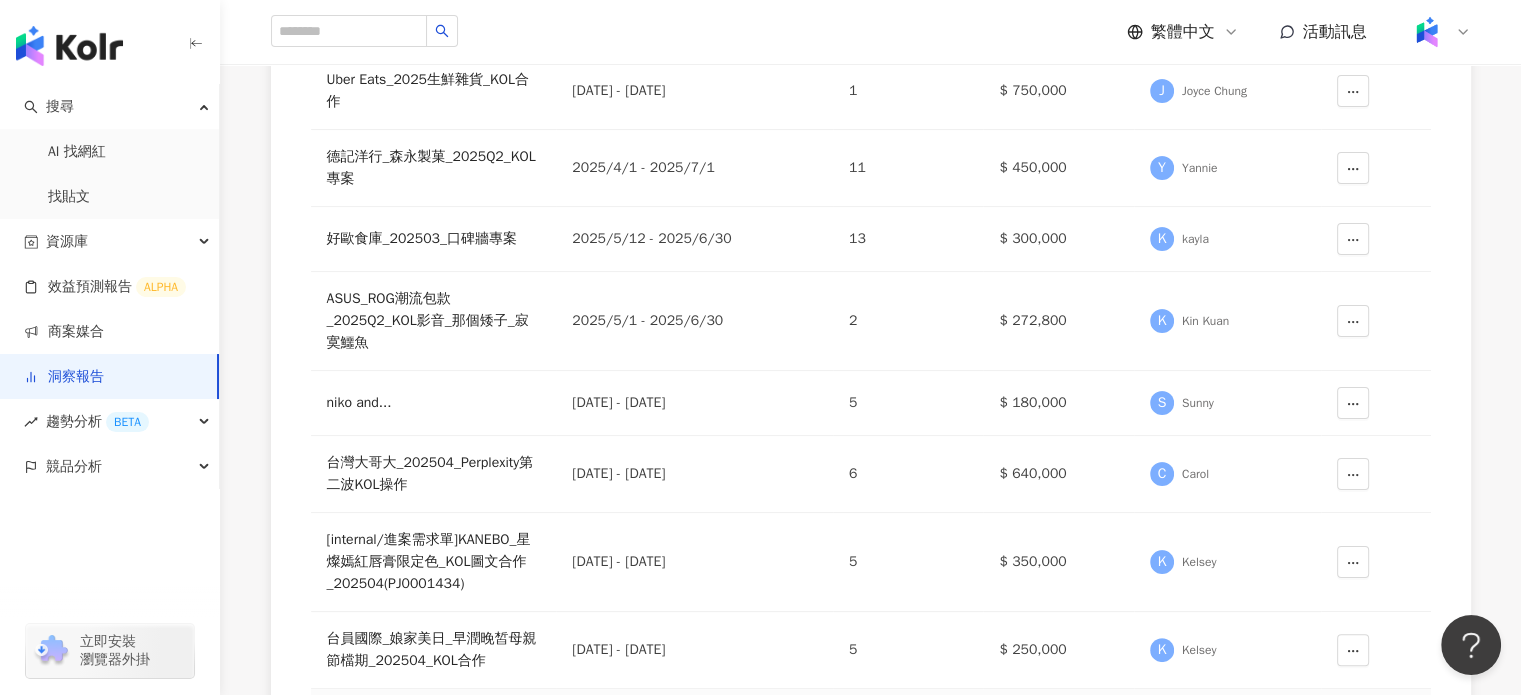 scroll, scrollTop: 323, scrollLeft: 0, axis: vertical 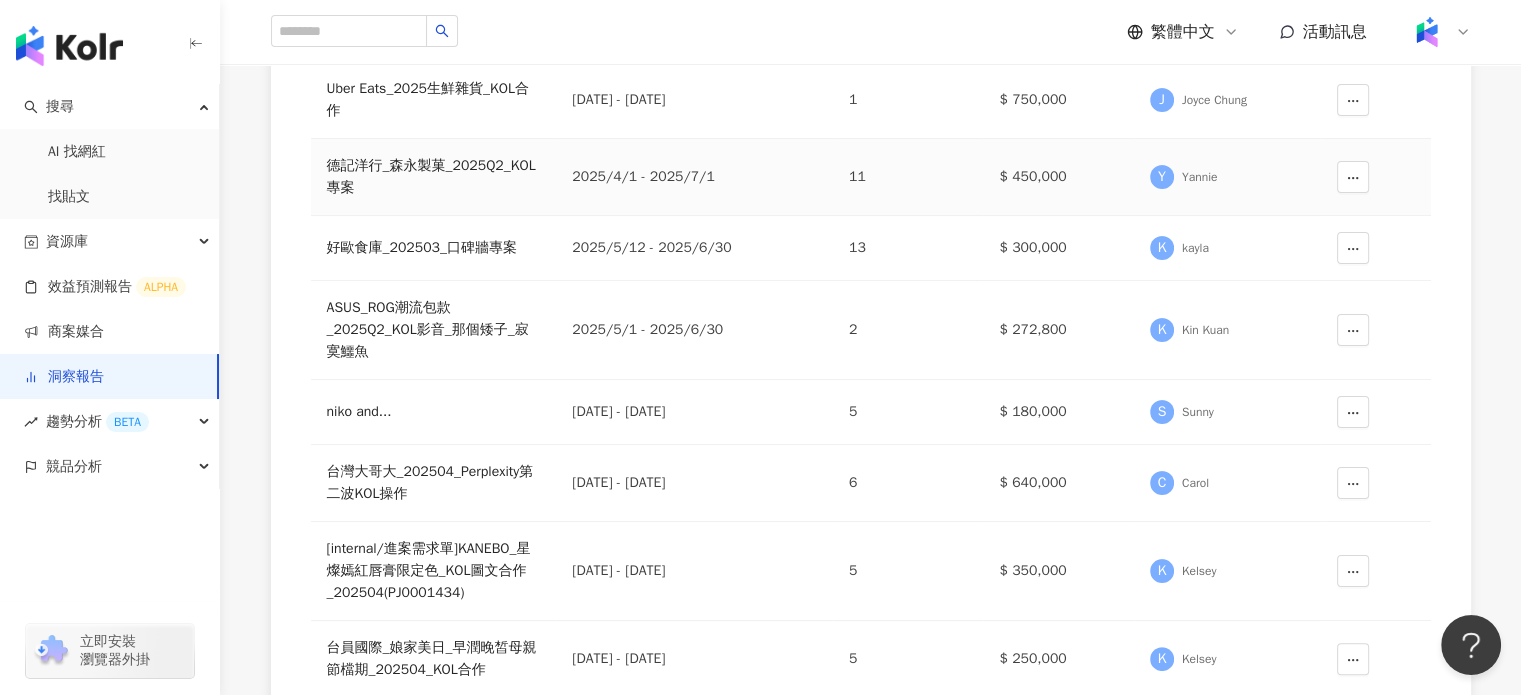 click on "德記洋行_森永製菓_2025Q2_KOL專案" at bounding box center [434, 177] 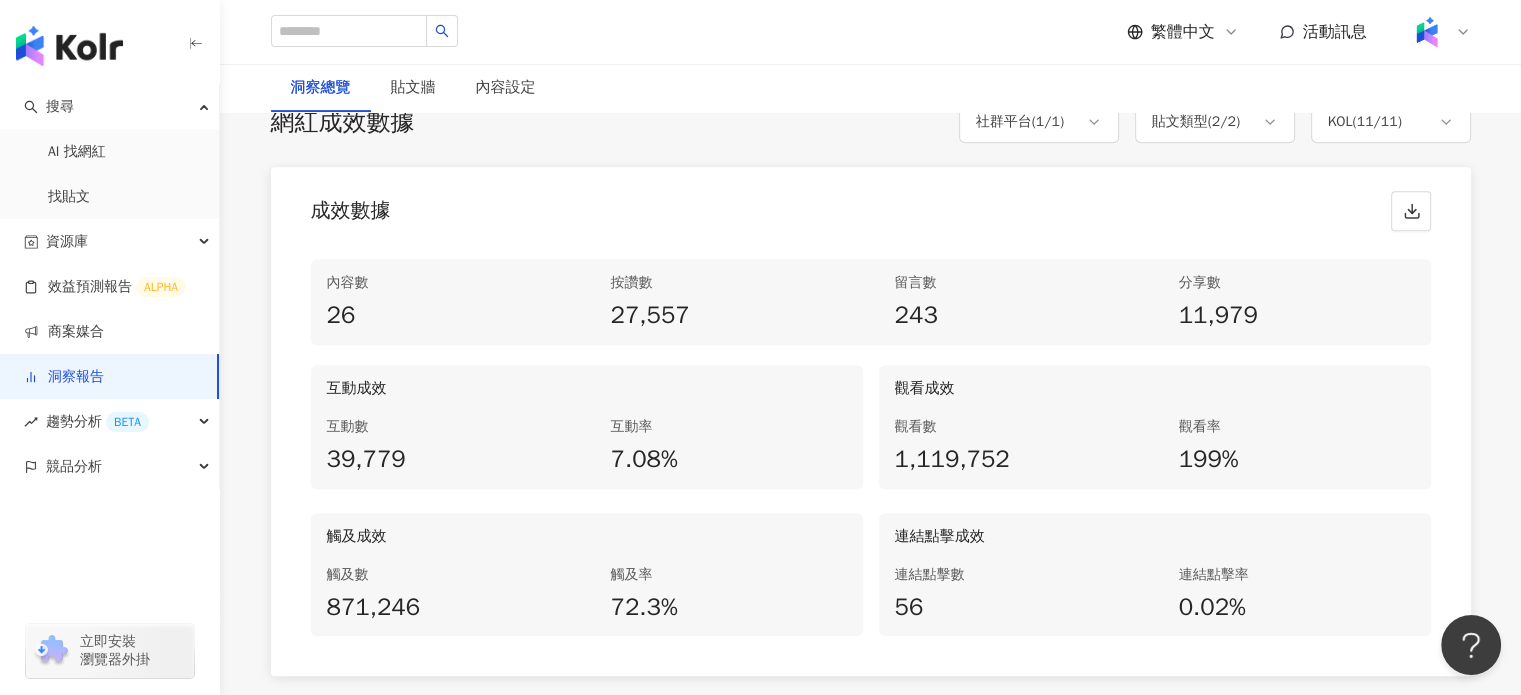 scroll, scrollTop: 900, scrollLeft: 0, axis: vertical 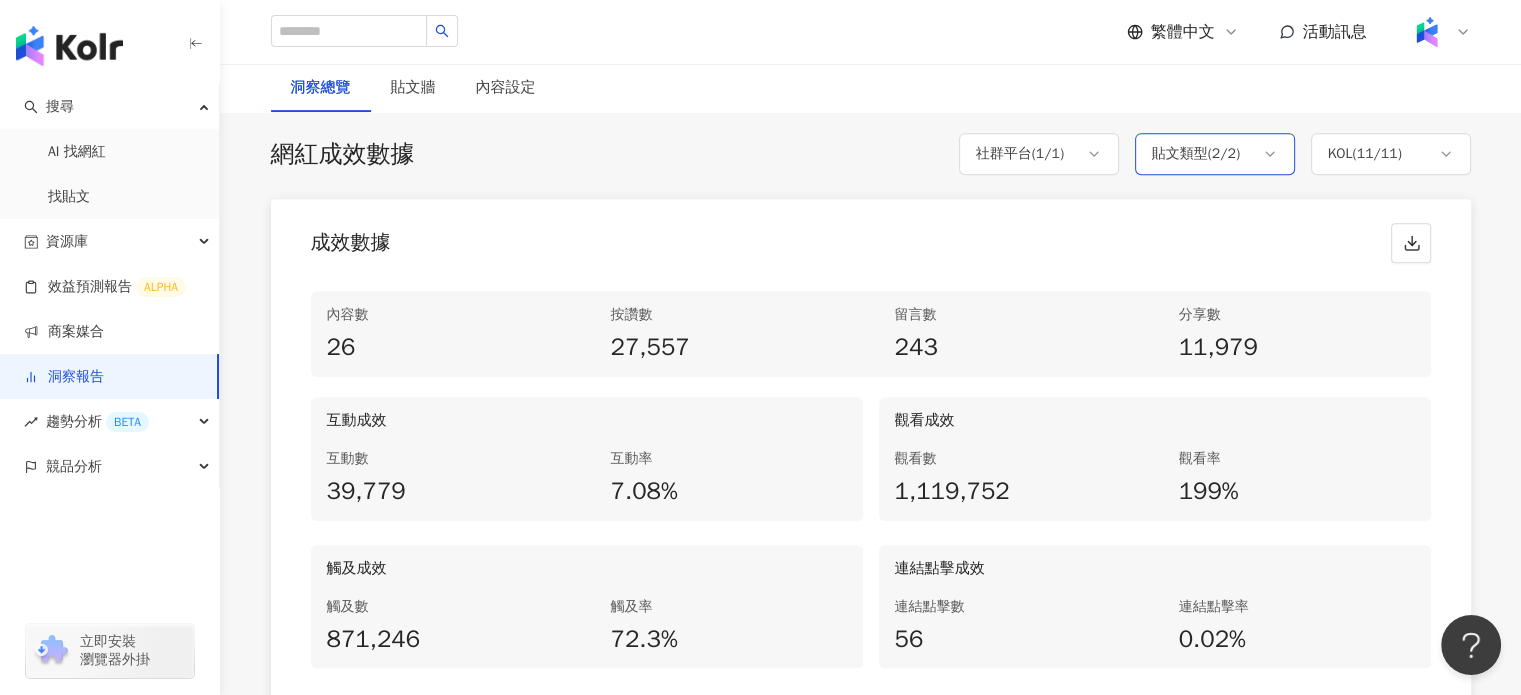 click on "貼文類型  ( 2 / 2 )" at bounding box center [1196, 154] 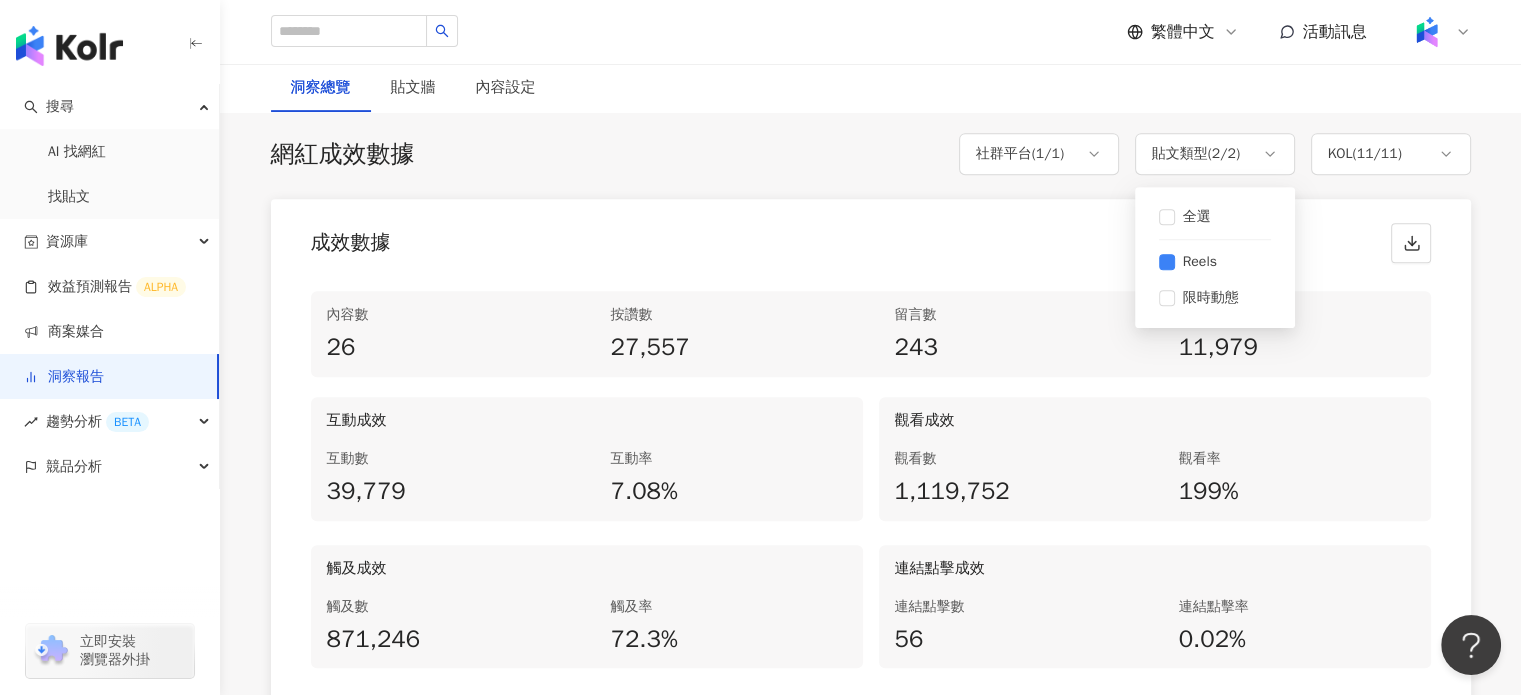 click on "成效數據" at bounding box center (871, 237) 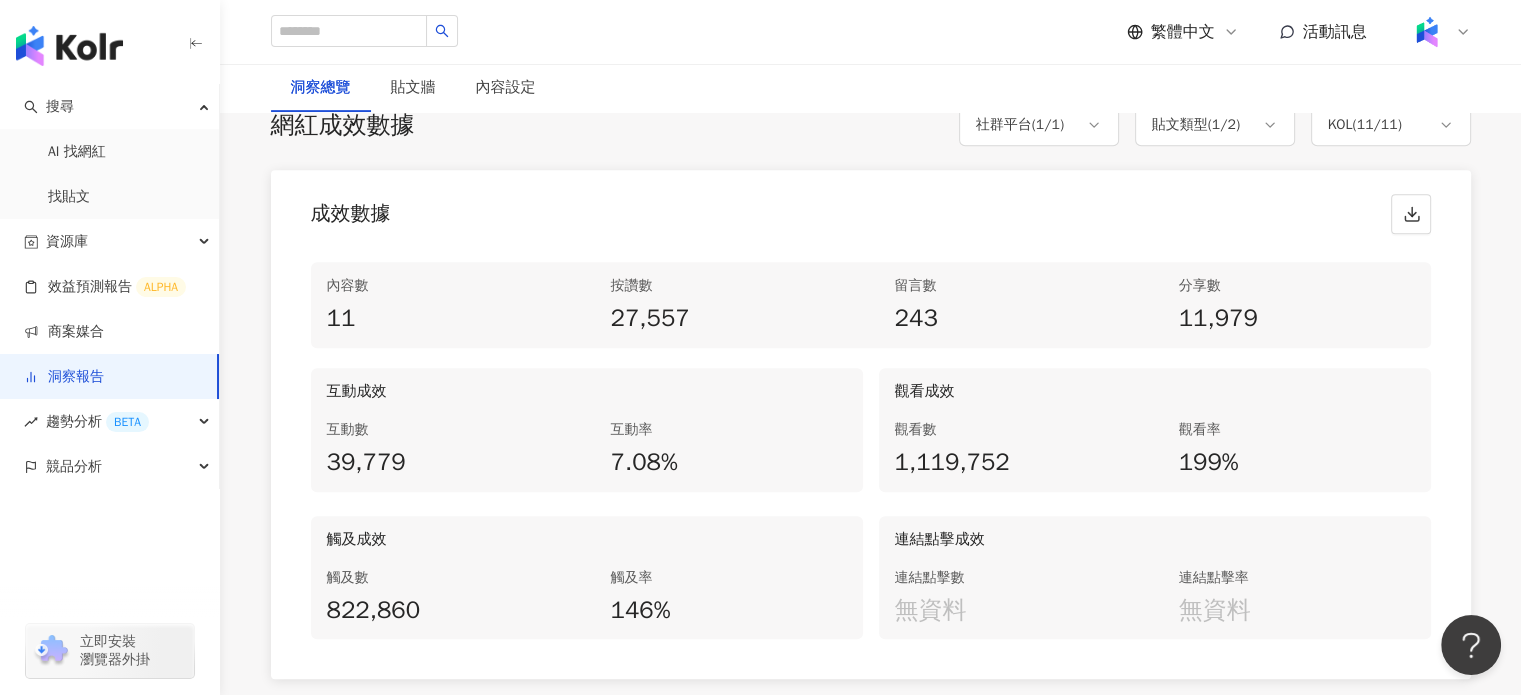 scroll, scrollTop: 800, scrollLeft: 0, axis: vertical 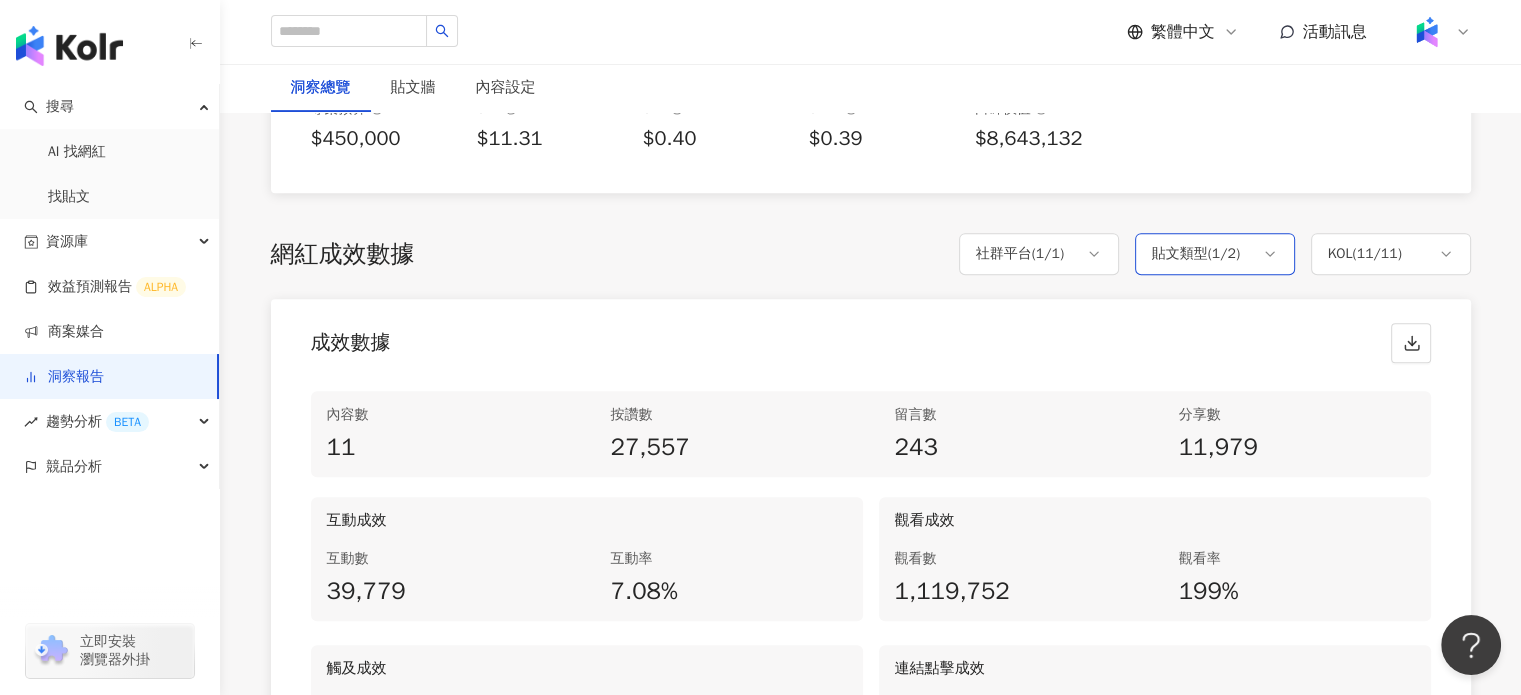 click on "貼文類型  ( 1 / 2 )" at bounding box center (1215, 254) 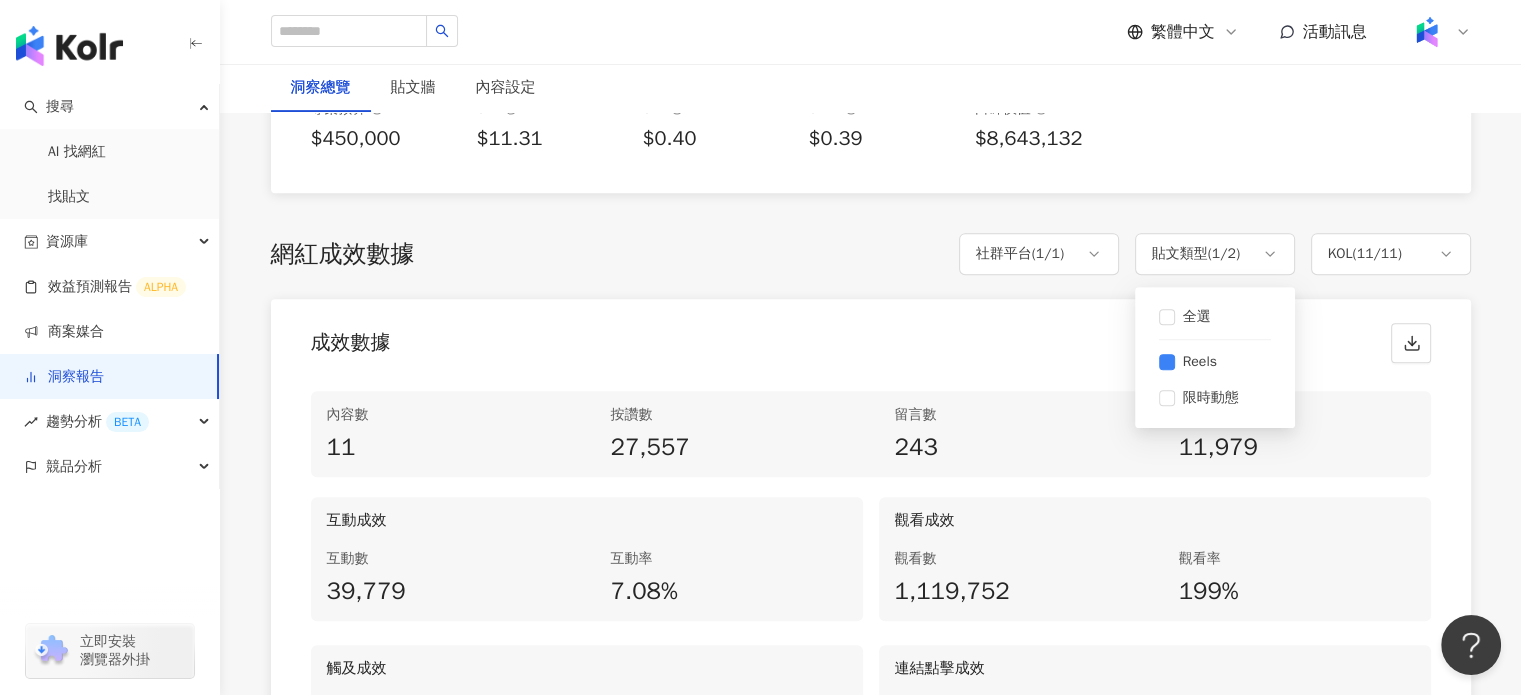 click on "成效數據" at bounding box center (871, 337) 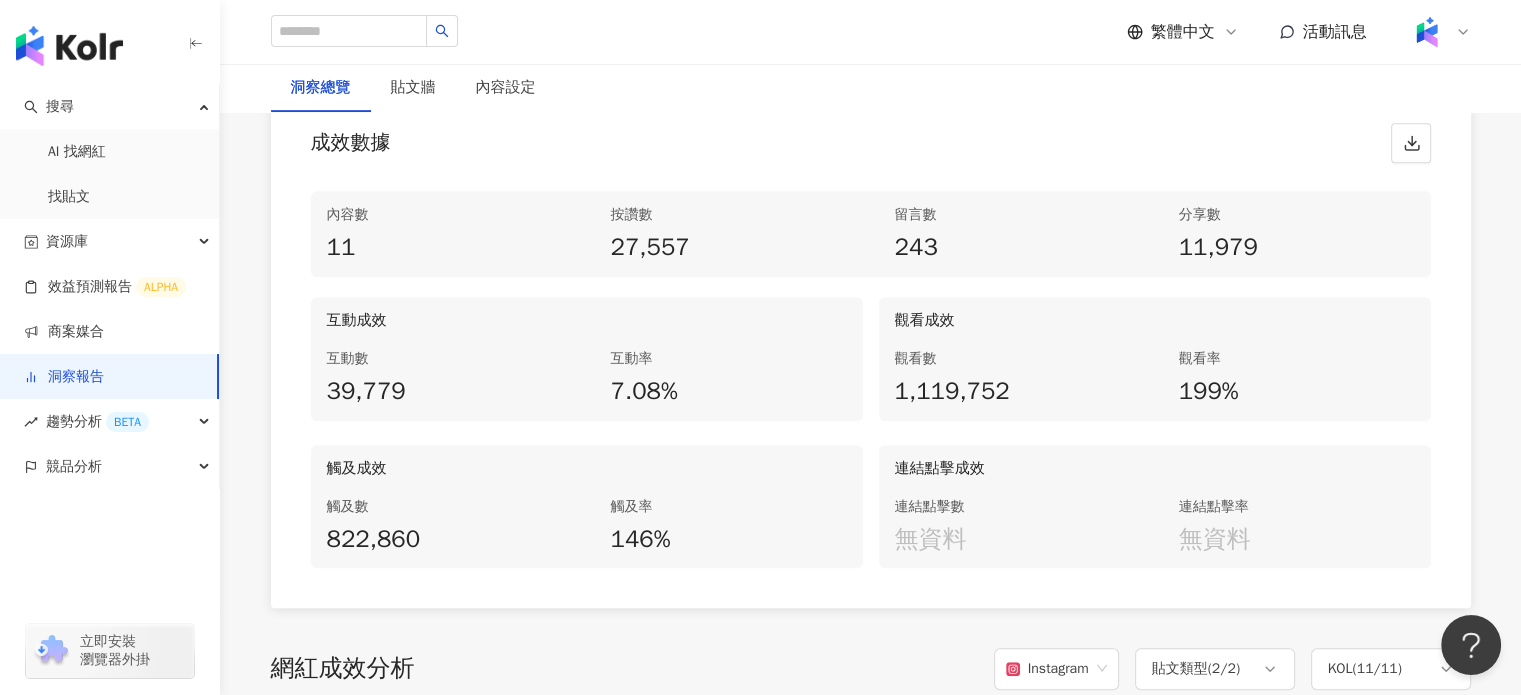scroll, scrollTop: 900, scrollLeft: 0, axis: vertical 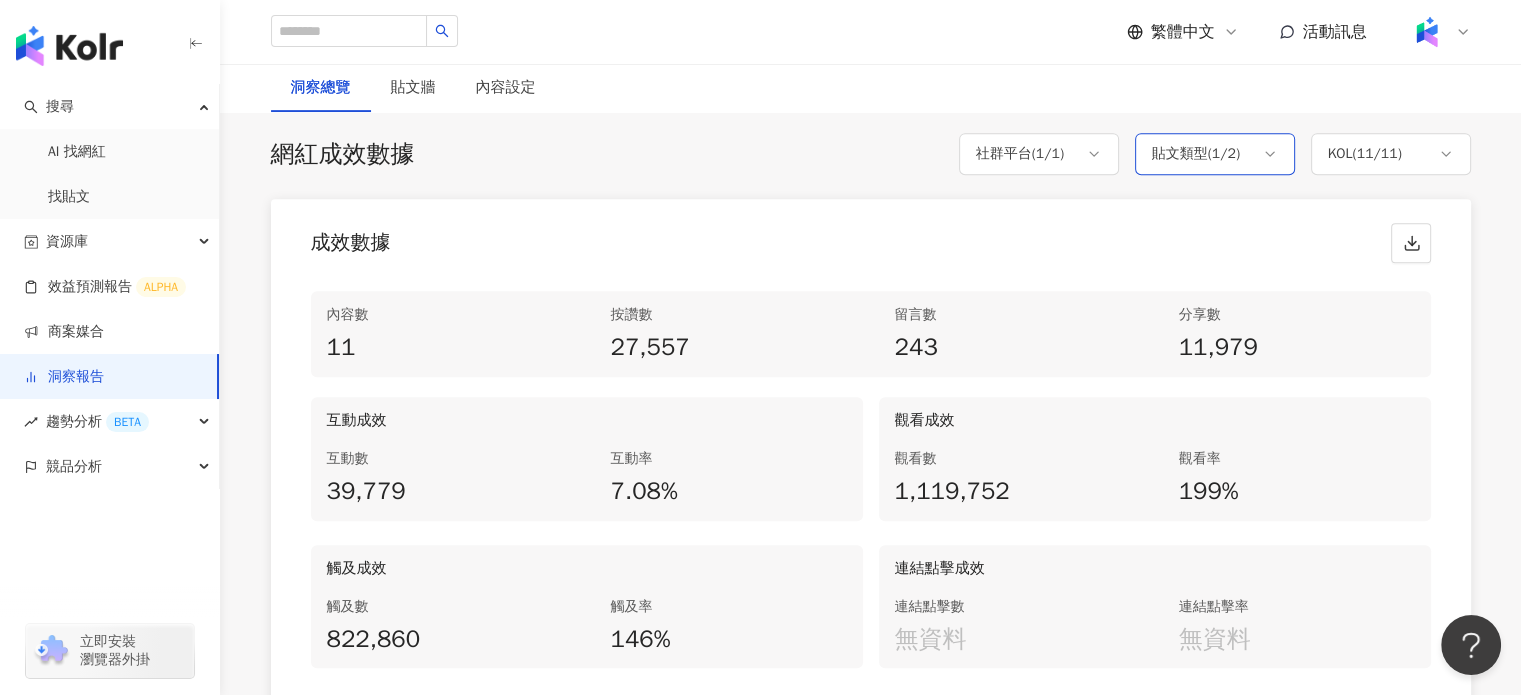 click on "貼文類型  ( 1 / 2 )" at bounding box center (1215, 154) 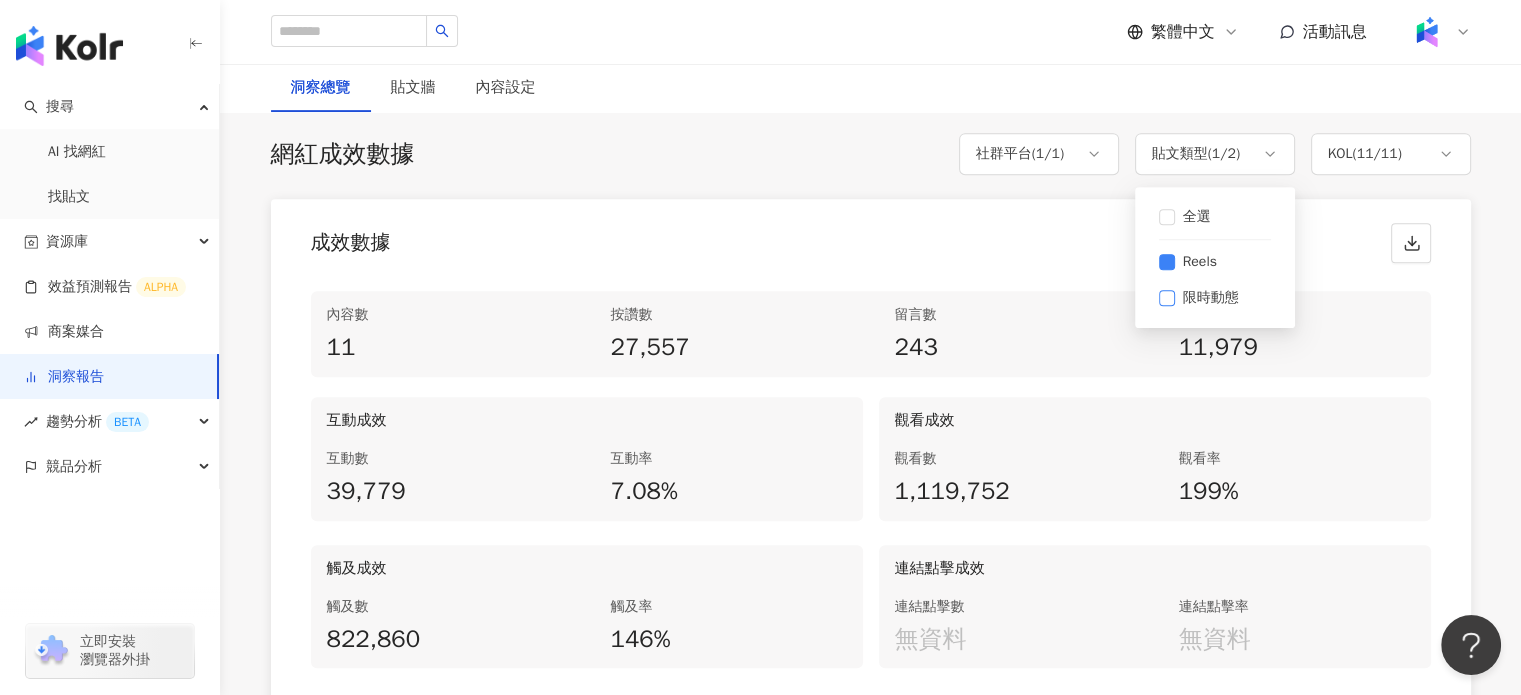 click on "限時動態" at bounding box center (1215, 298) 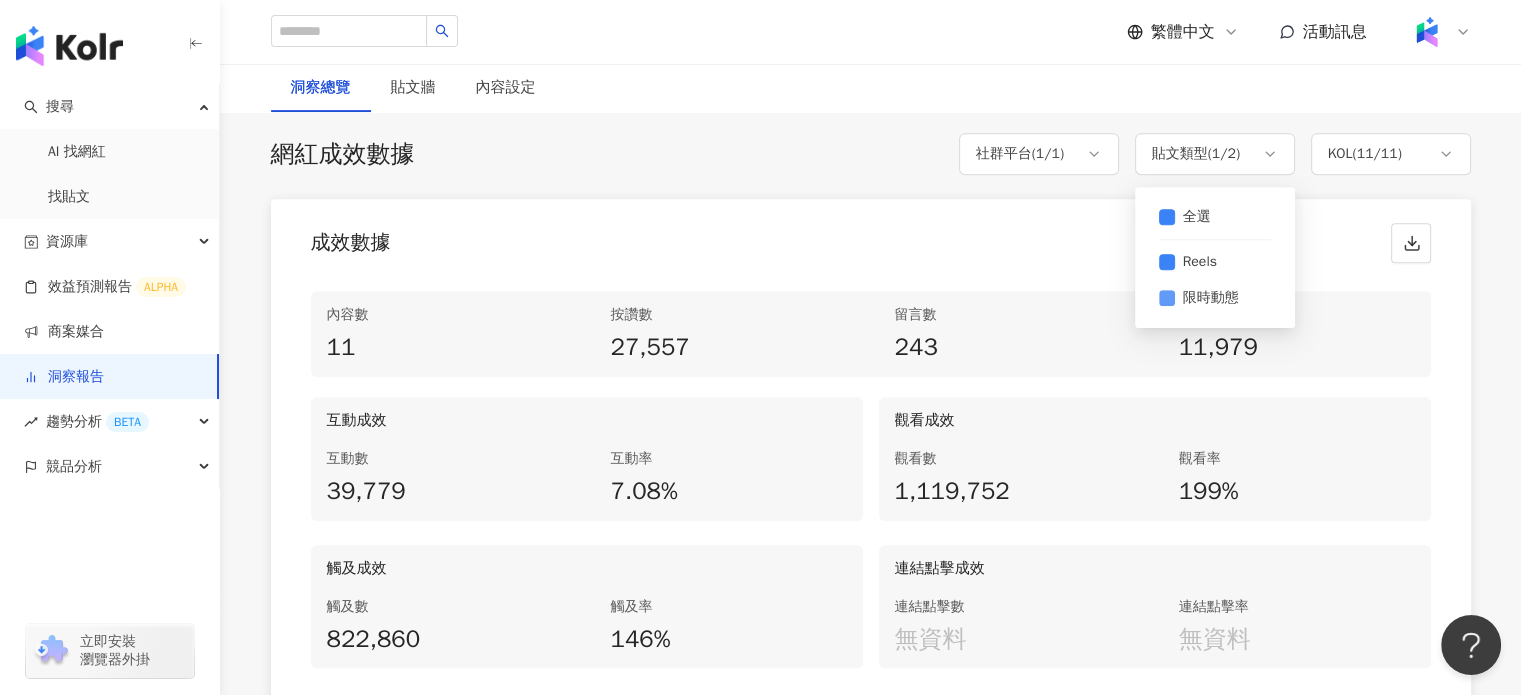 click on "限時動態" at bounding box center (1211, 298) 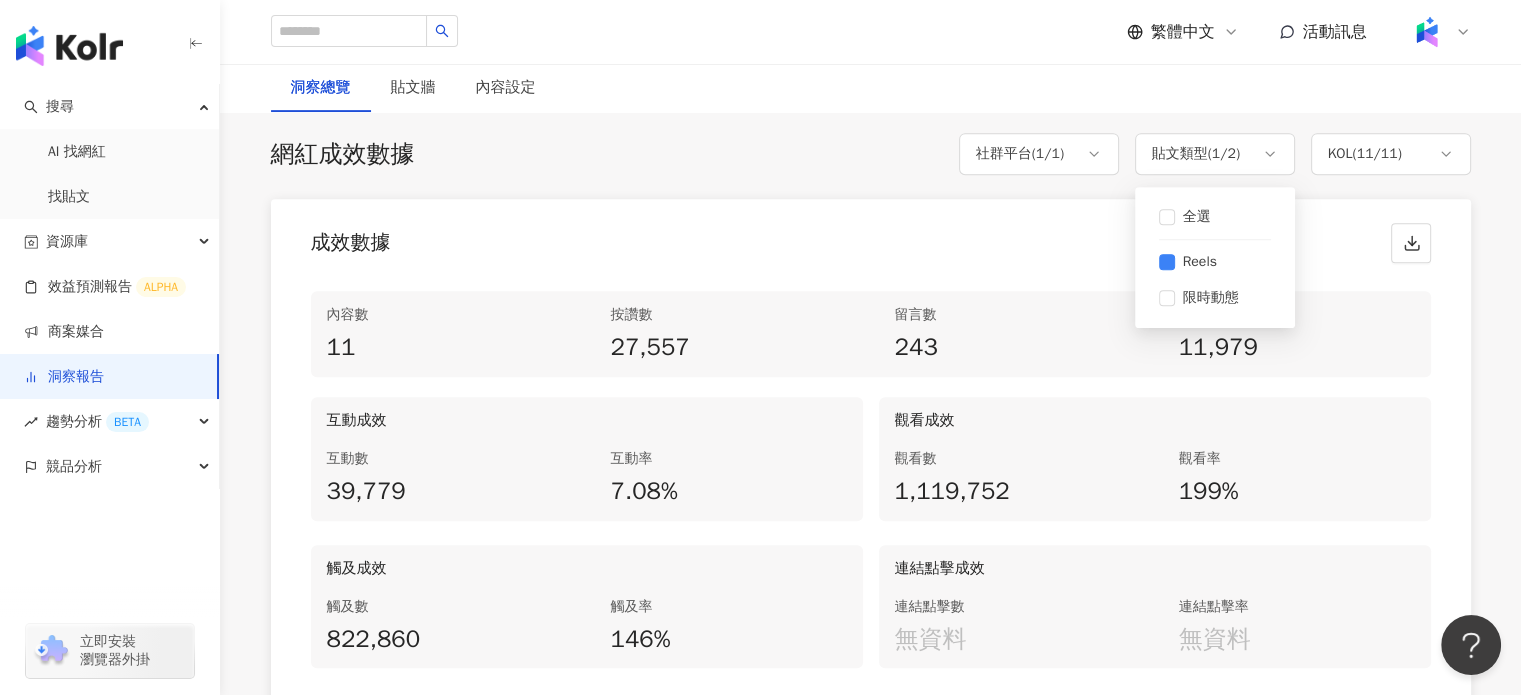 click on "成效數據" at bounding box center (871, 237) 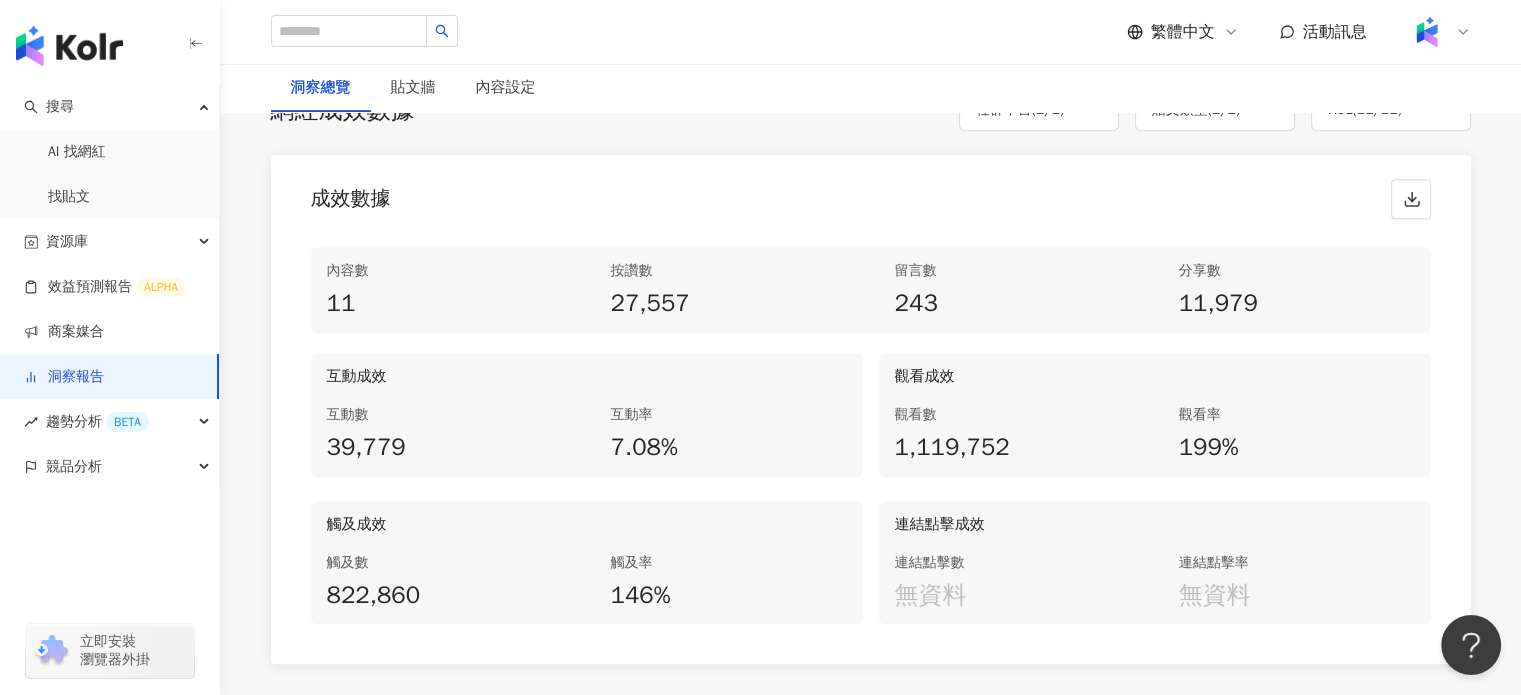 scroll, scrollTop: 944, scrollLeft: 0, axis: vertical 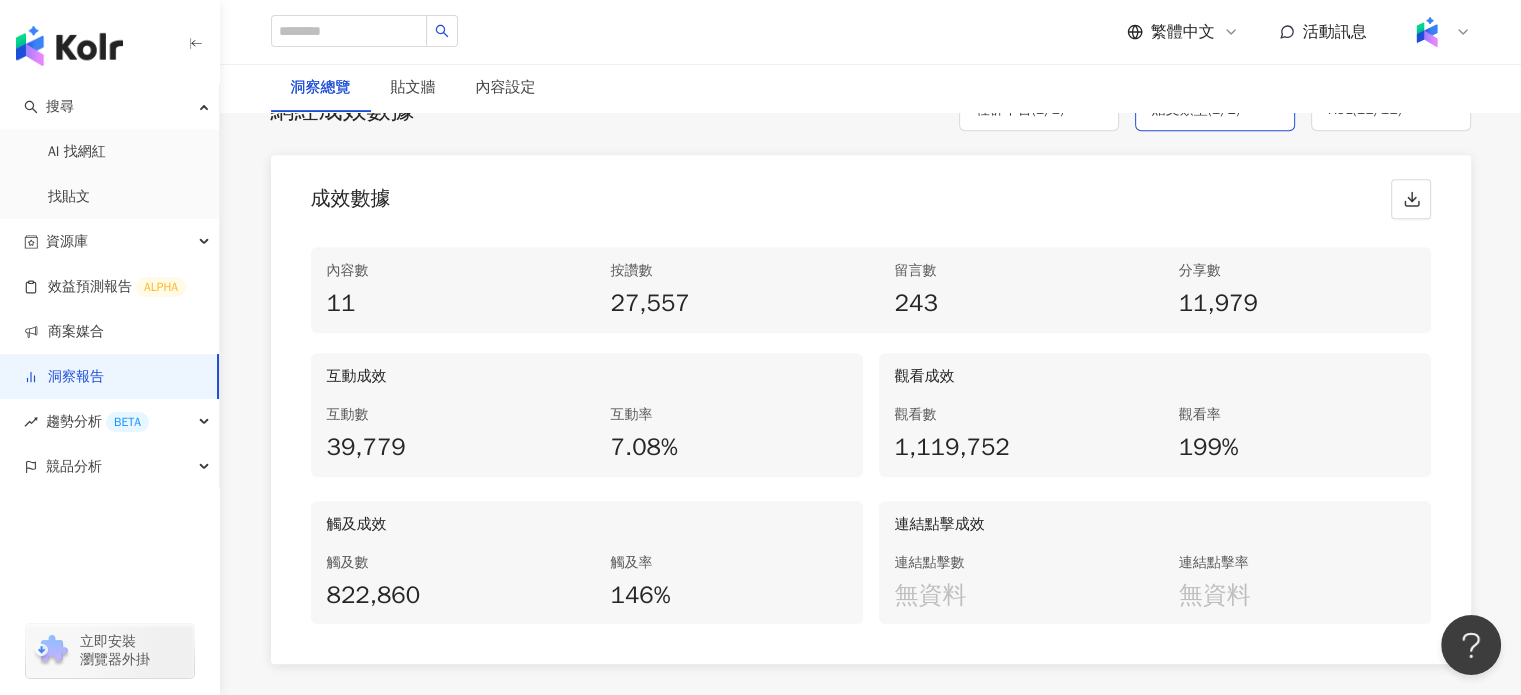 click on "貼文類型  ( 1 / 2 )" at bounding box center (1196, 110) 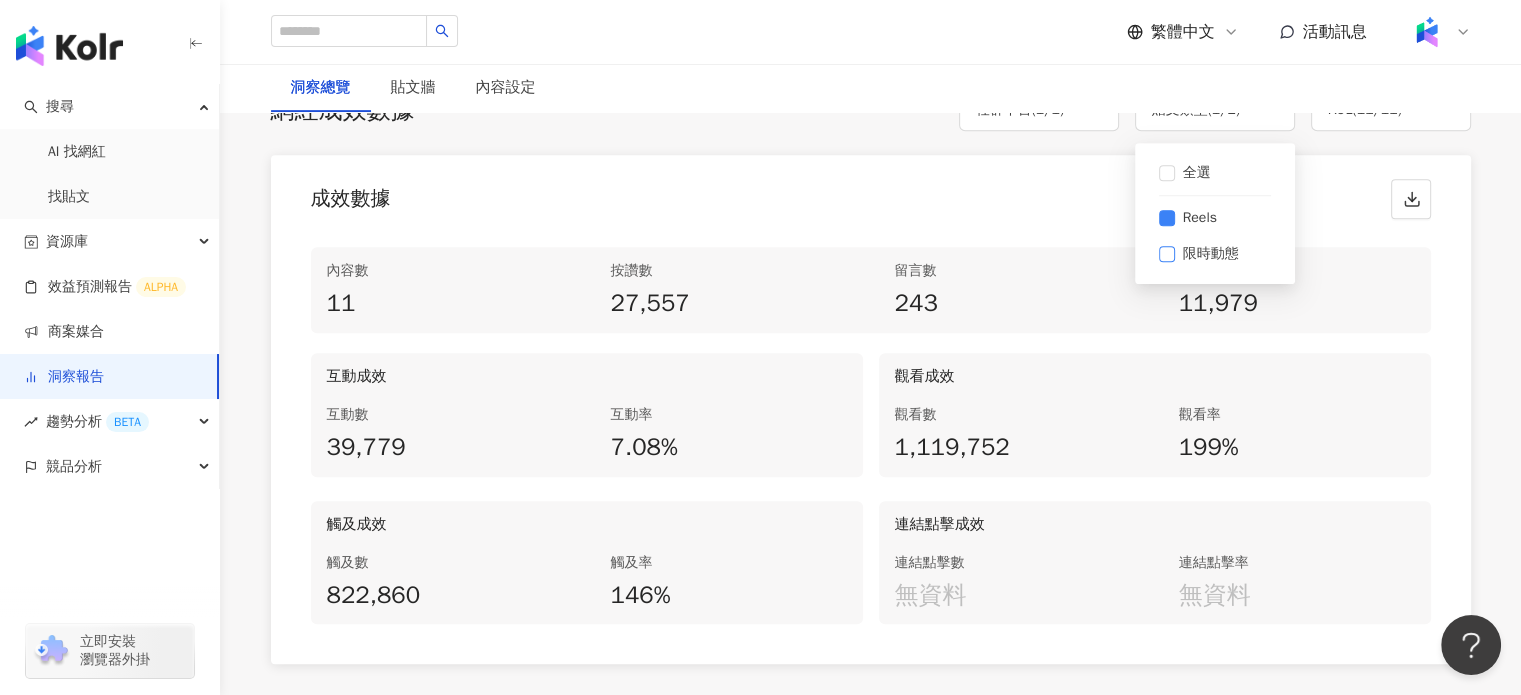 click on "限時動態" at bounding box center (1211, 254) 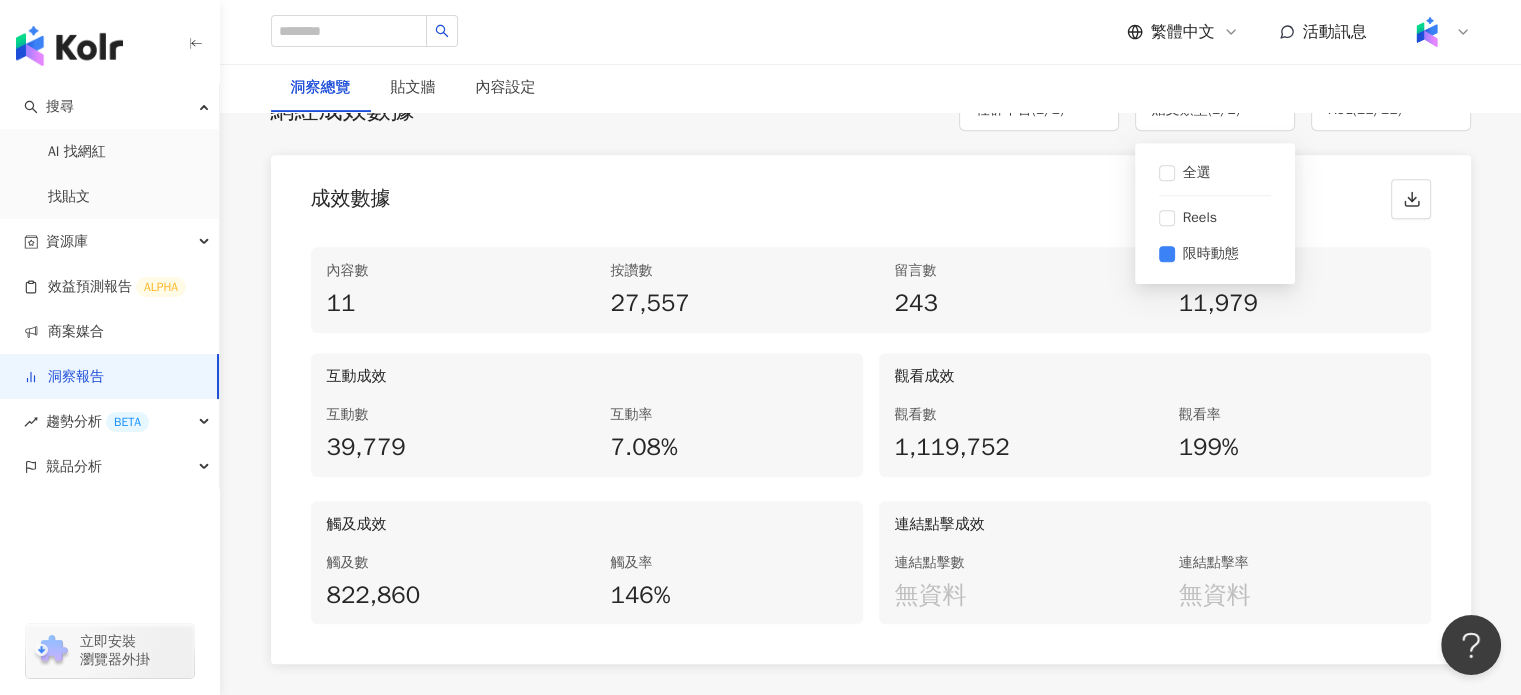 click on "成效數據" at bounding box center [871, 193] 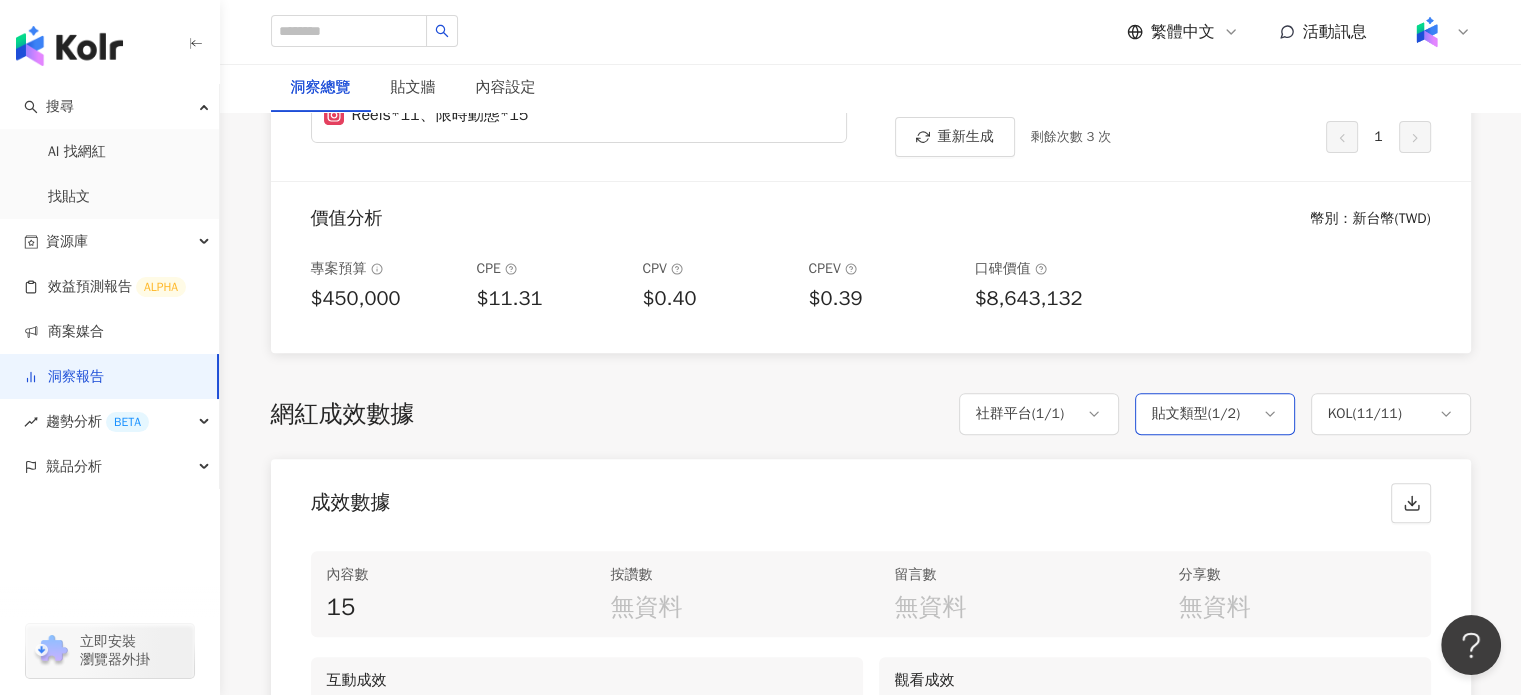 scroll, scrollTop: 644, scrollLeft: 0, axis: vertical 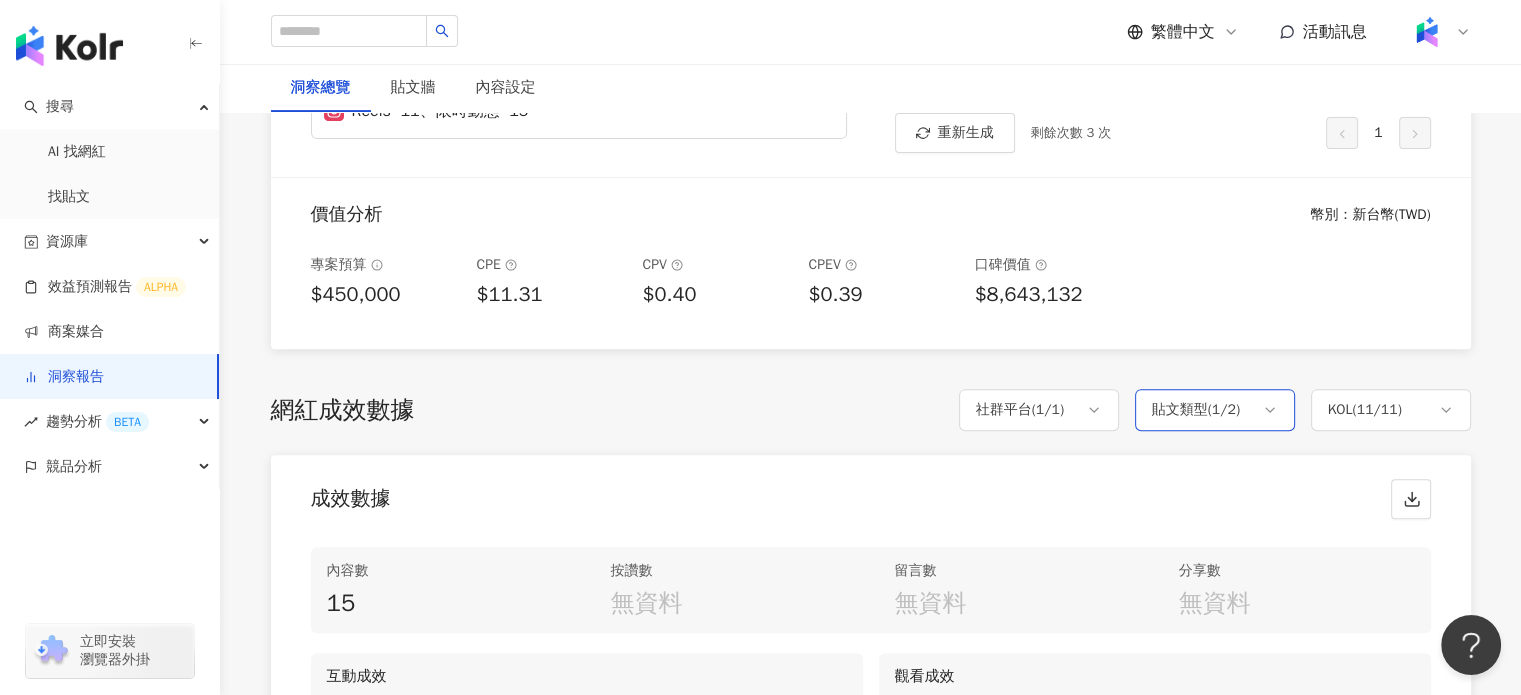 click on "貼文類型  ( 1 / 2 )" at bounding box center [1215, 410] 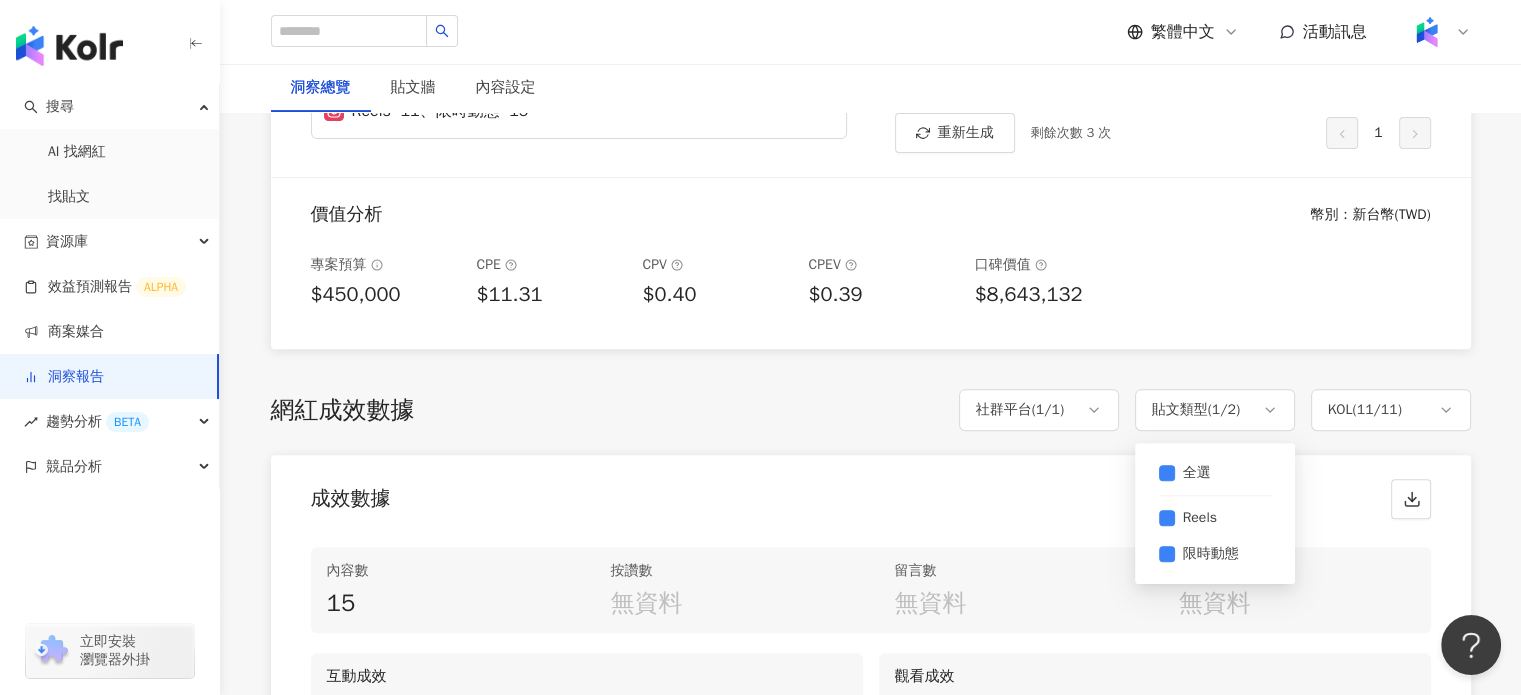 click on "成效數據" at bounding box center [871, 493] 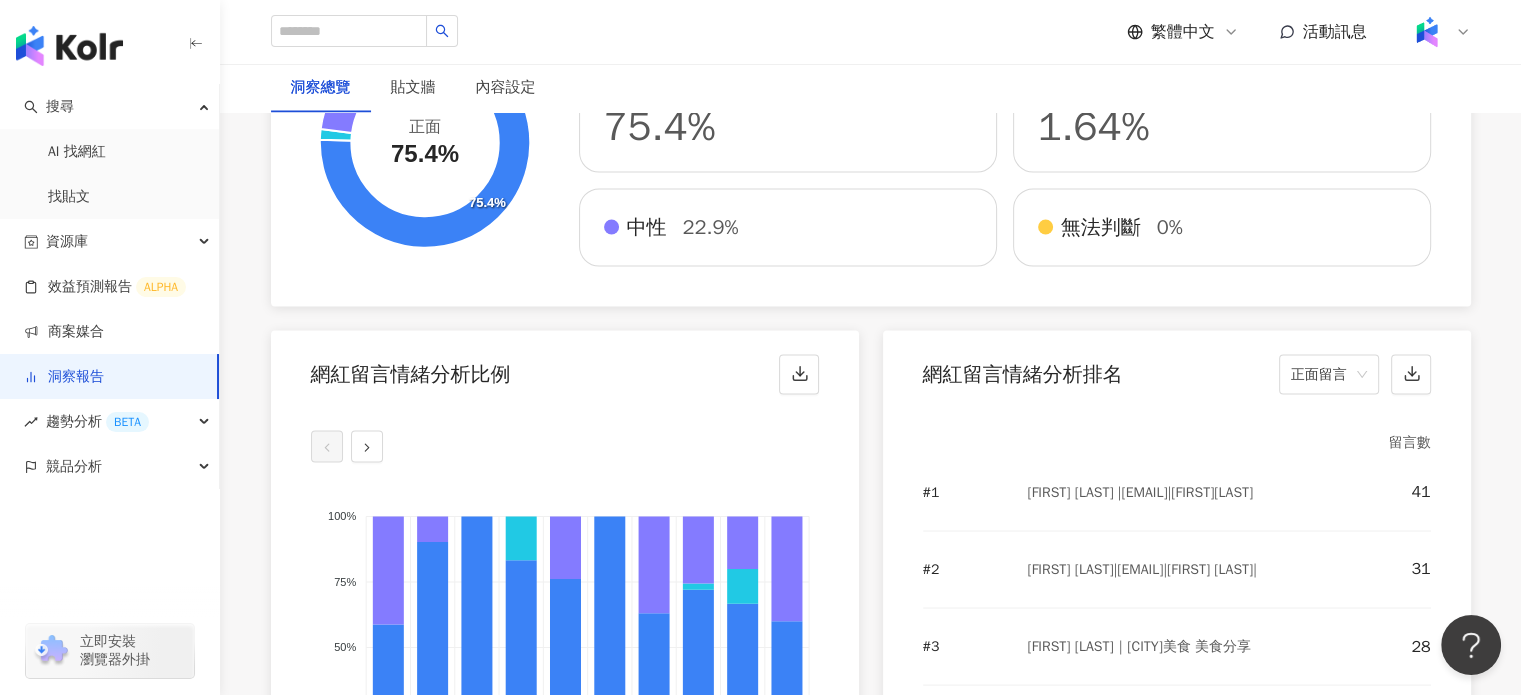scroll, scrollTop: 3944, scrollLeft: 0, axis: vertical 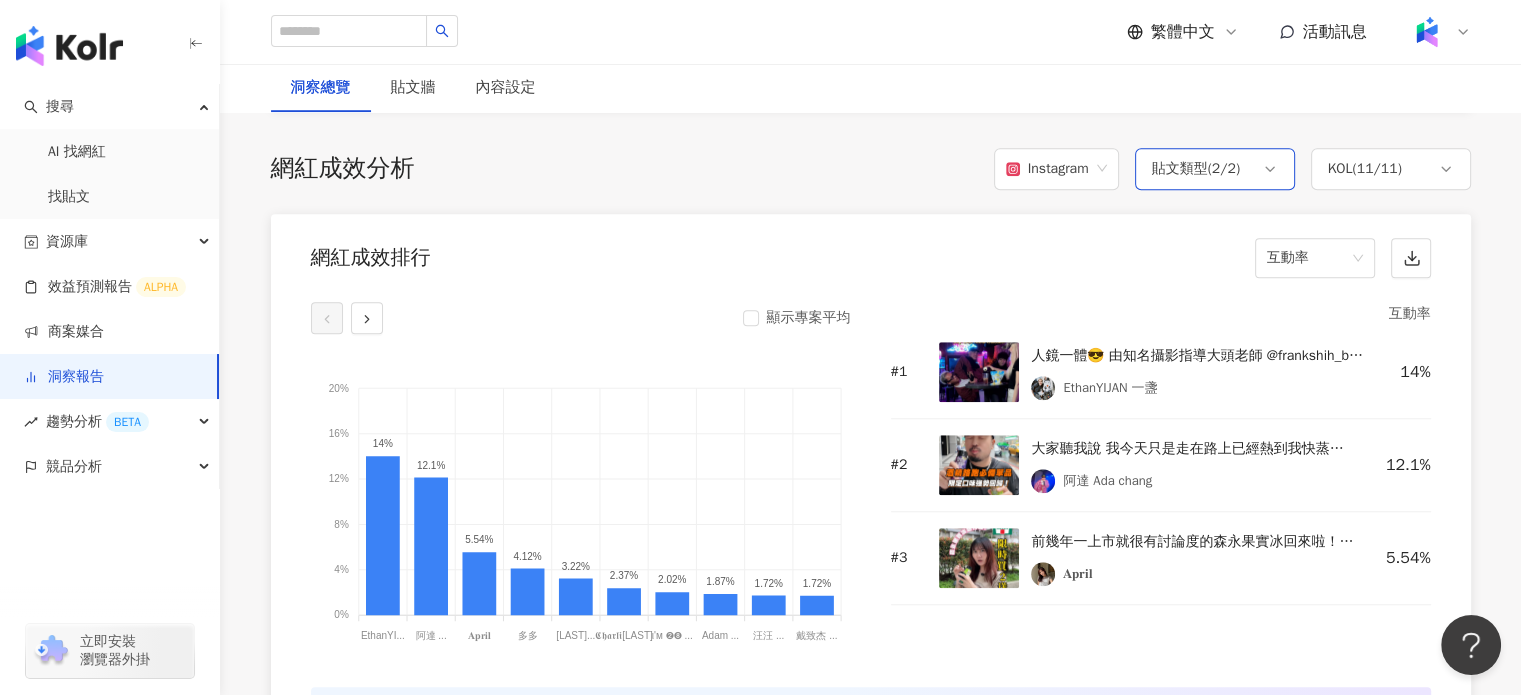click on "貼文類型  ( 2 / 2 )" at bounding box center [1196, 169] 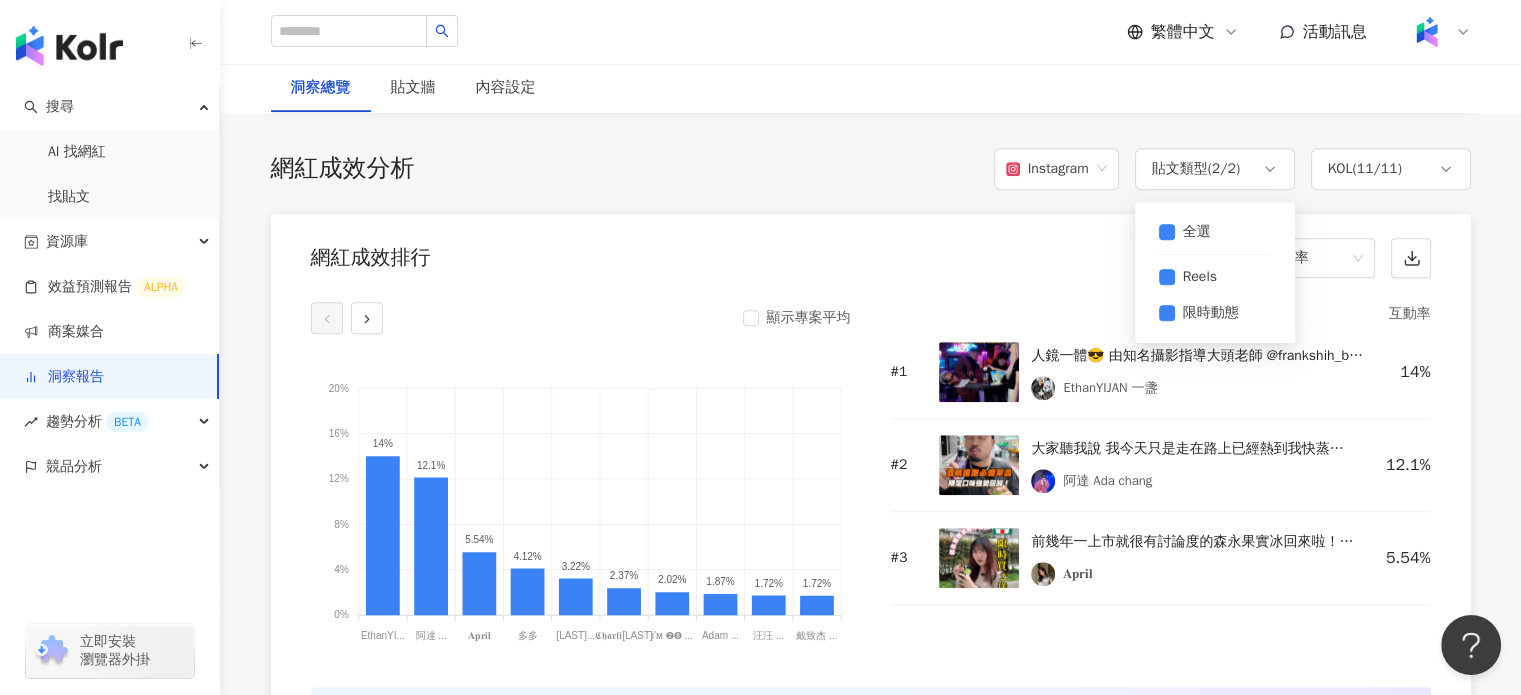 click on "網紅成效排行 互動率" at bounding box center [871, 252] 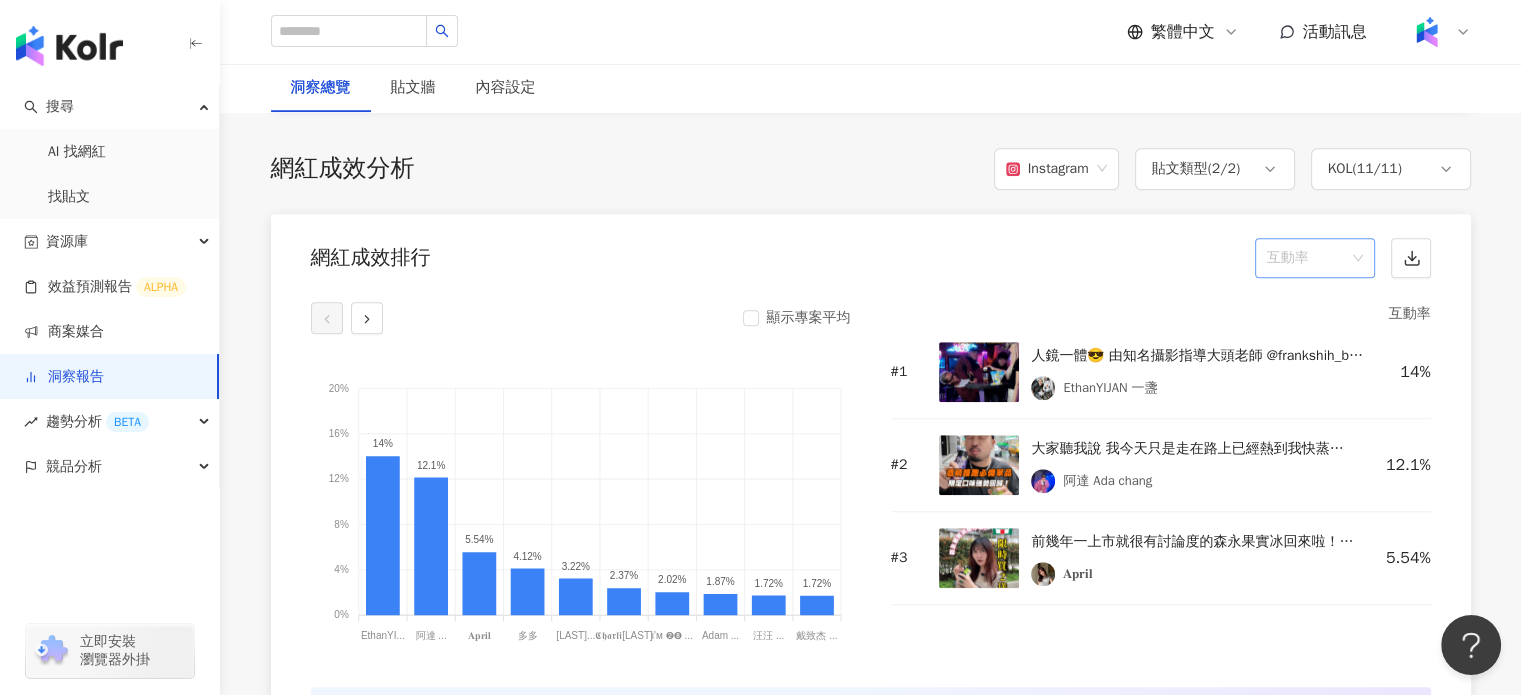 click on "互動率" at bounding box center [1315, 258] 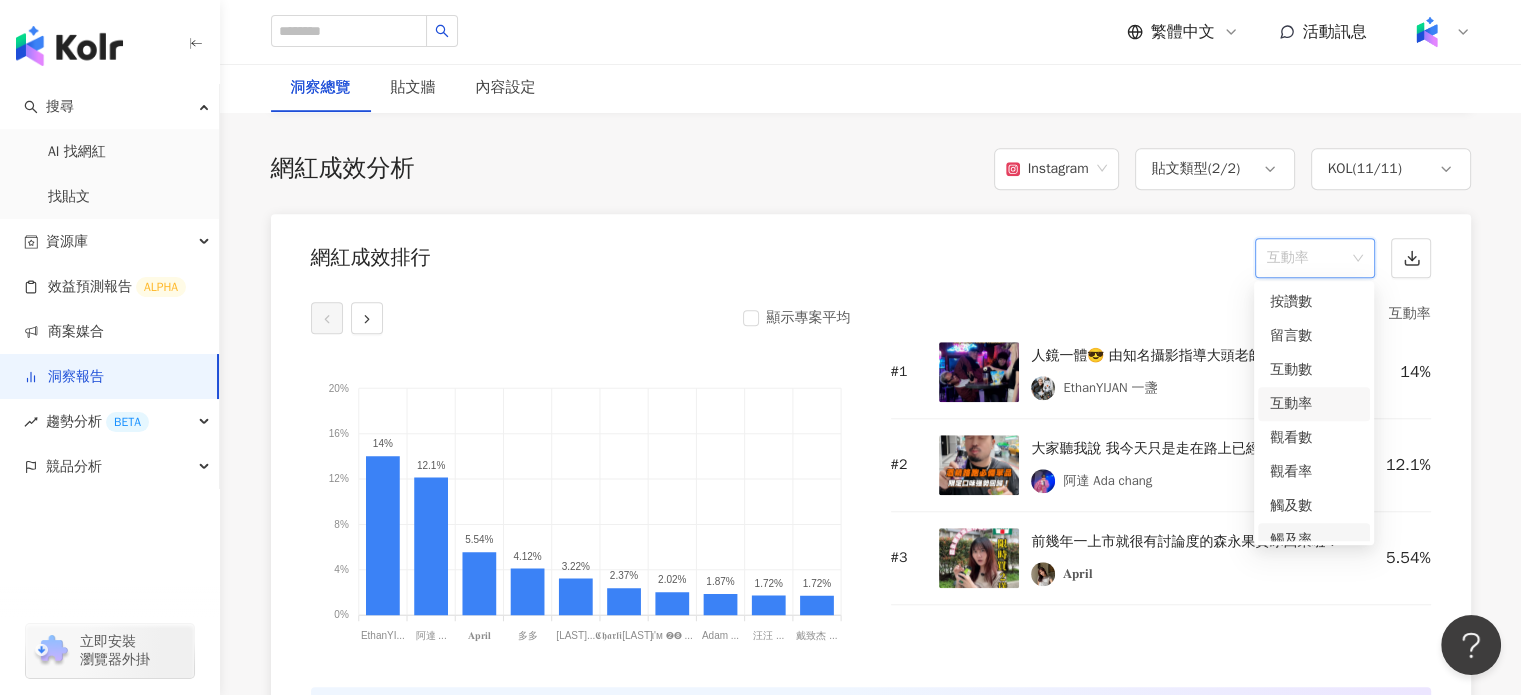 click on "觸及率" at bounding box center [1314, 540] 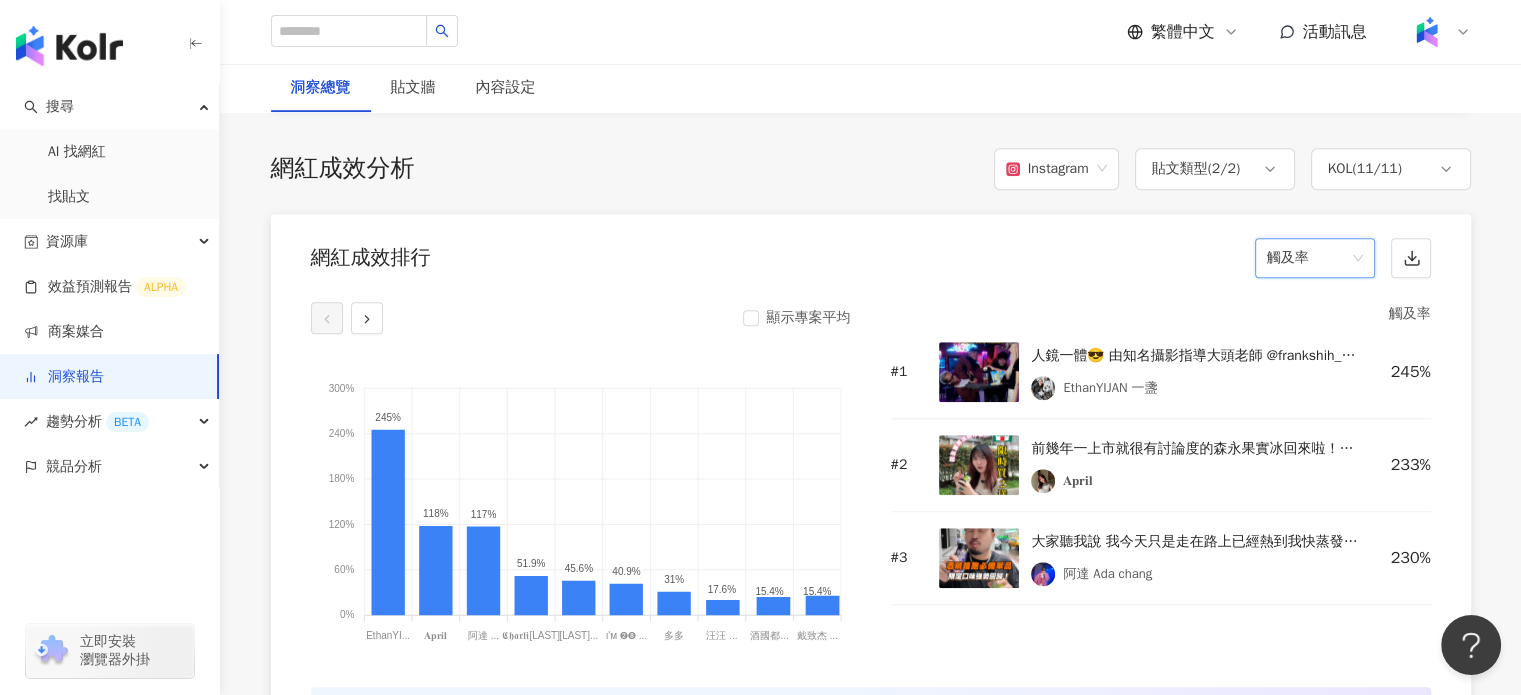 click on "網紅成效排行 觸及率 觸及率" at bounding box center (871, 252) 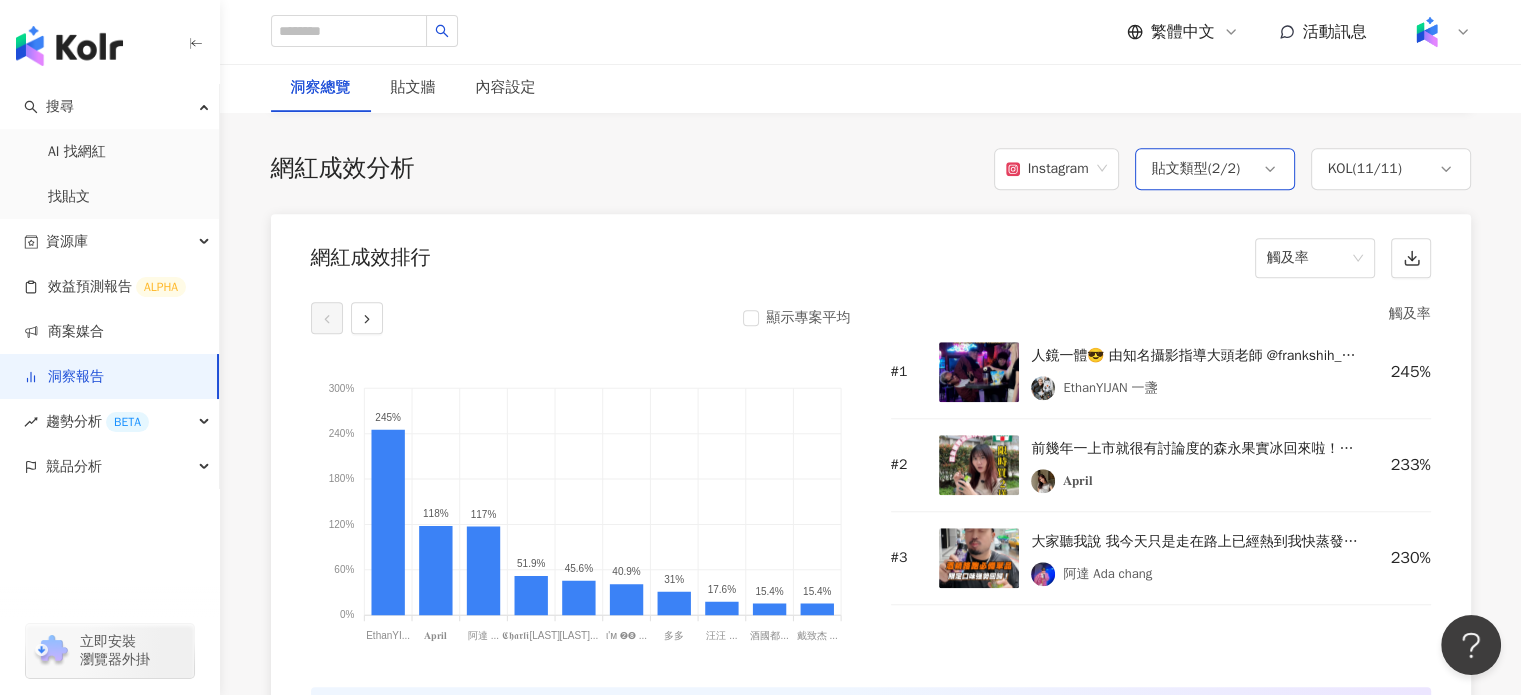 click on "貼文類型  ( 2 / 2 )" at bounding box center (1196, 169) 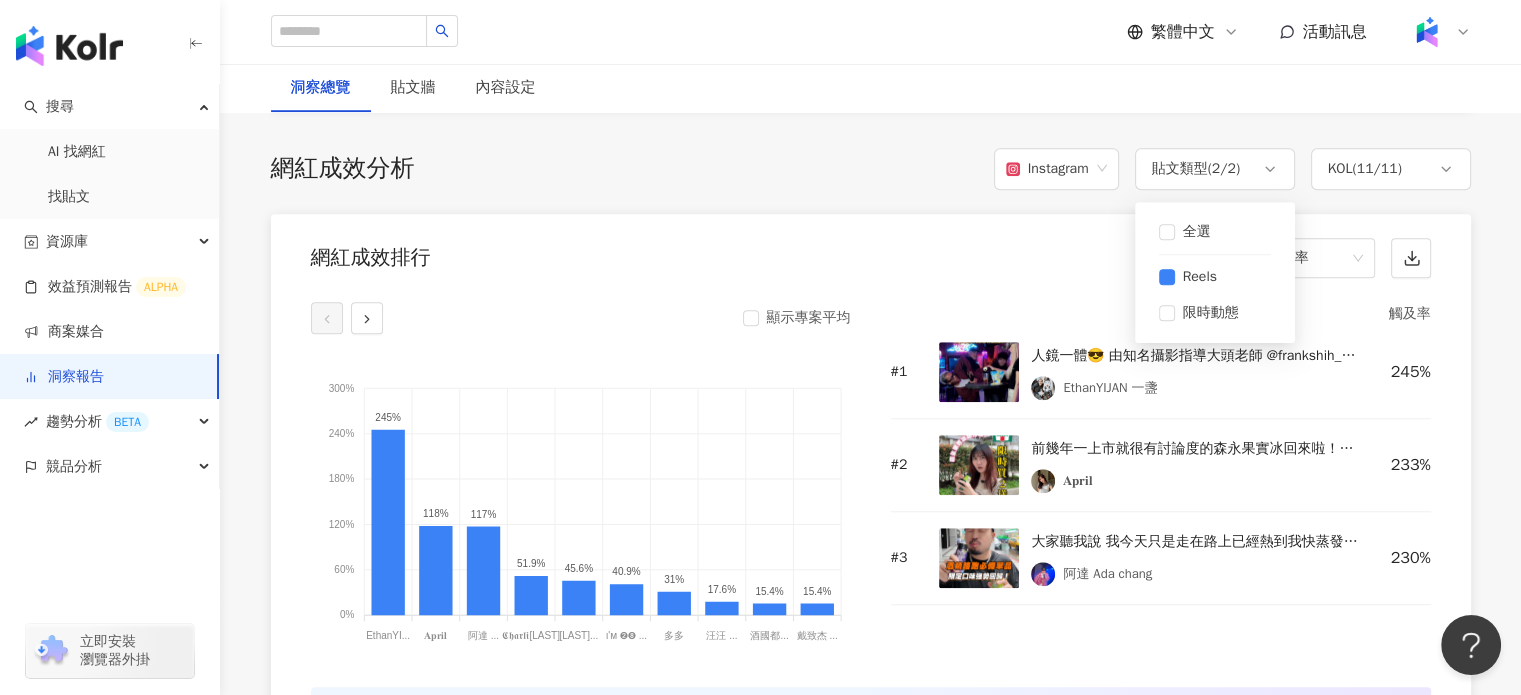 click on "網紅成效排行 觸及率" at bounding box center [871, 252] 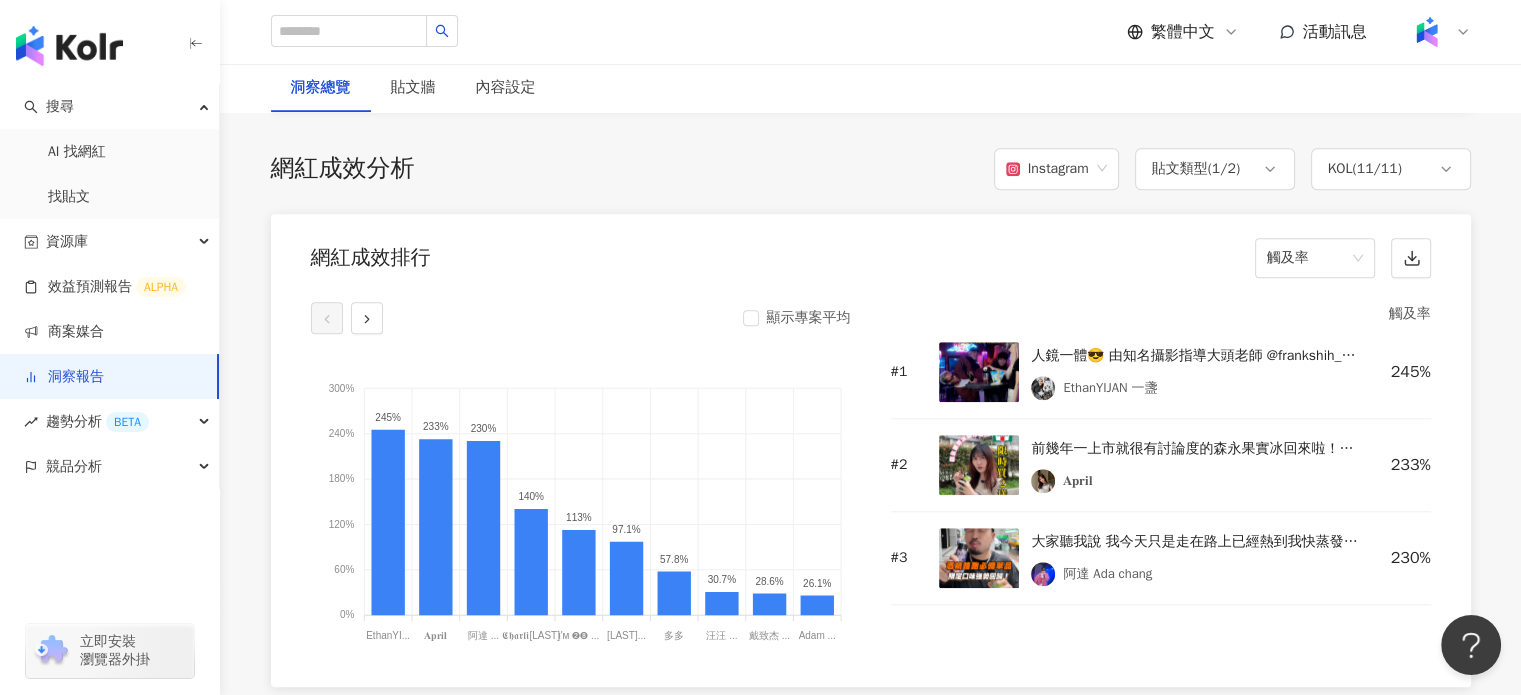 click on "顯示專案平均" at bounding box center [797, 318] 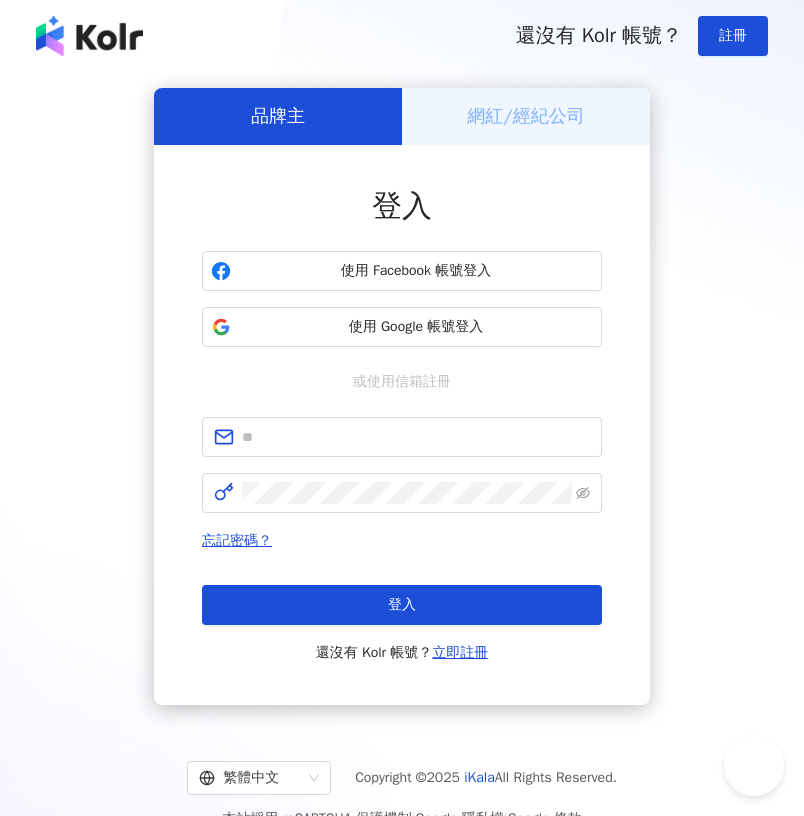 scroll, scrollTop: 0, scrollLeft: 0, axis: both 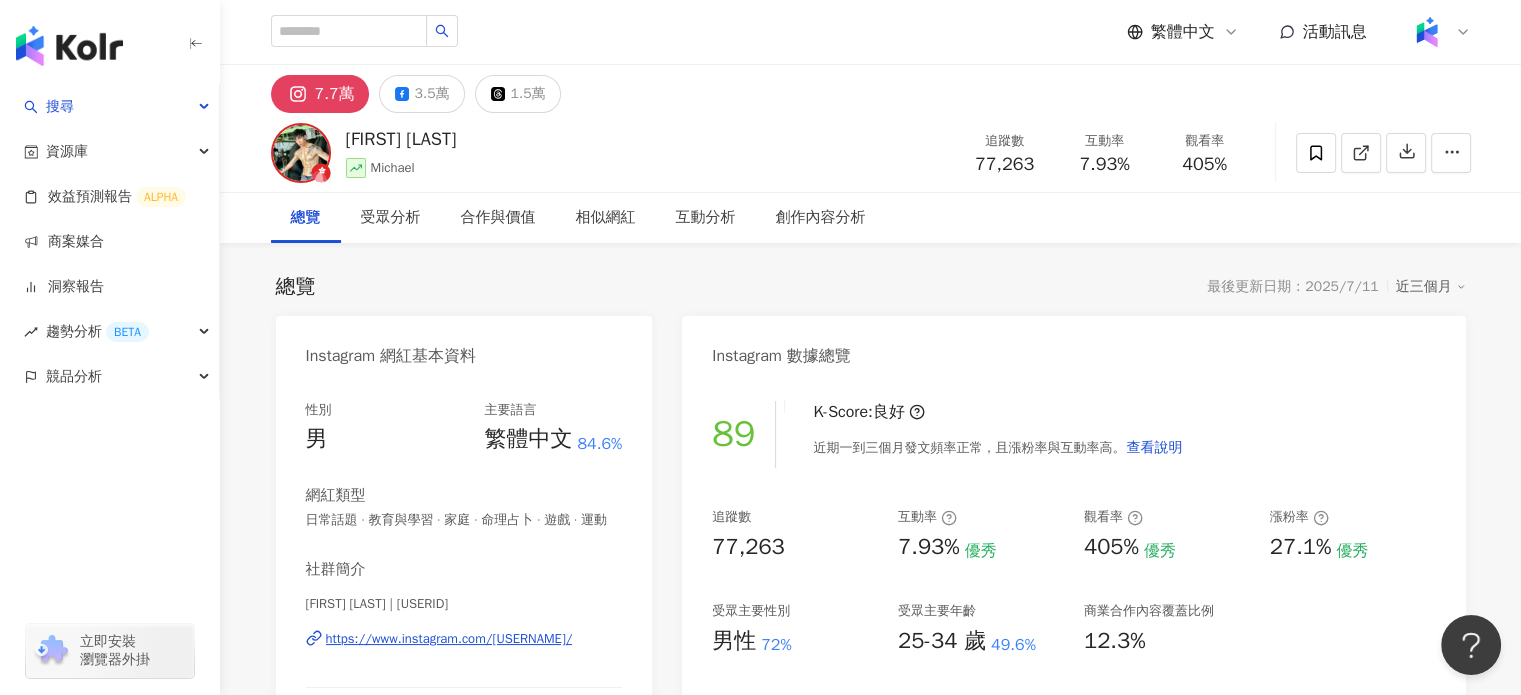 click on "89 K-Score :   良好 近期一到三個月發文頻率正常，且漲粉率與互動率高。 查看說明 追蹤數   77,263 互動率   7.93% 優秀 觀看率   405% 優秀 漲粉率   27.1% 優秀 受眾主要性別   男性 72% 受眾主要年齡   25-34 歲 49.6% 商業合作內容覆蓋比例   12.3%" at bounding box center (1073, 605) 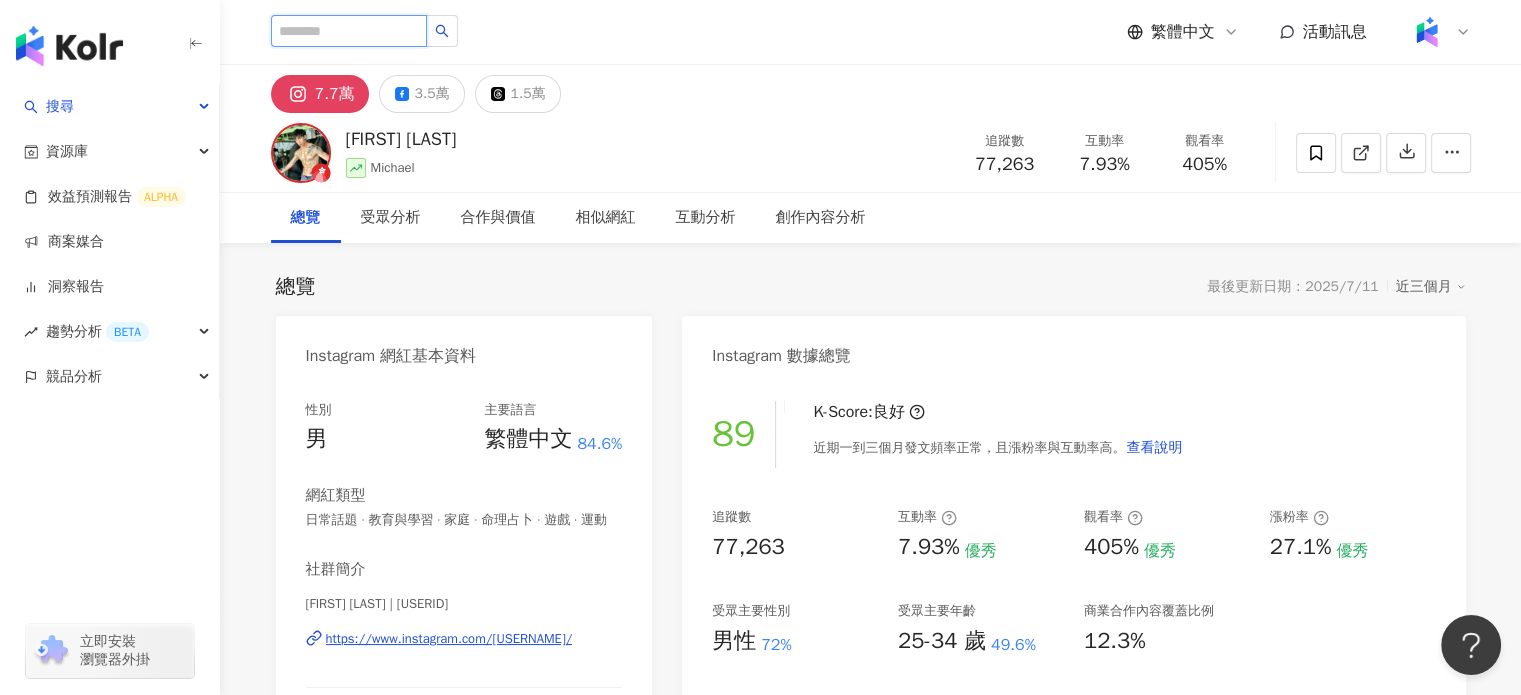 click at bounding box center (349, 31) 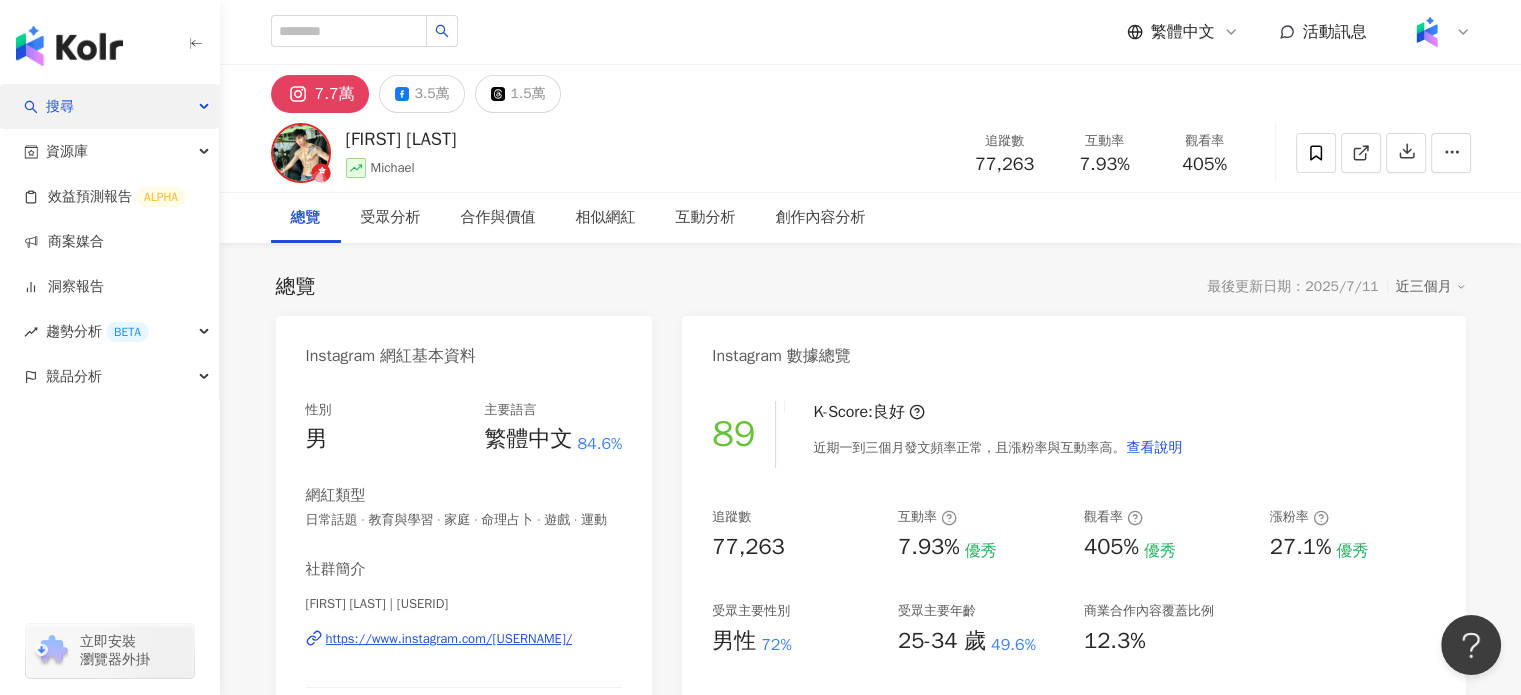 click on "搜尋" at bounding box center (109, 106) 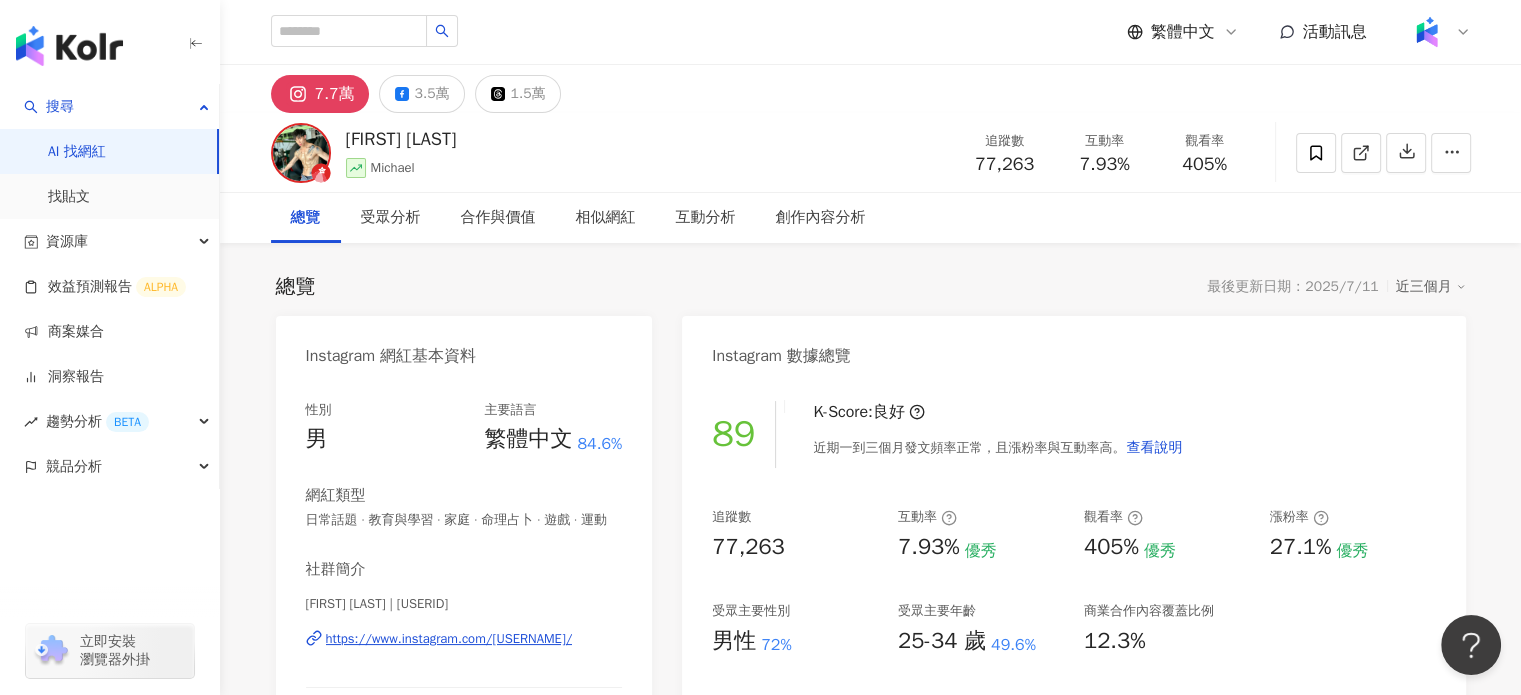 click on "AI 找網紅" at bounding box center (77, 152) 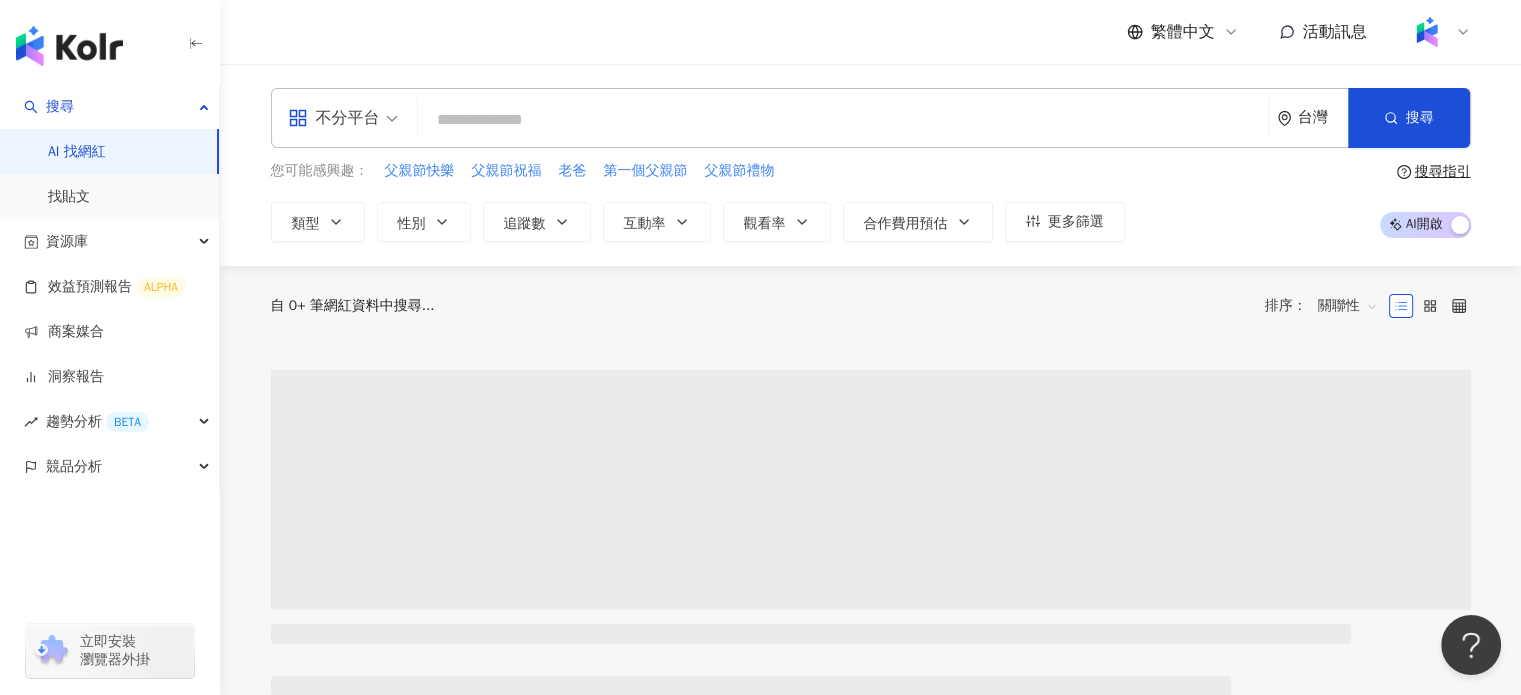 click at bounding box center (843, 120) 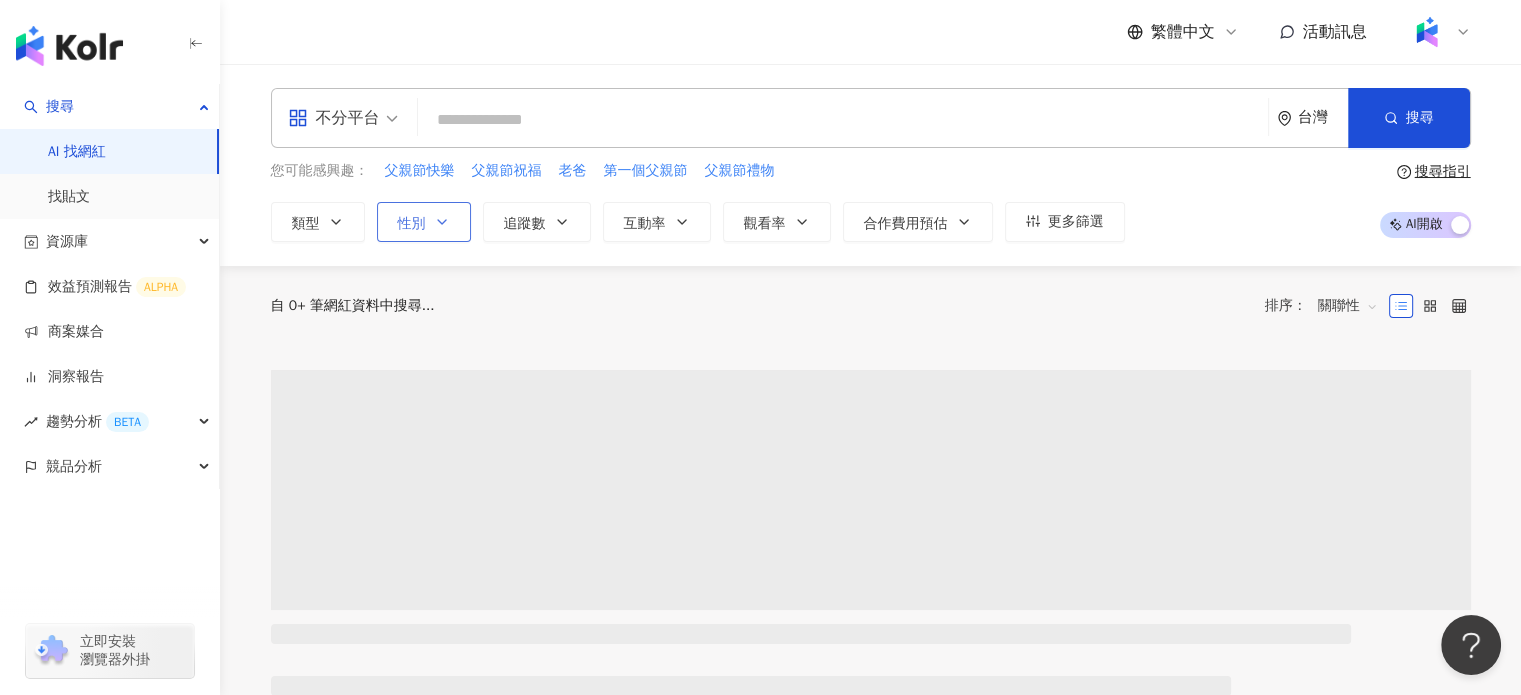 click on "性別" at bounding box center [424, 222] 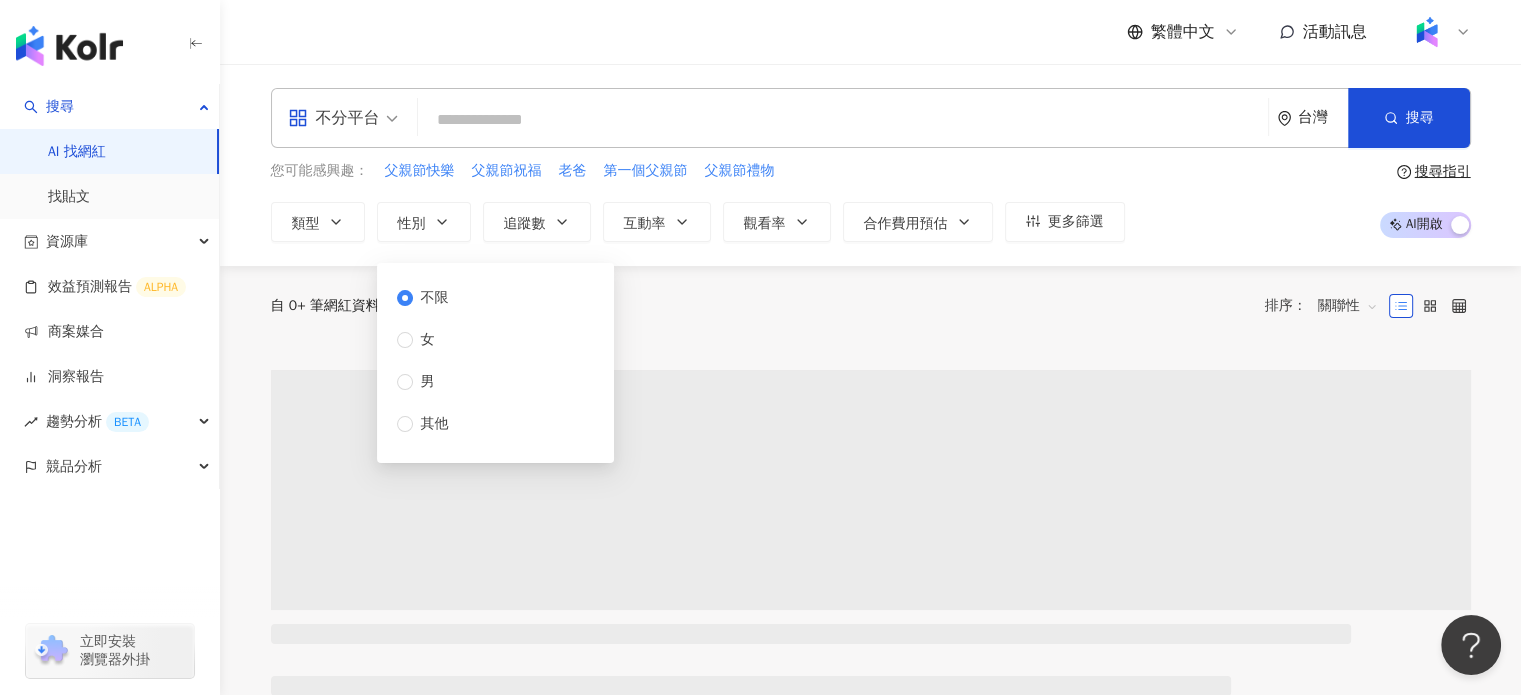 click on "不限 女 男 其他" at bounding box center (431, 361) 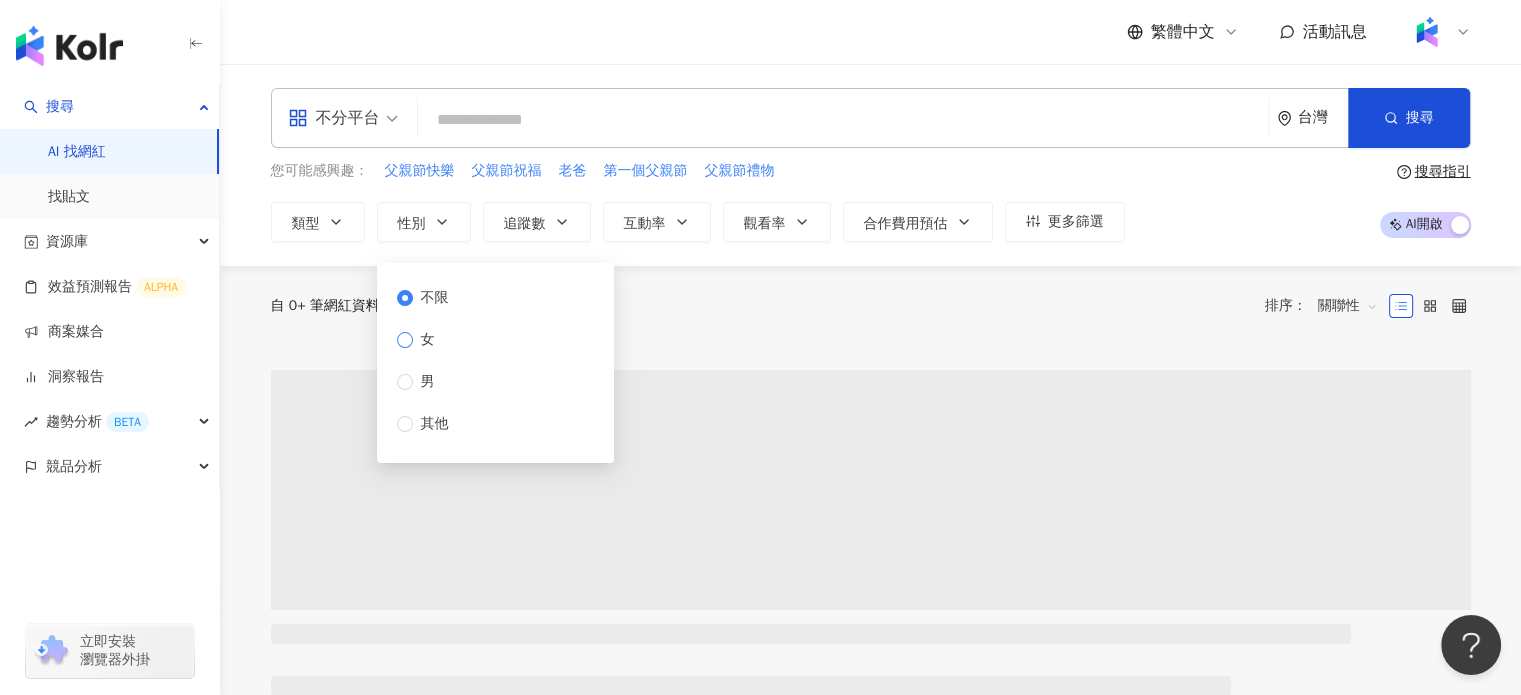 click on "女" at bounding box center [428, 340] 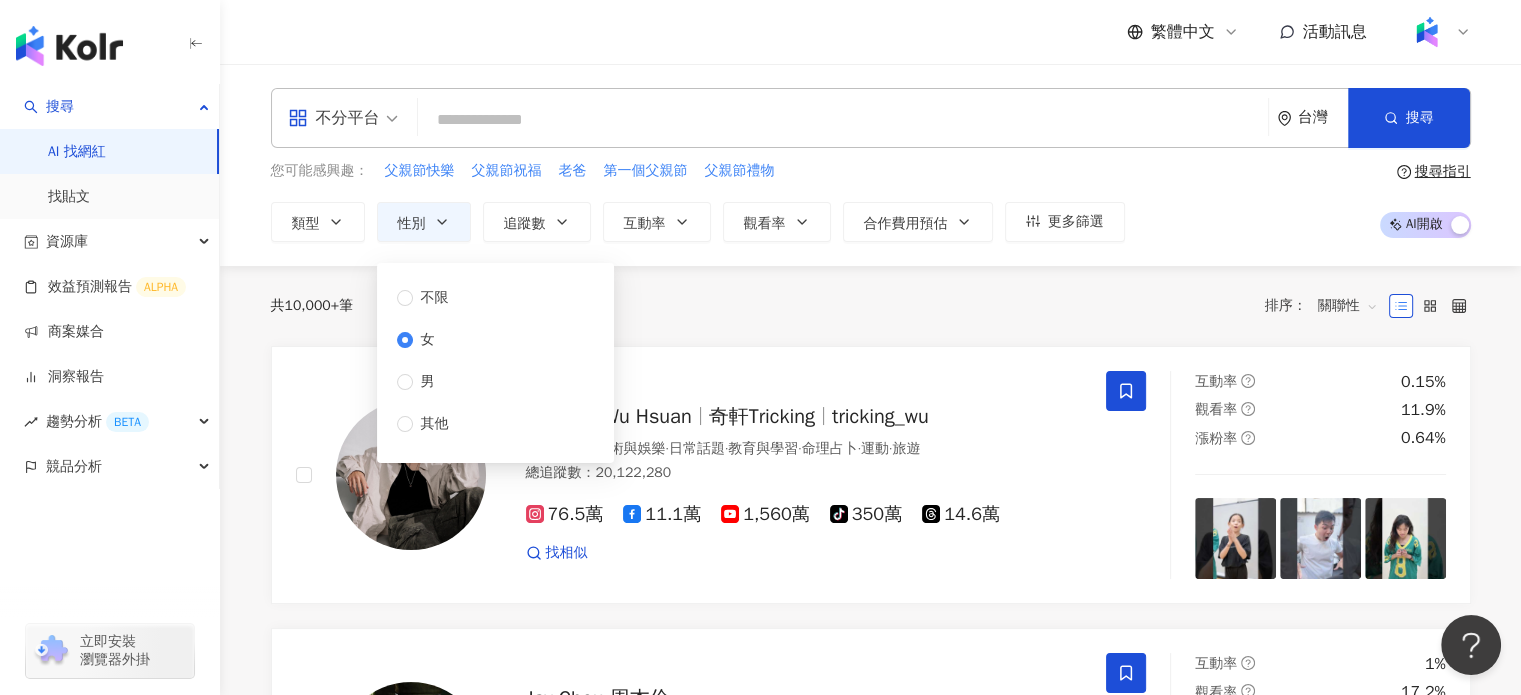 click at bounding box center [843, 120] 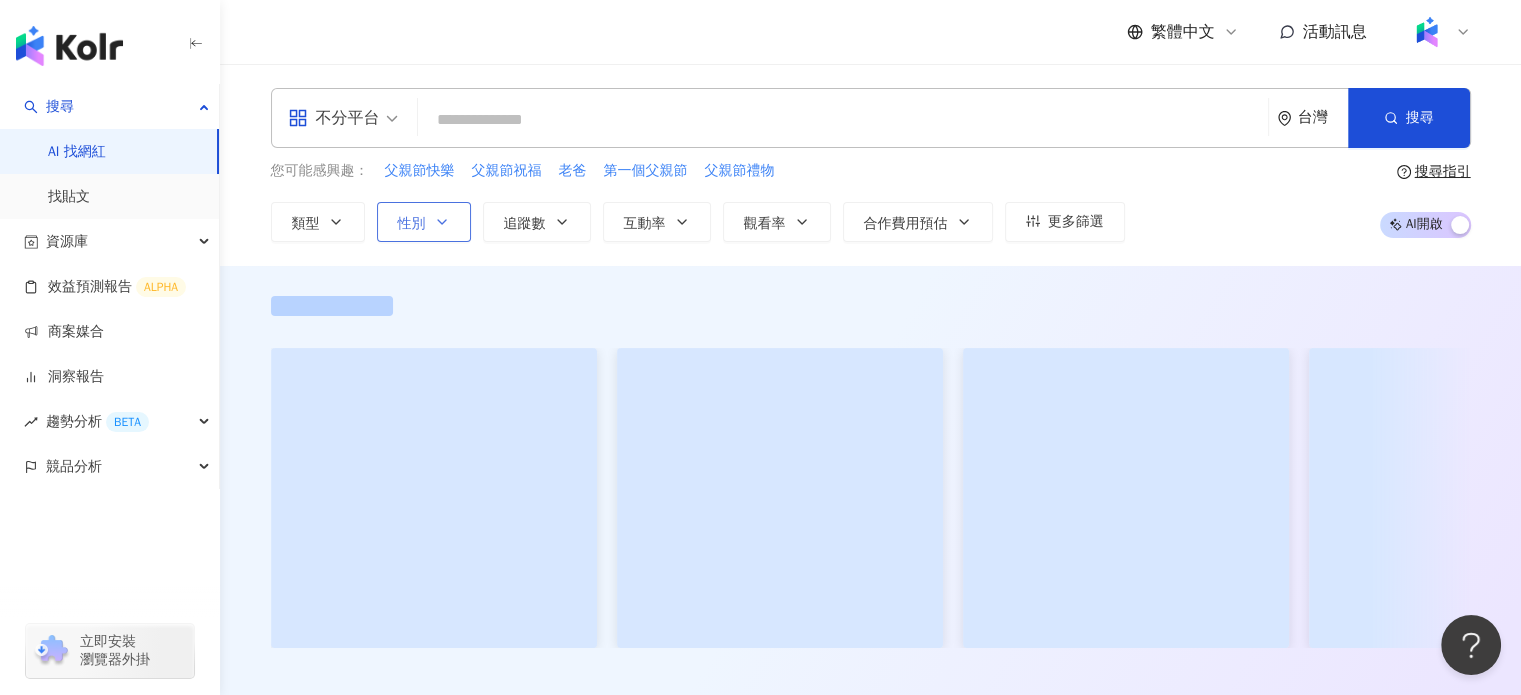 click on "性別" at bounding box center (412, 224) 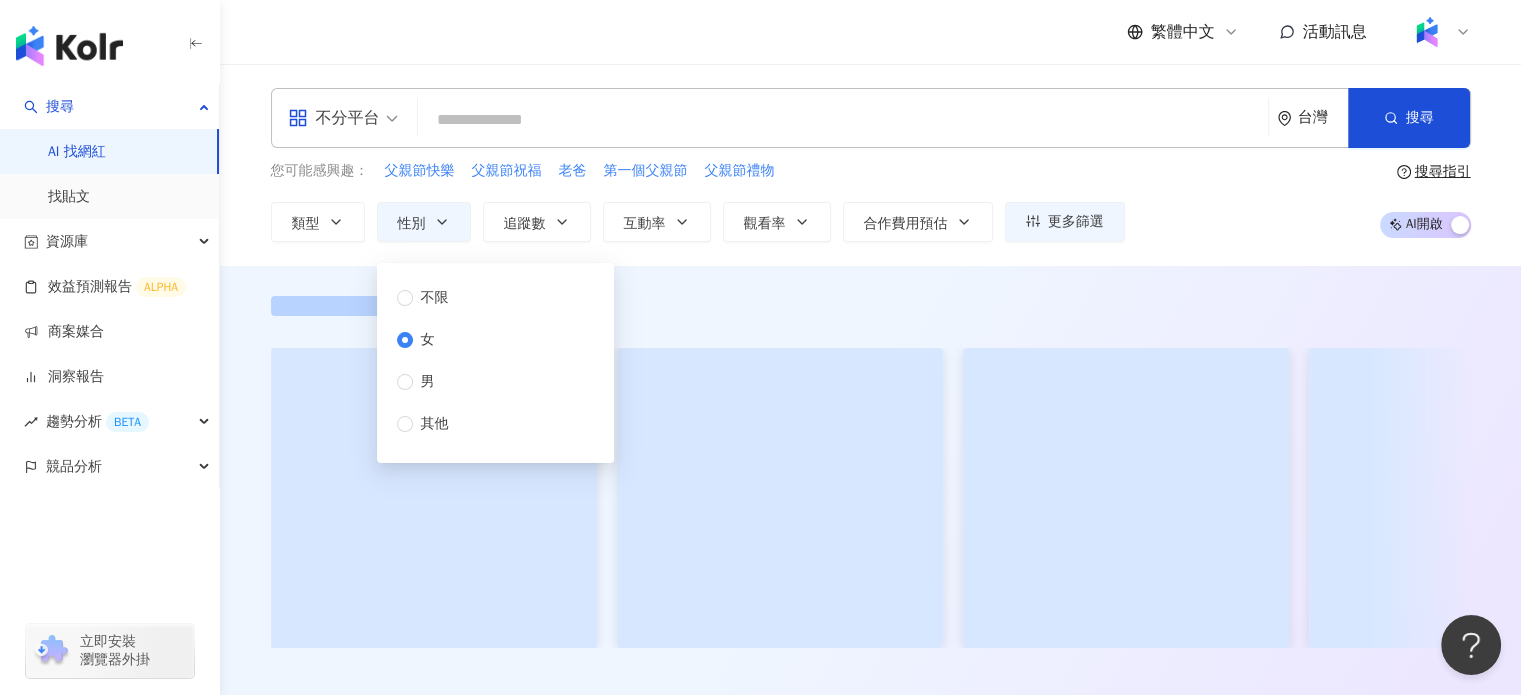 click at bounding box center (843, 120) 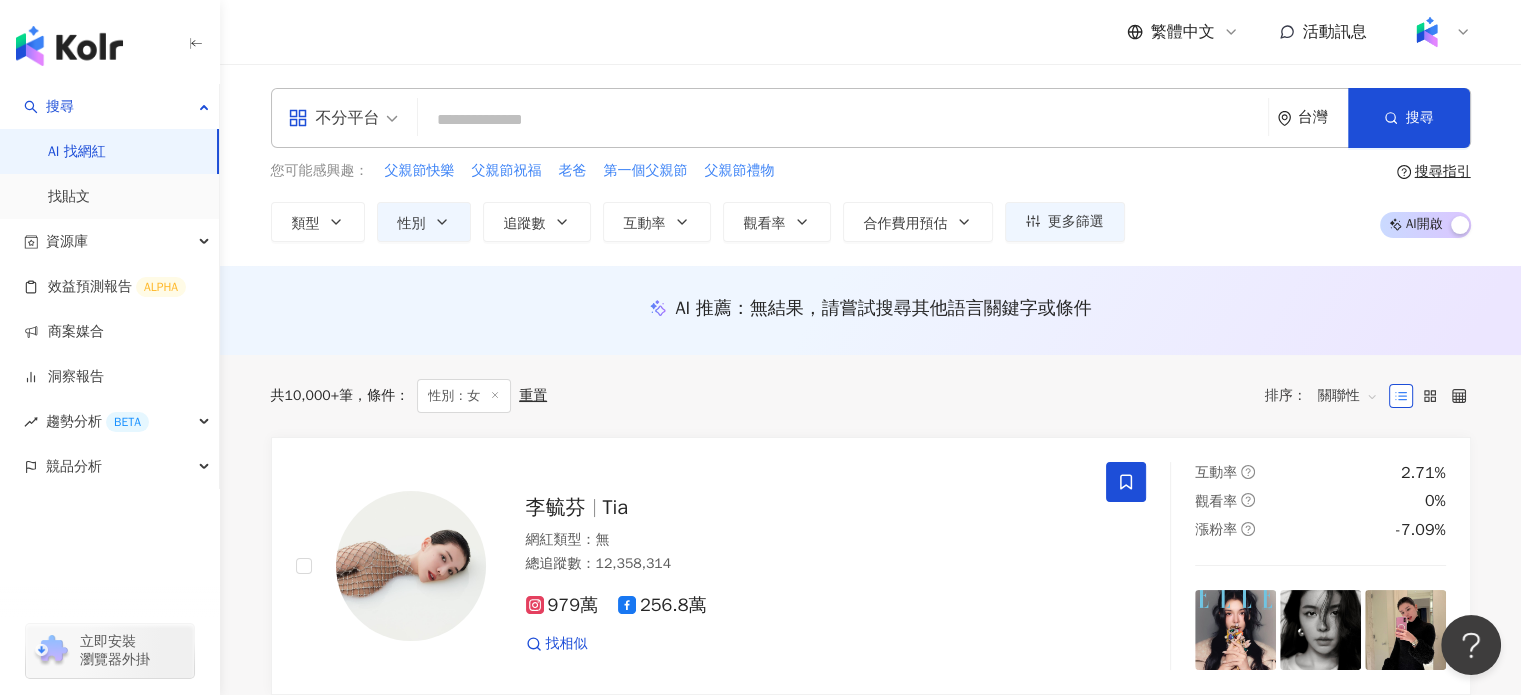 click at bounding box center [843, 120] 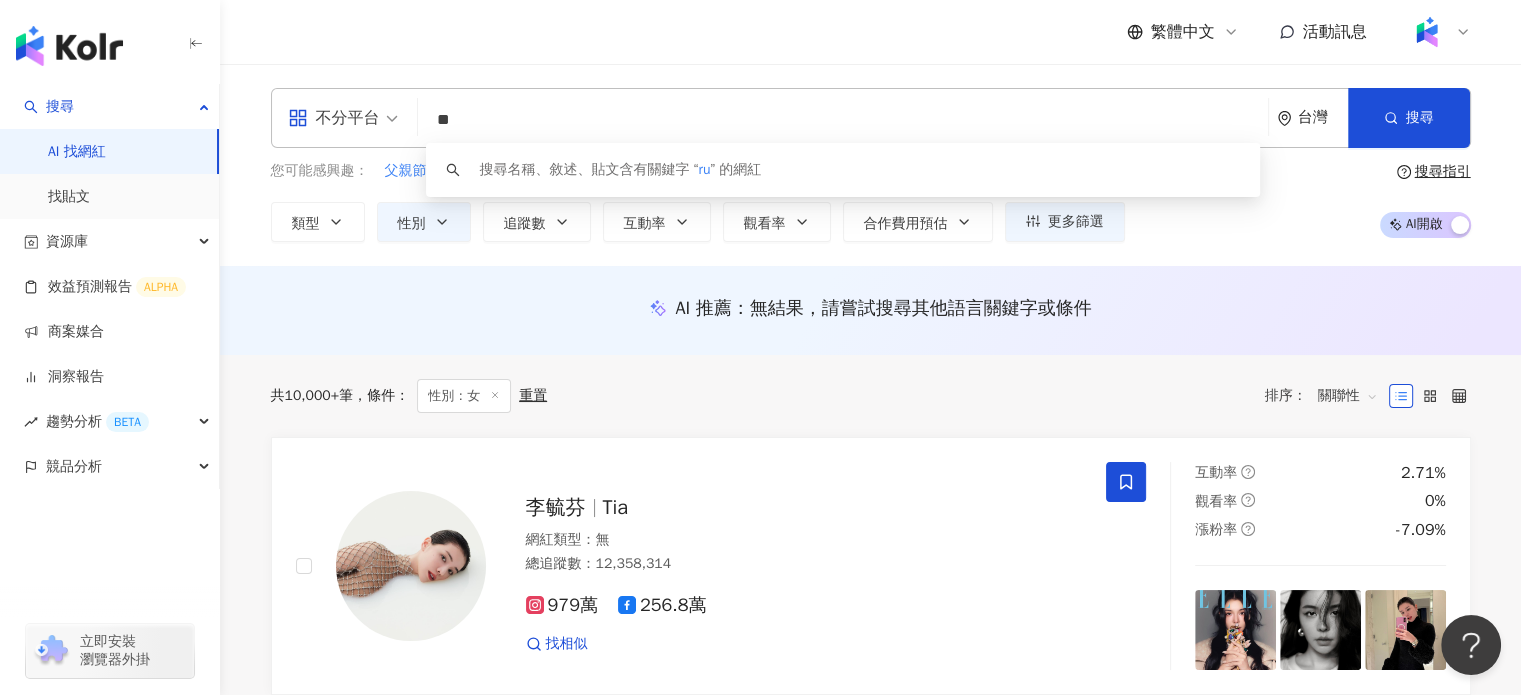 type on "*" 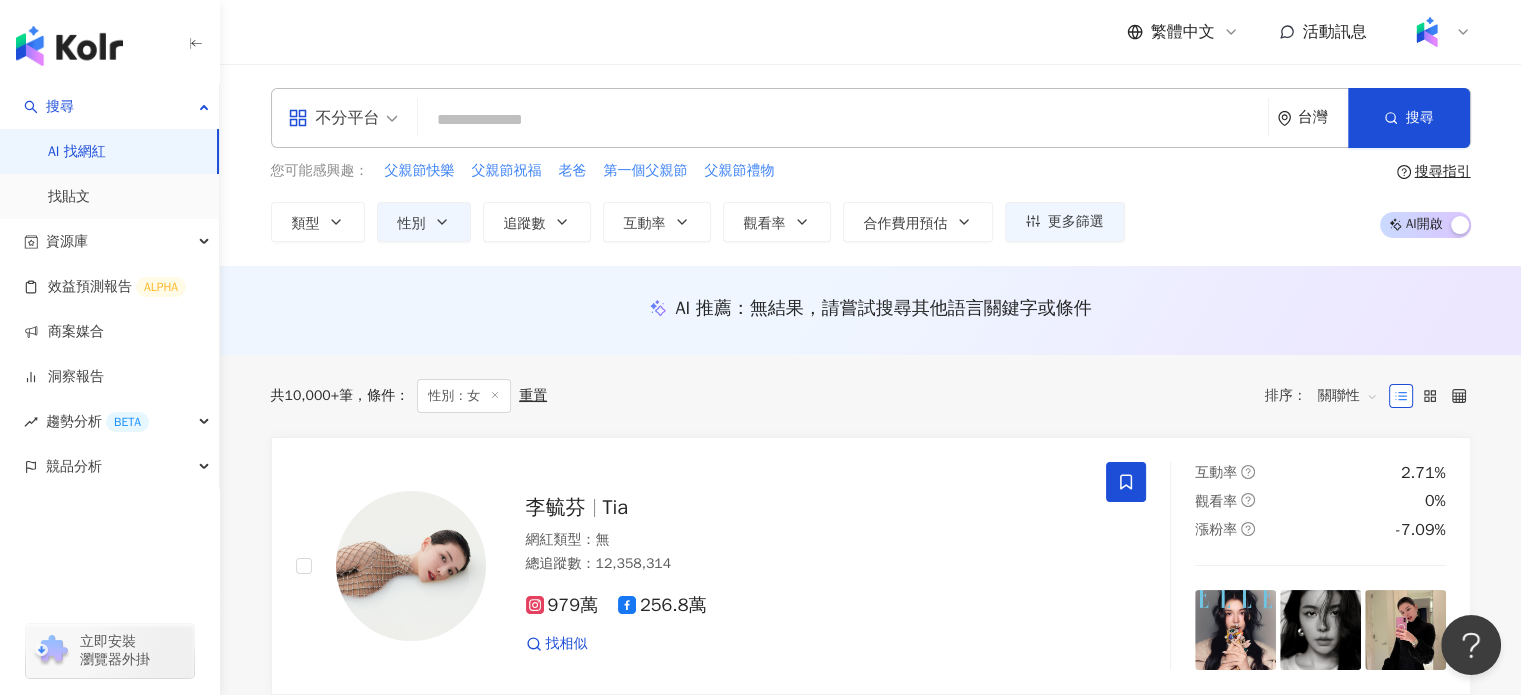 type on "*" 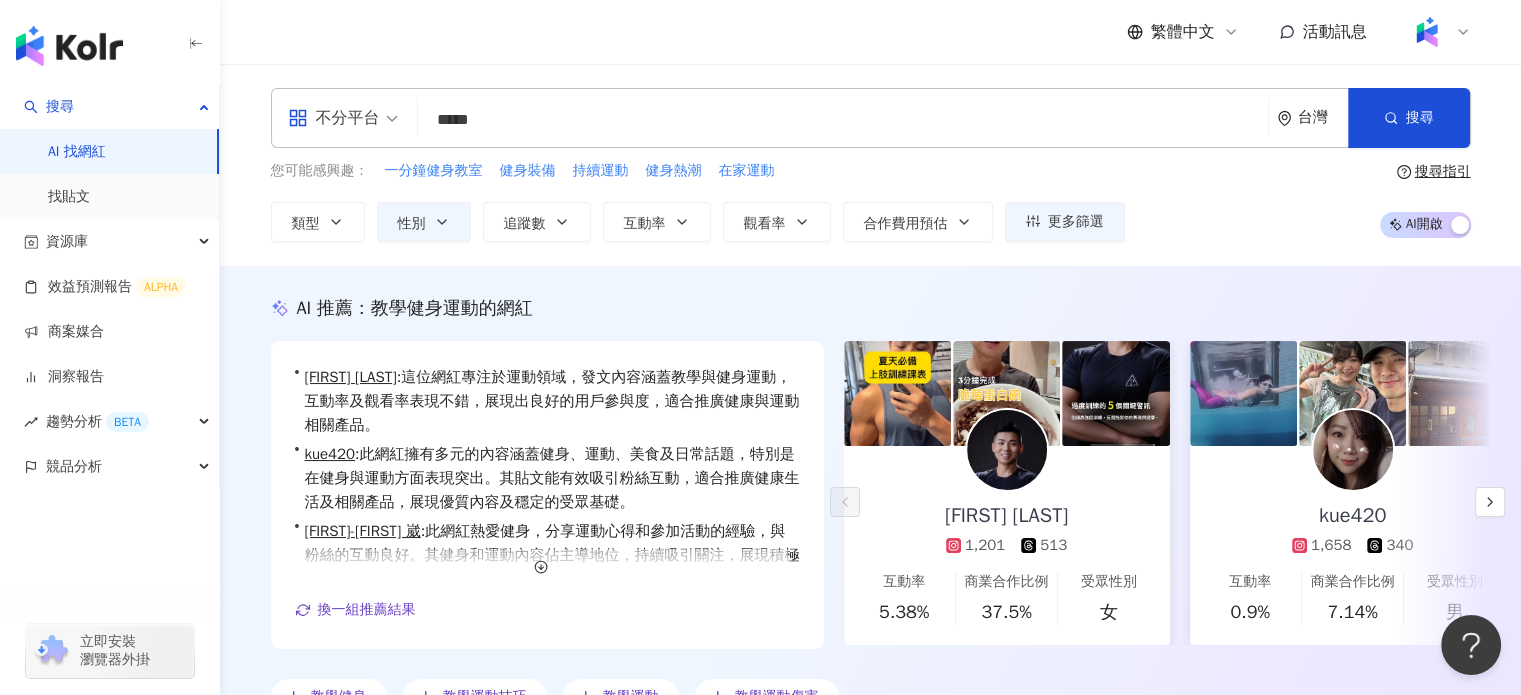 scroll, scrollTop: 0, scrollLeft: 0, axis: both 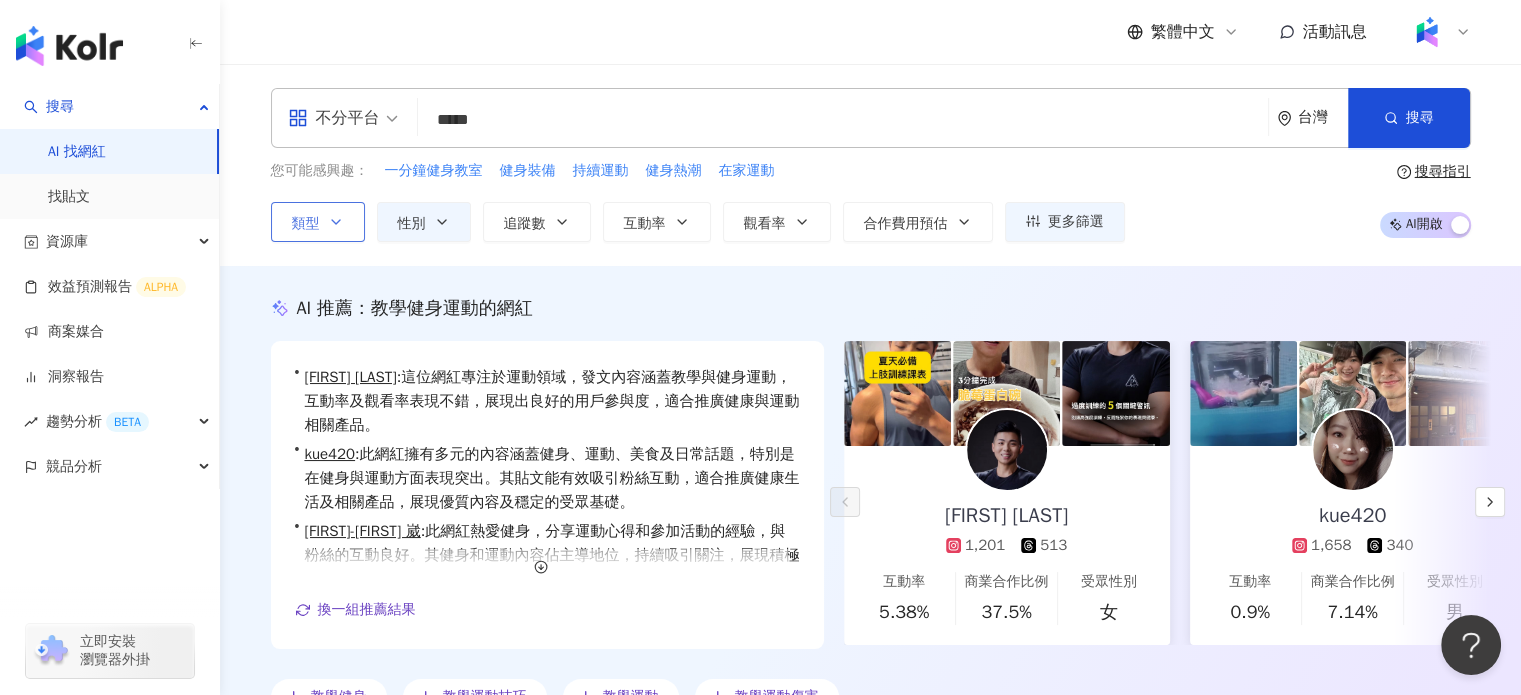 click on "類型" at bounding box center (306, 224) 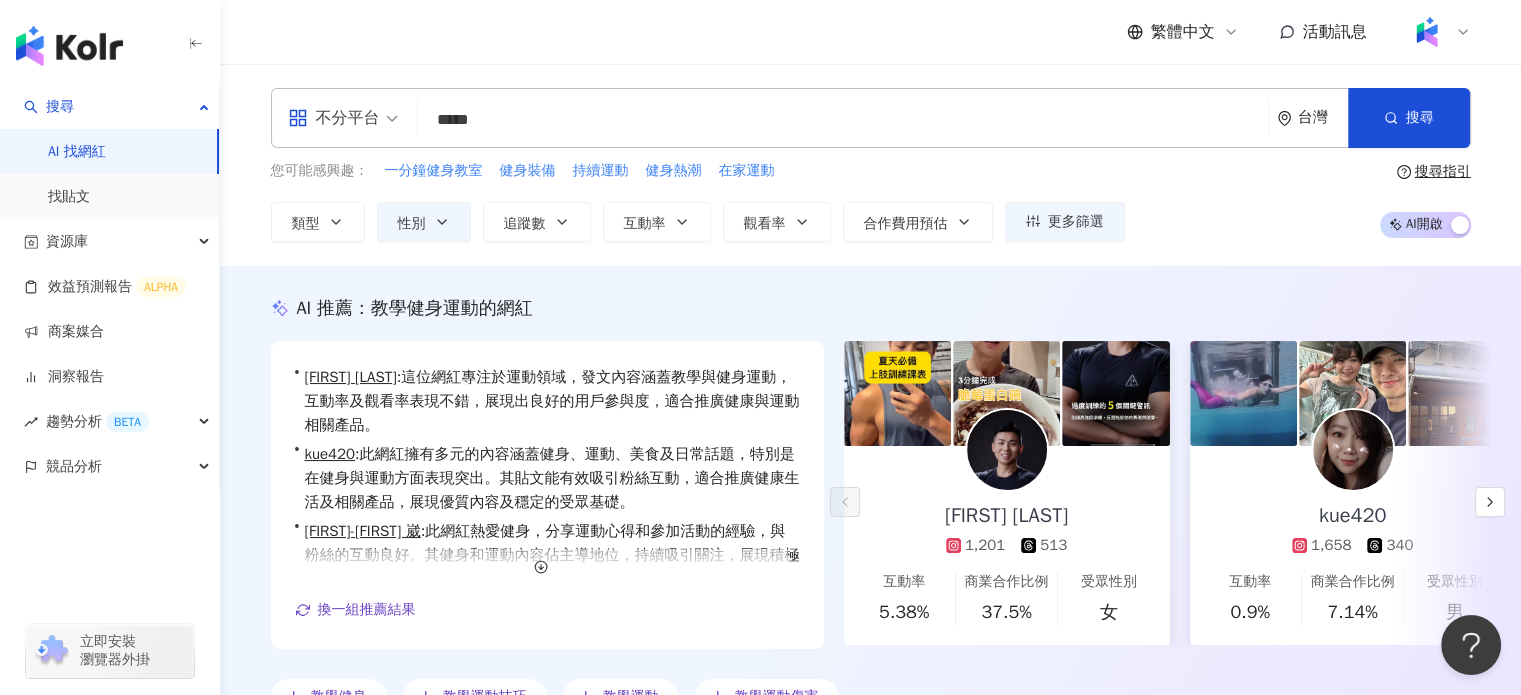 click on "*****" at bounding box center (843, 120) 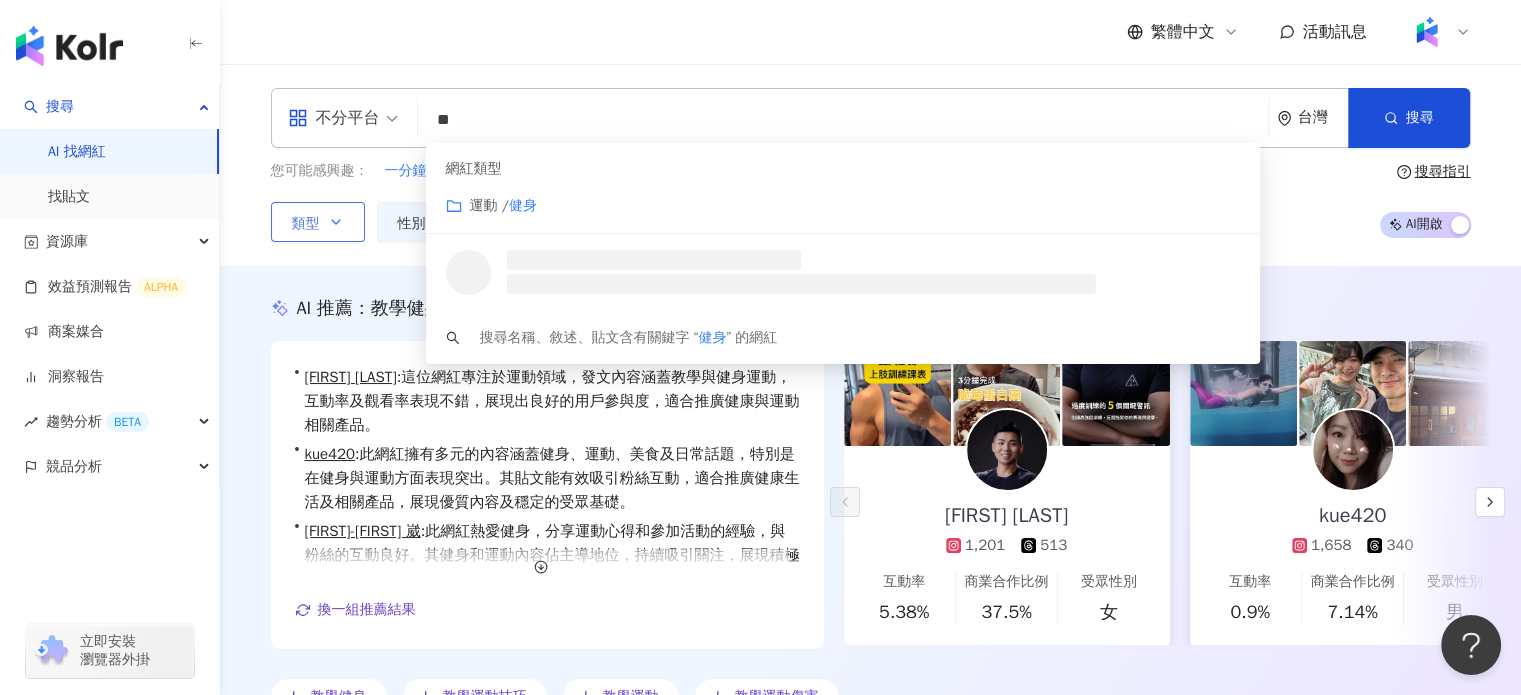 type on "**" 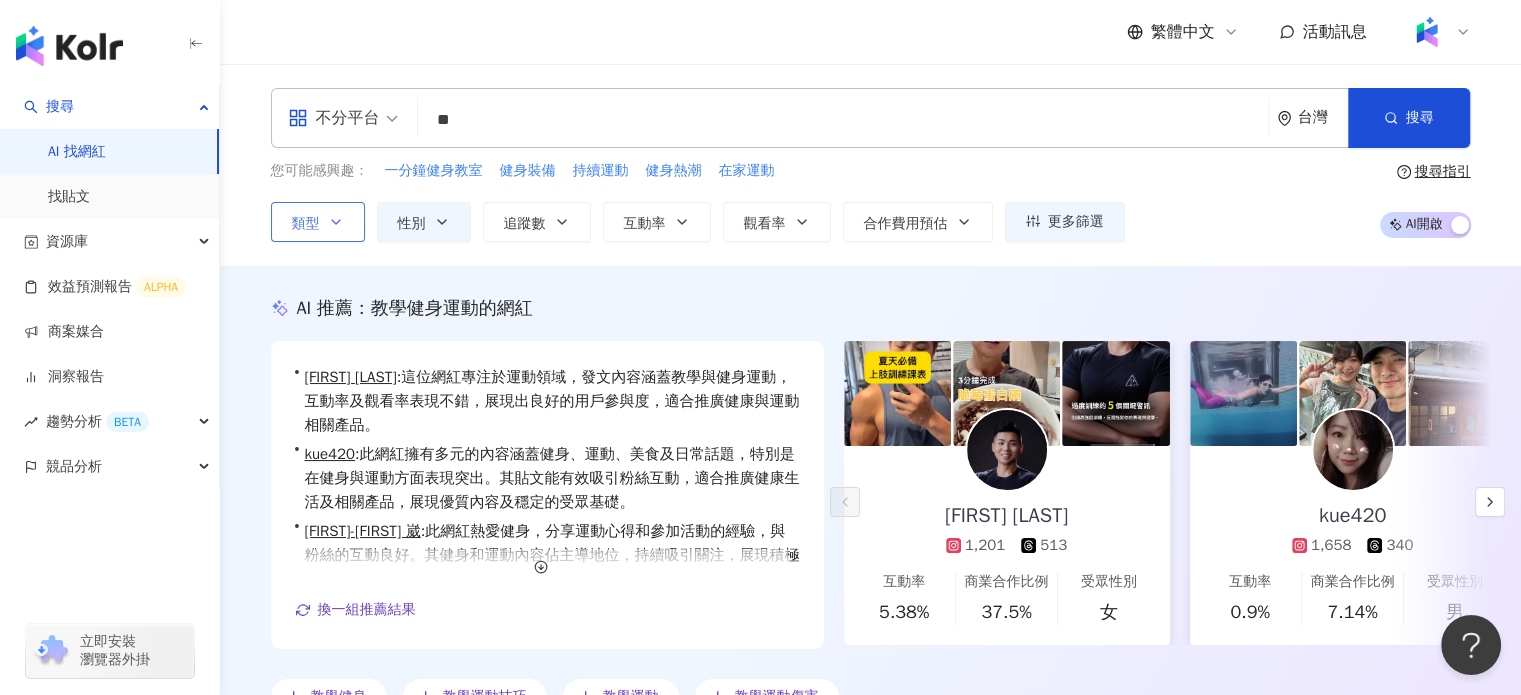 click on "類型" at bounding box center [306, 224] 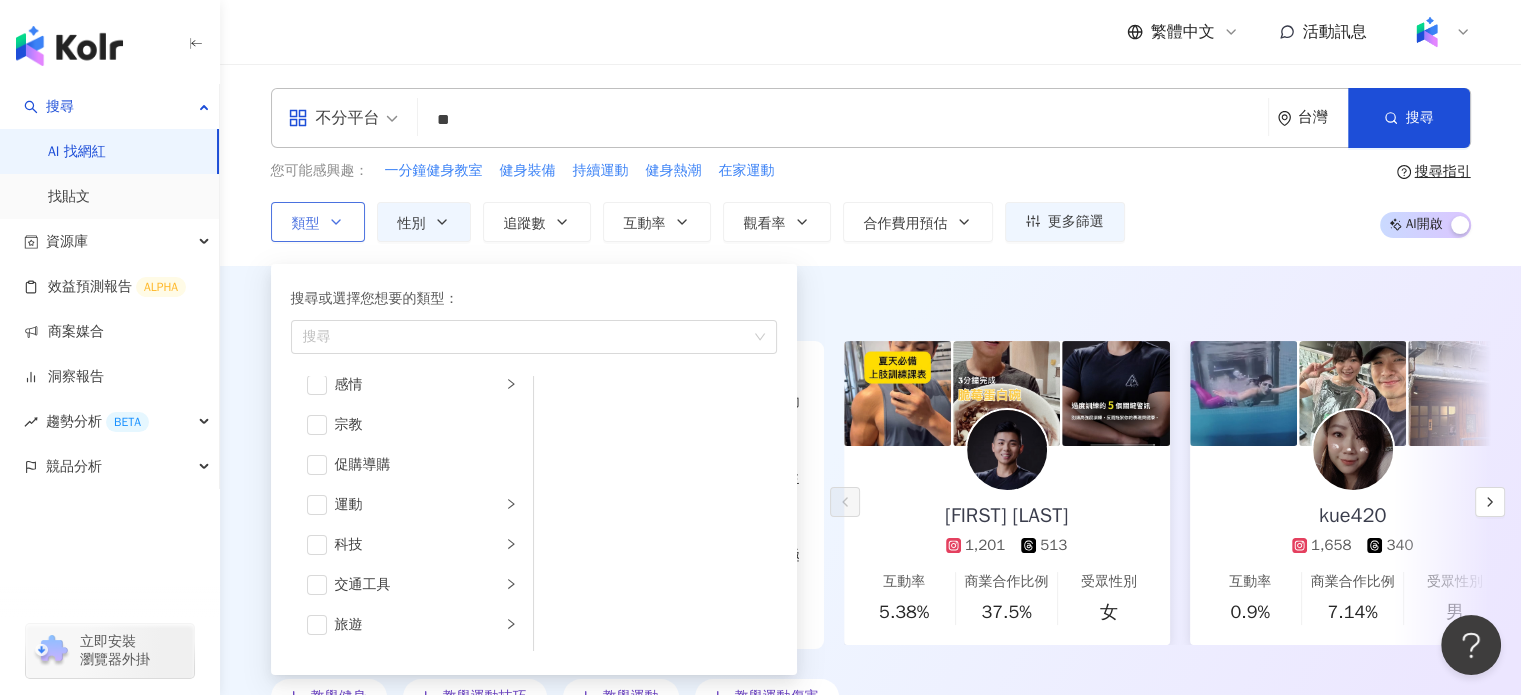 scroll, scrollTop: 663, scrollLeft: 0, axis: vertical 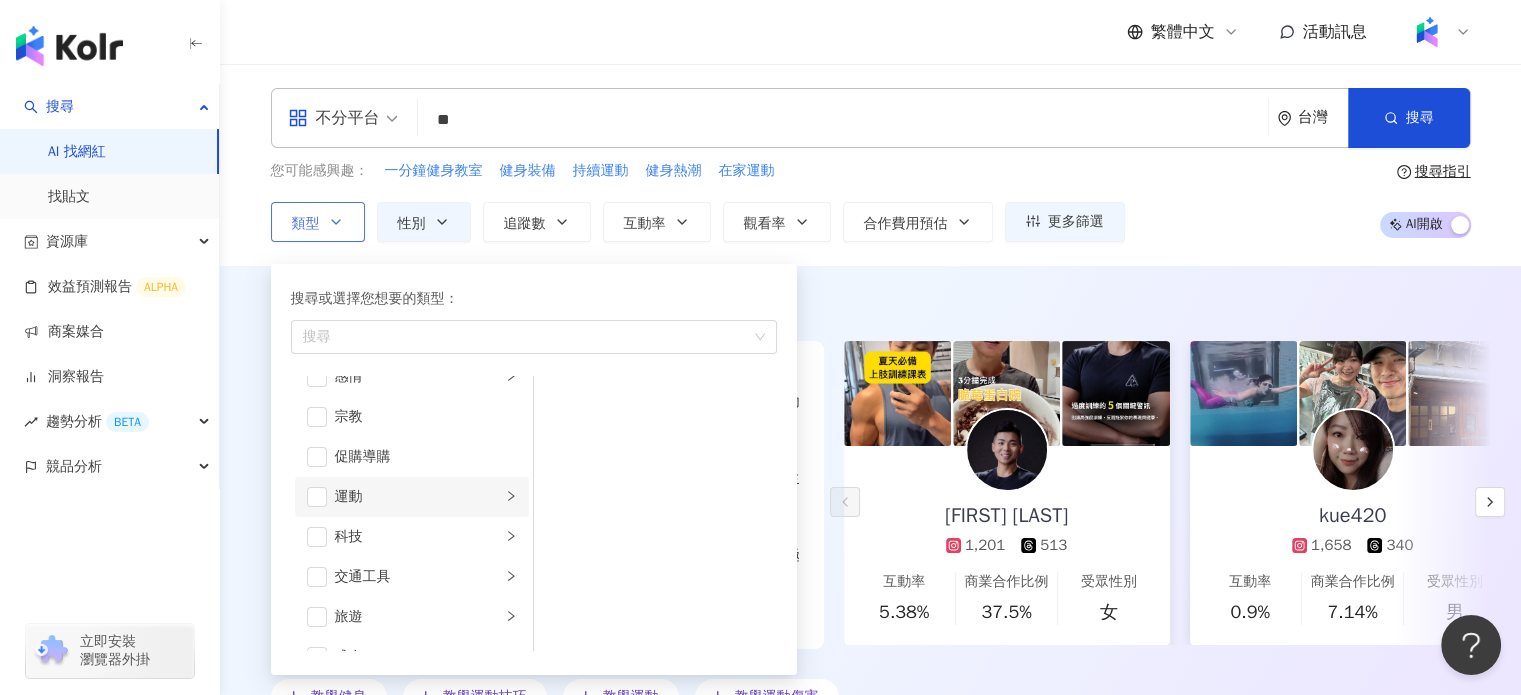 click on "運動" at bounding box center (418, 497) 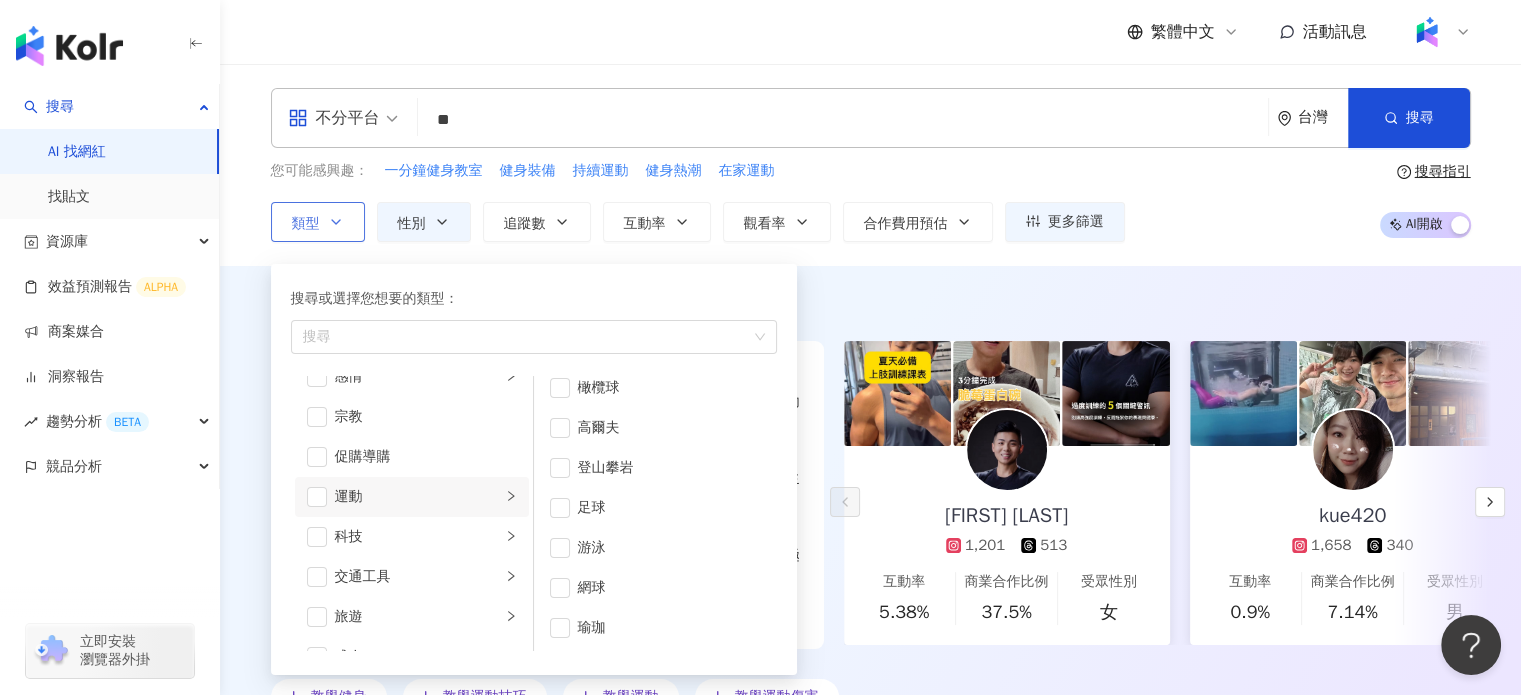 scroll, scrollTop: 252, scrollLeft: 0, axis: vertical 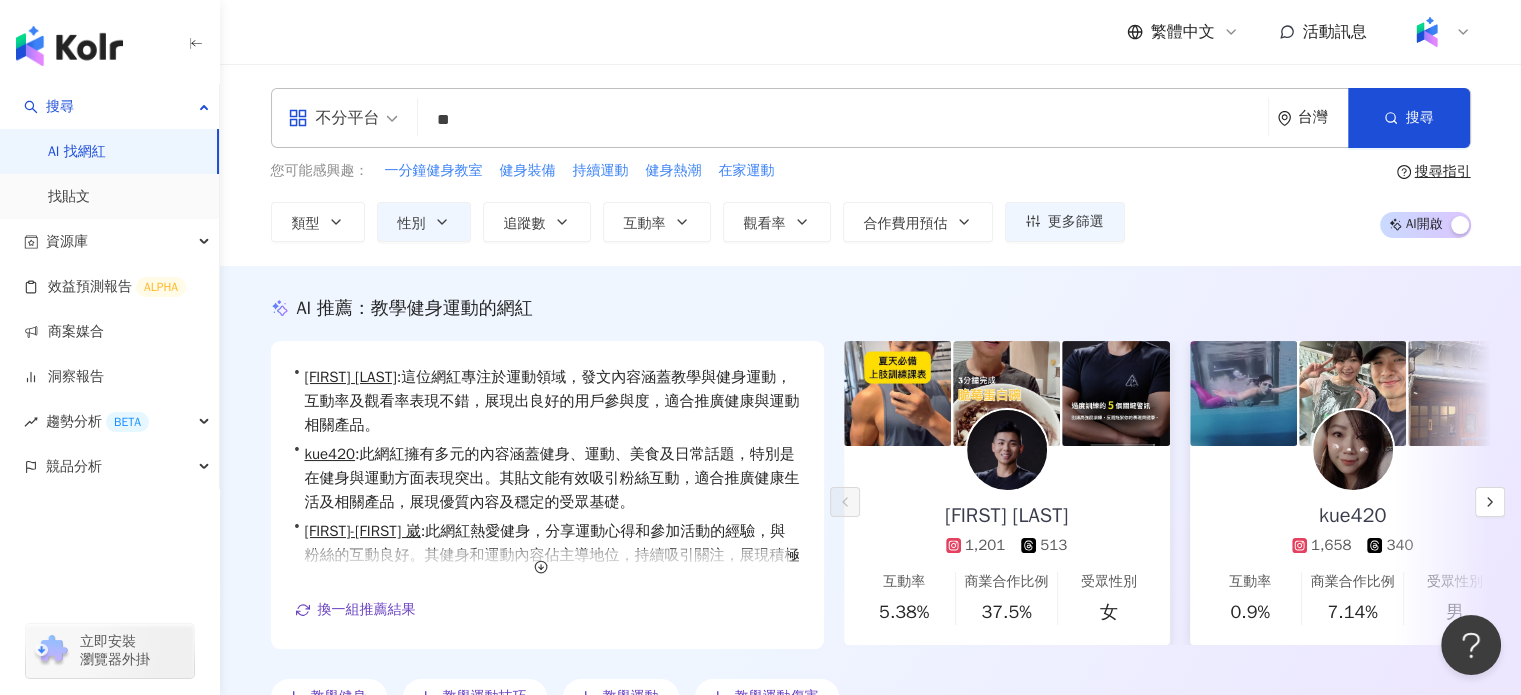 click on "**" at bounding box center (843, 120) 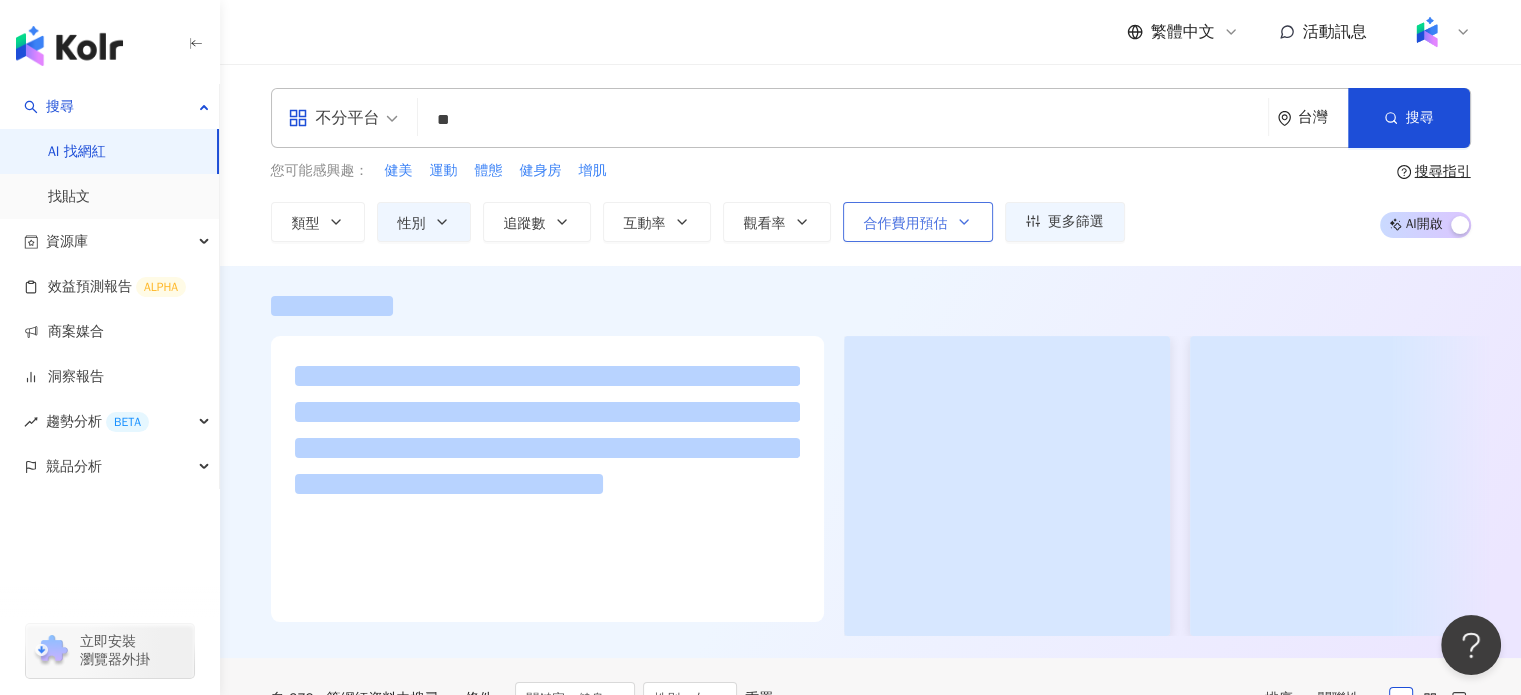 scroll, scrollTop: 79, scrollLeft: 0, axis: vertical 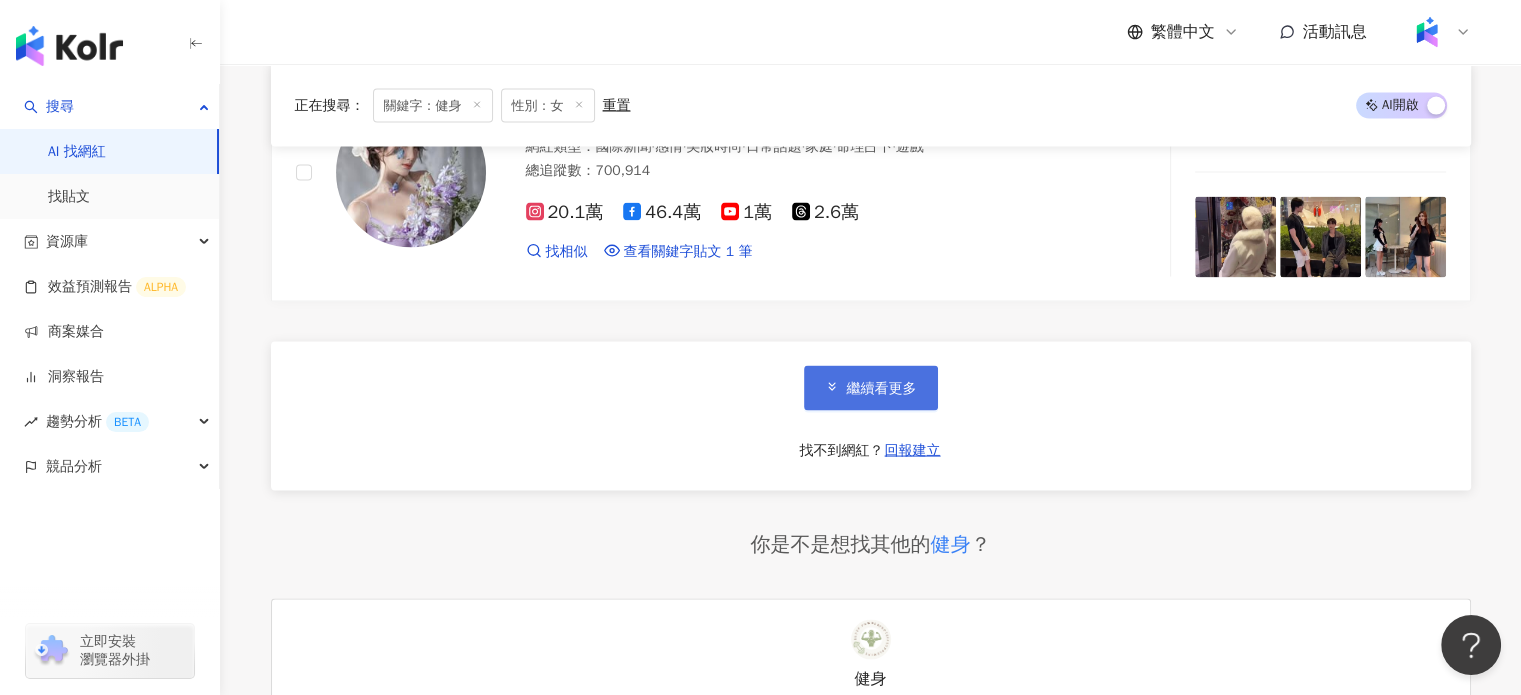 click on "繼續看更多" at bounding box center [882, 389] 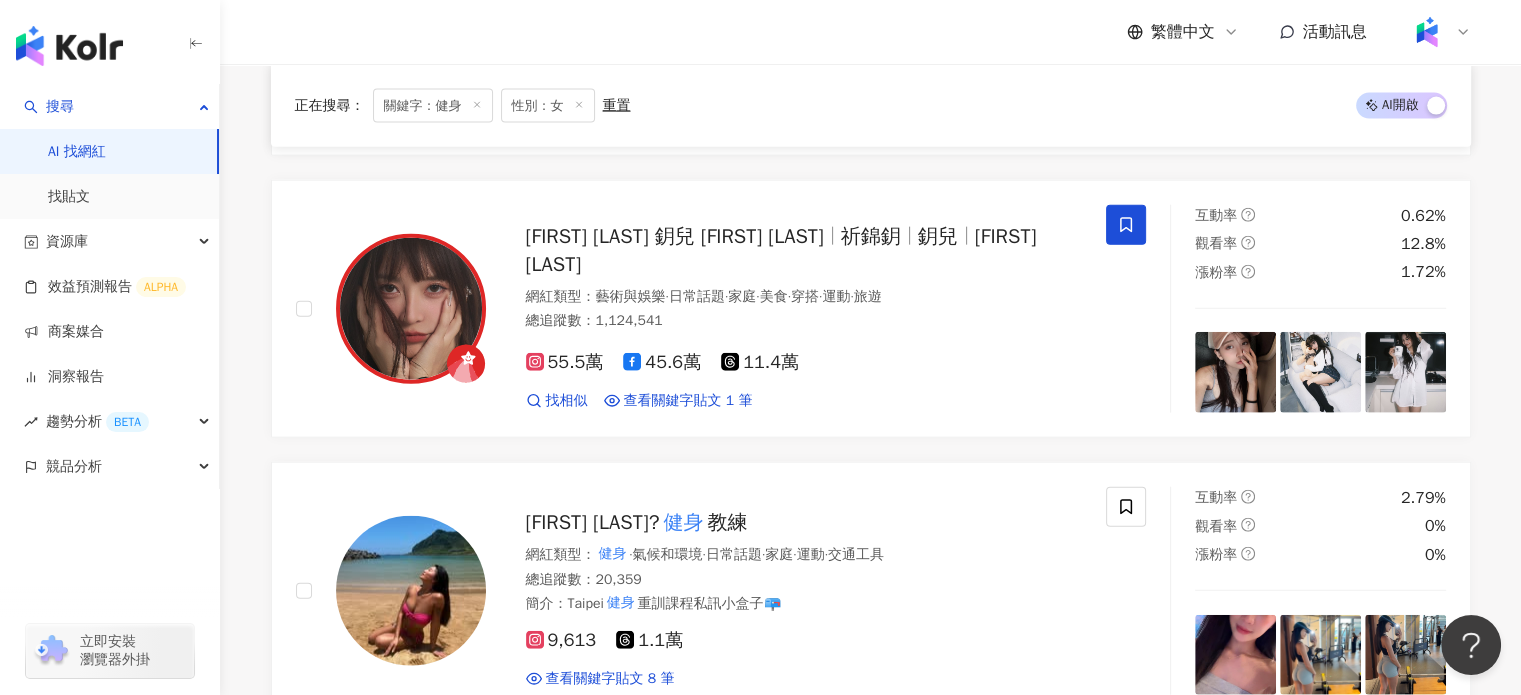 scroll, scrollTop: 4612, scrollLeft: 0, axis: vertical 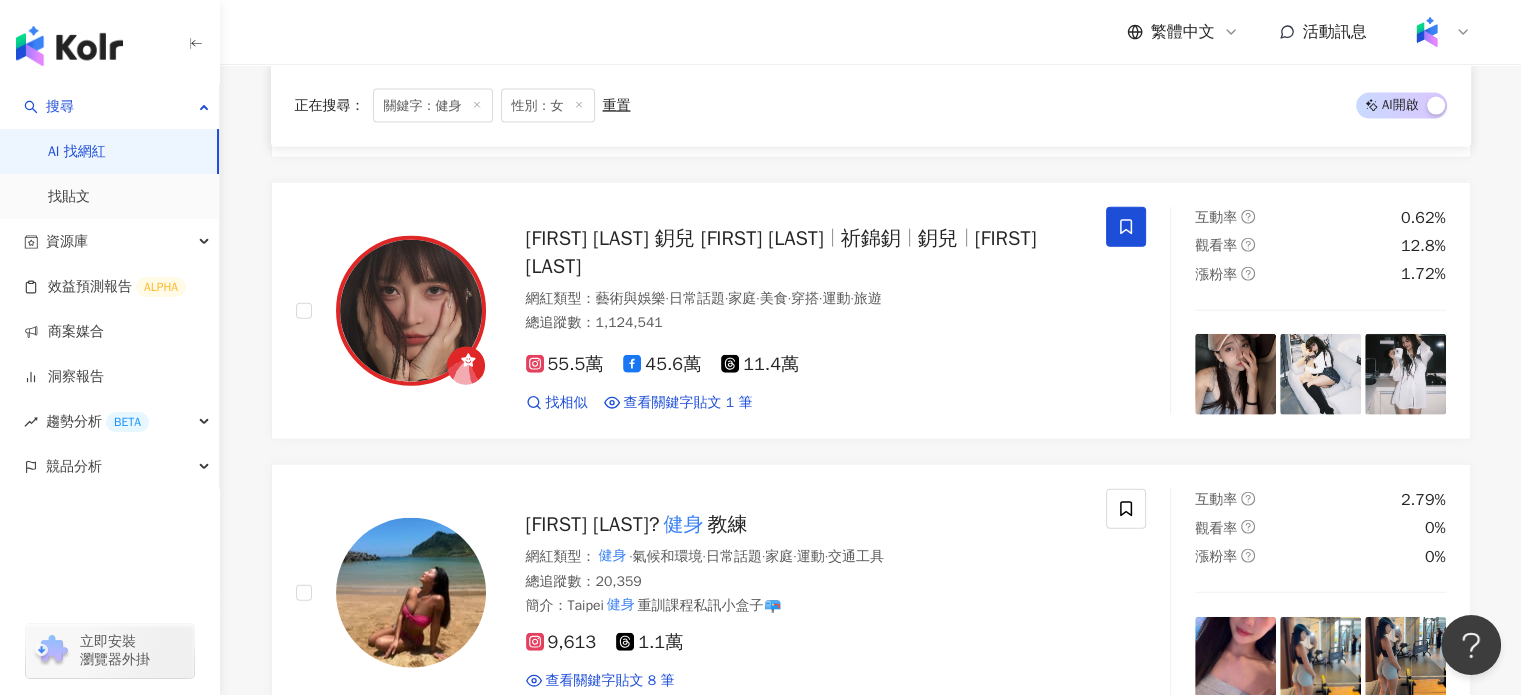 click on "正在搜尋 ： 關鍵字：健身 性別：女 重置 AI  開啟 AI  關閉 美女 健身 聯盟 PrettyGirlsWorkout 美女 健身 聯盟,PrettyGirlsWorkout 網紅類型 ： 營養與保健  ·  醫療與健康  ·  運動 總追蹤數 ： 2,290,743 名稱 ： 美女 健身 聯盟 簡介 ： 原創 健身 影片創作者 Original Workout Videos Creator 3.4萬 161.3萬 64.4萬 找相似 查看關鍵字貼文 18 筆 互動率 0.59% 觀看率 31.8% 漲粉率 25.9% Taiwan Fitness 女生愛 健身 網紅類型 ： 瑜珈 總追蹤數 ： 22,756 簡介 ： Health & Fitness 分享給愛 健身 的妳 健康飲食 健美知識  健身 教學 擁有美臀 美胸 馬甲線的性感身材不再是幻想 Be the girl who loves fitness 2.3萬 250 找相似 查看關鍵字貼文 109 筆 互動率 0.06% 觀看率 1.58% 漲粉率 -1.22% 范小凡亂 健身 范小凡 網紅類型 ： 3C家電  ·  健身  ·  日常話題  ·  狗  ·  教育與學習  ·  運動 總追蹤數 ： 294,757 簡介 ： 台北大直 健身 5.6萬" at bounding box center (871, 141) 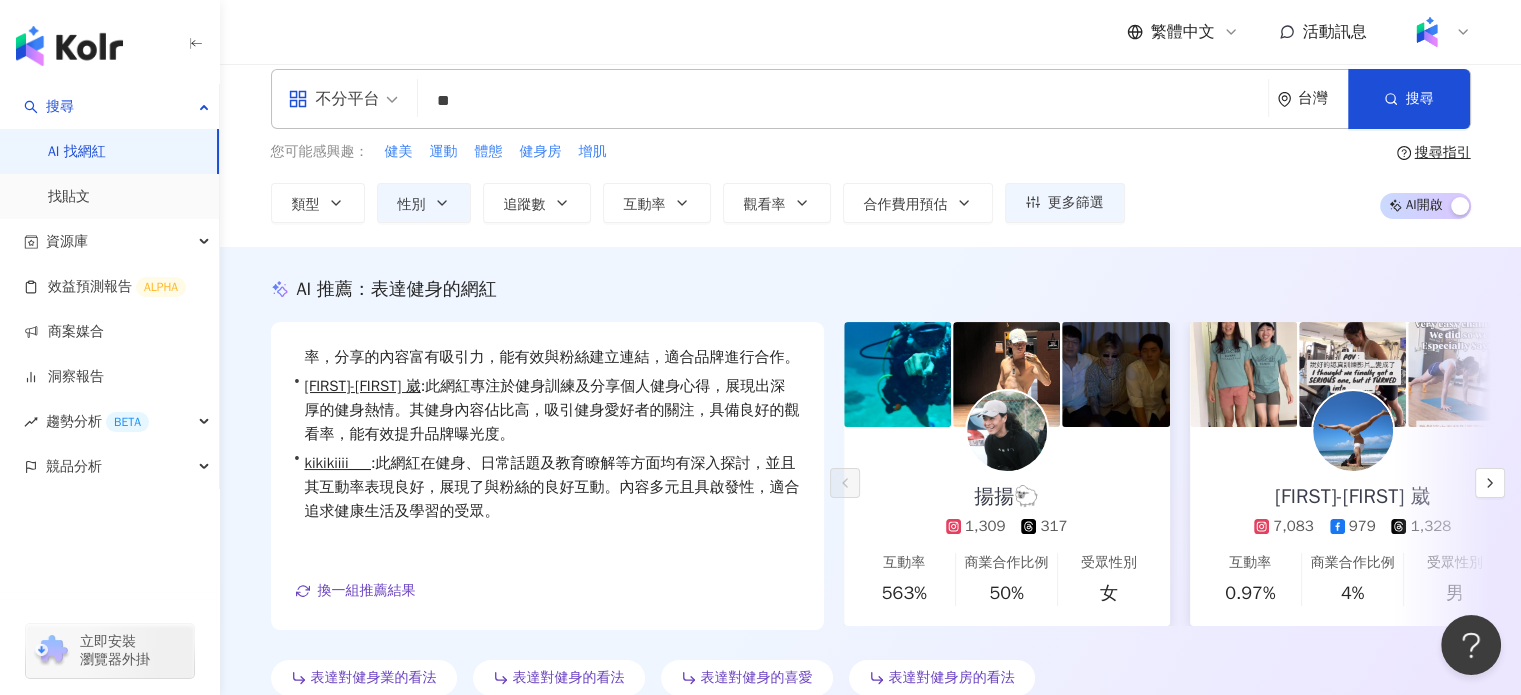 scroll, scrollTop: 20, scrollLeft: 0, axis: vertical 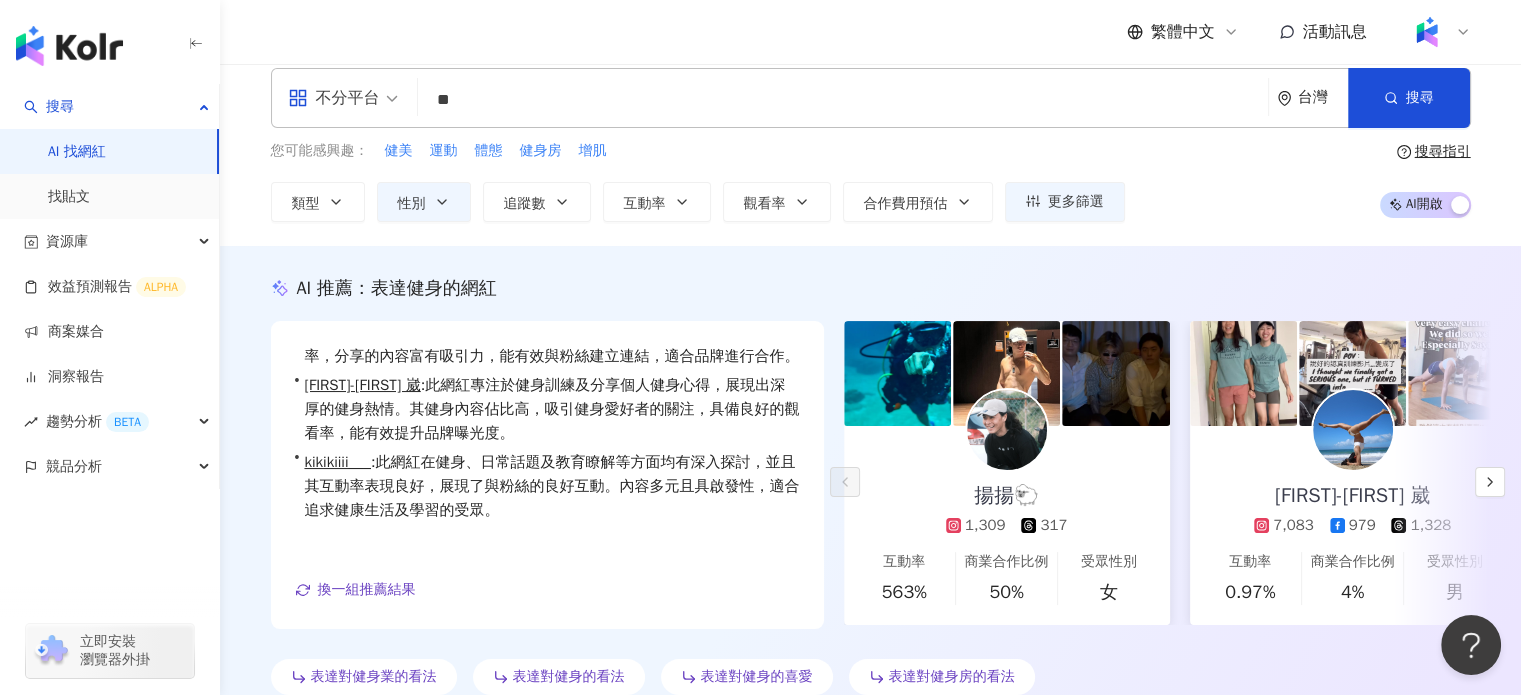 click on "追蹤數" at bounding box center (537, 202) 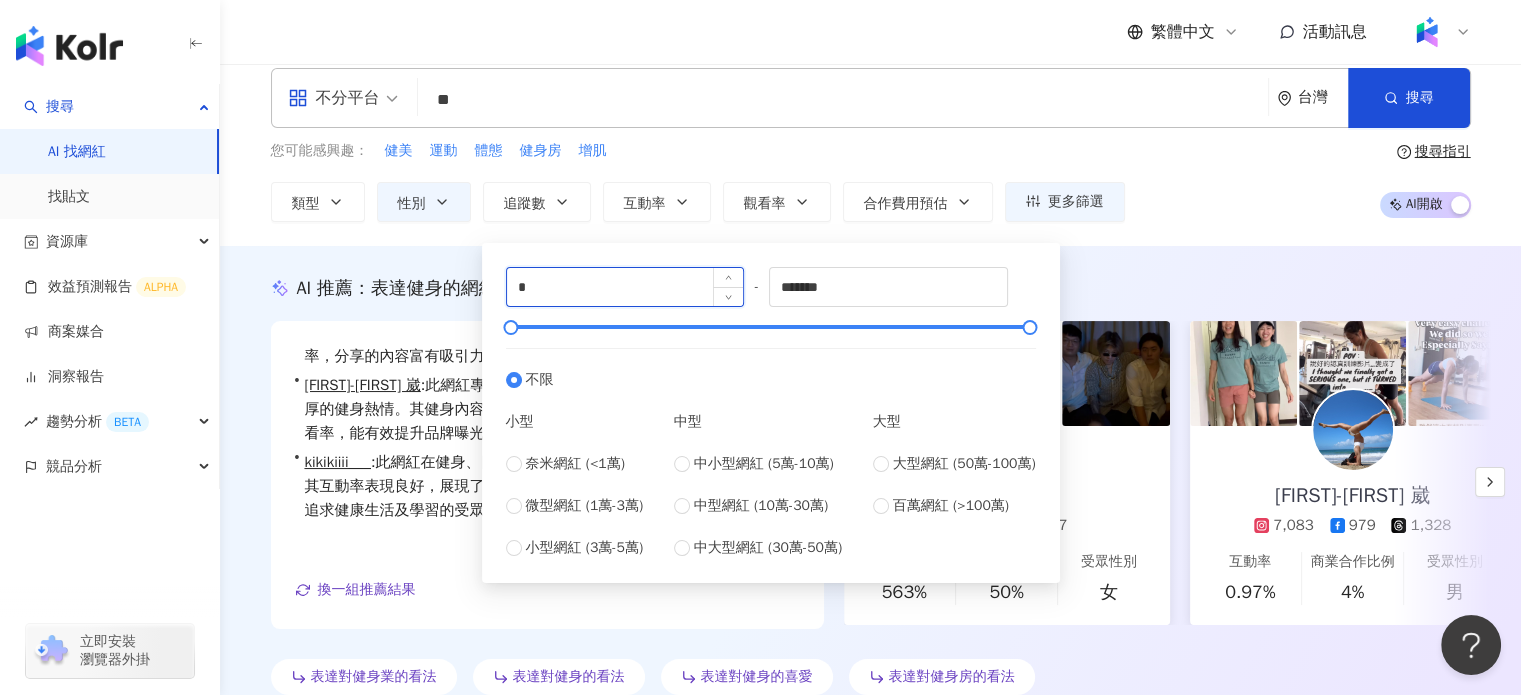 click on "*" at bounding box center (625, 287) 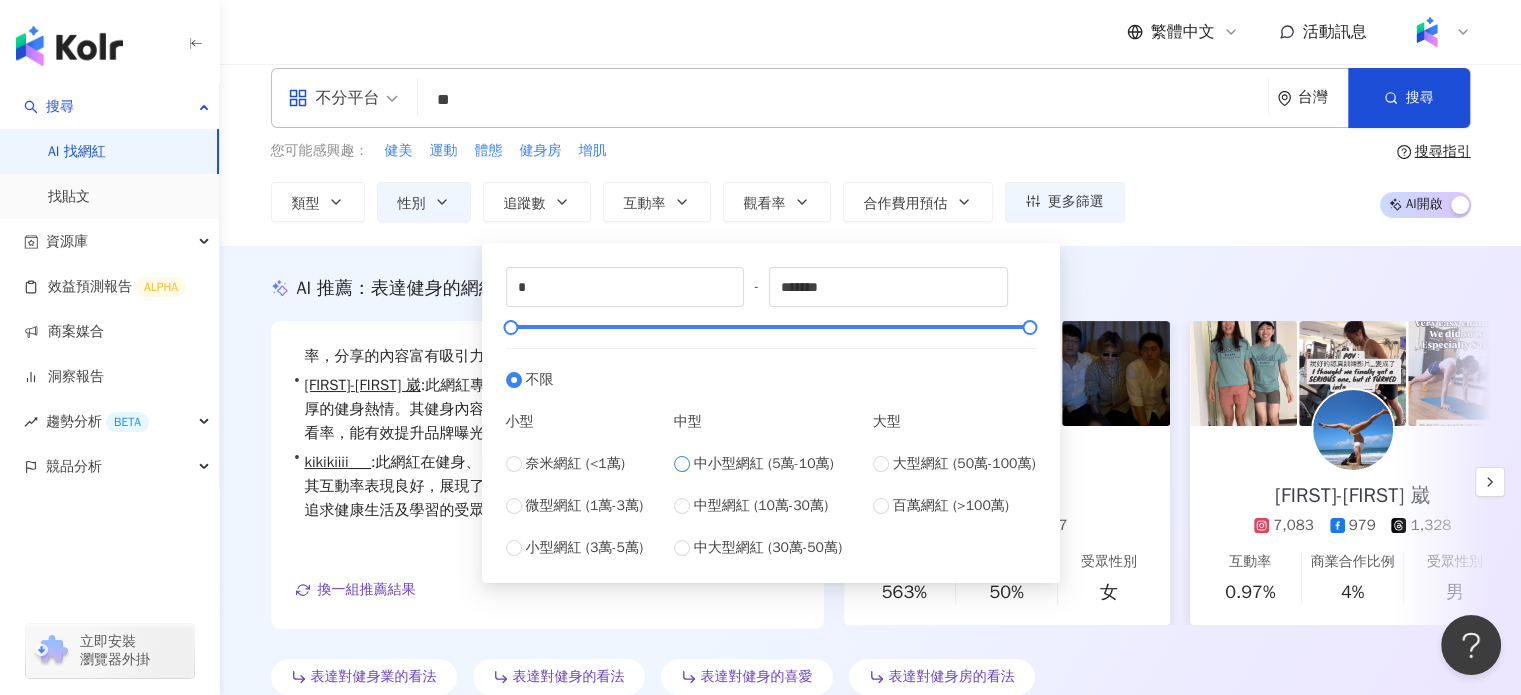 click on "中小型網紅 (5萬-10萬)" at bounding box center [764, 464] 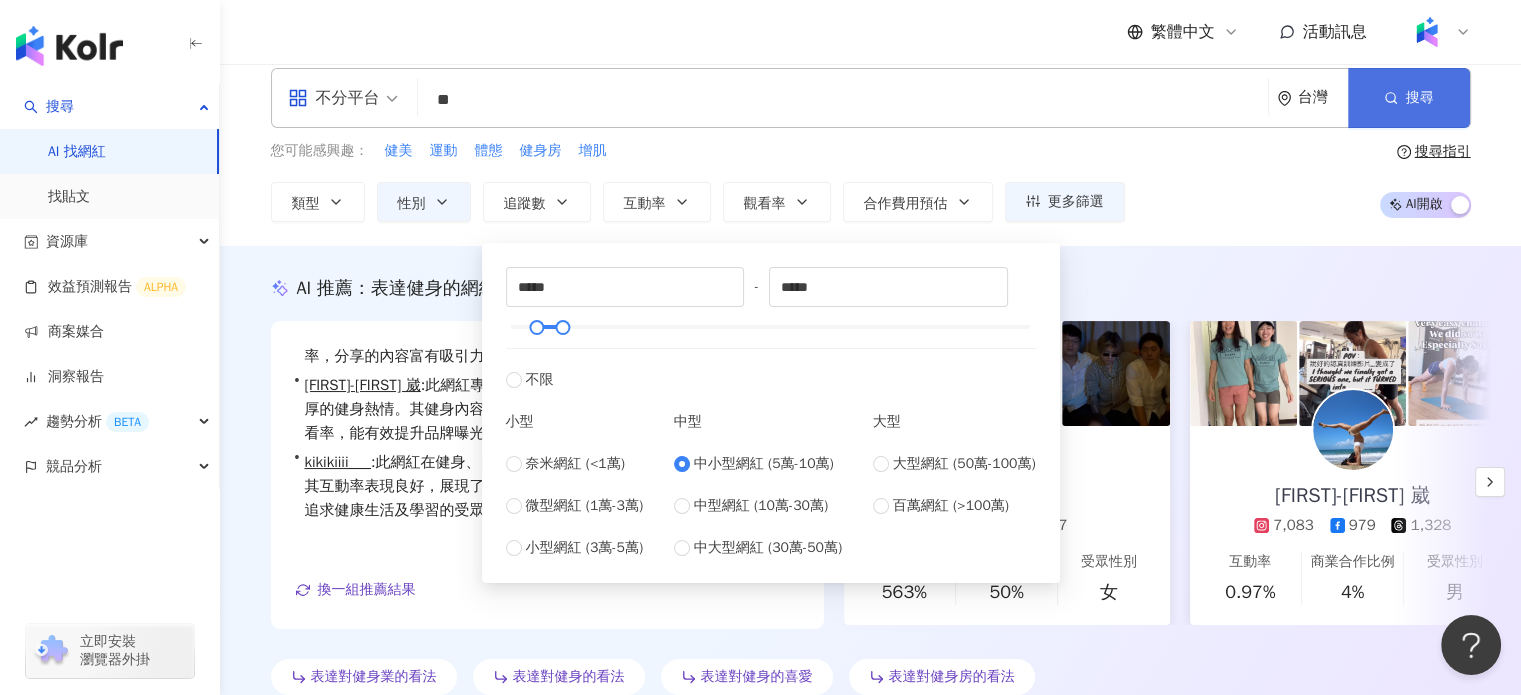 click on "搜尋" at bounding box center [1409, 98] 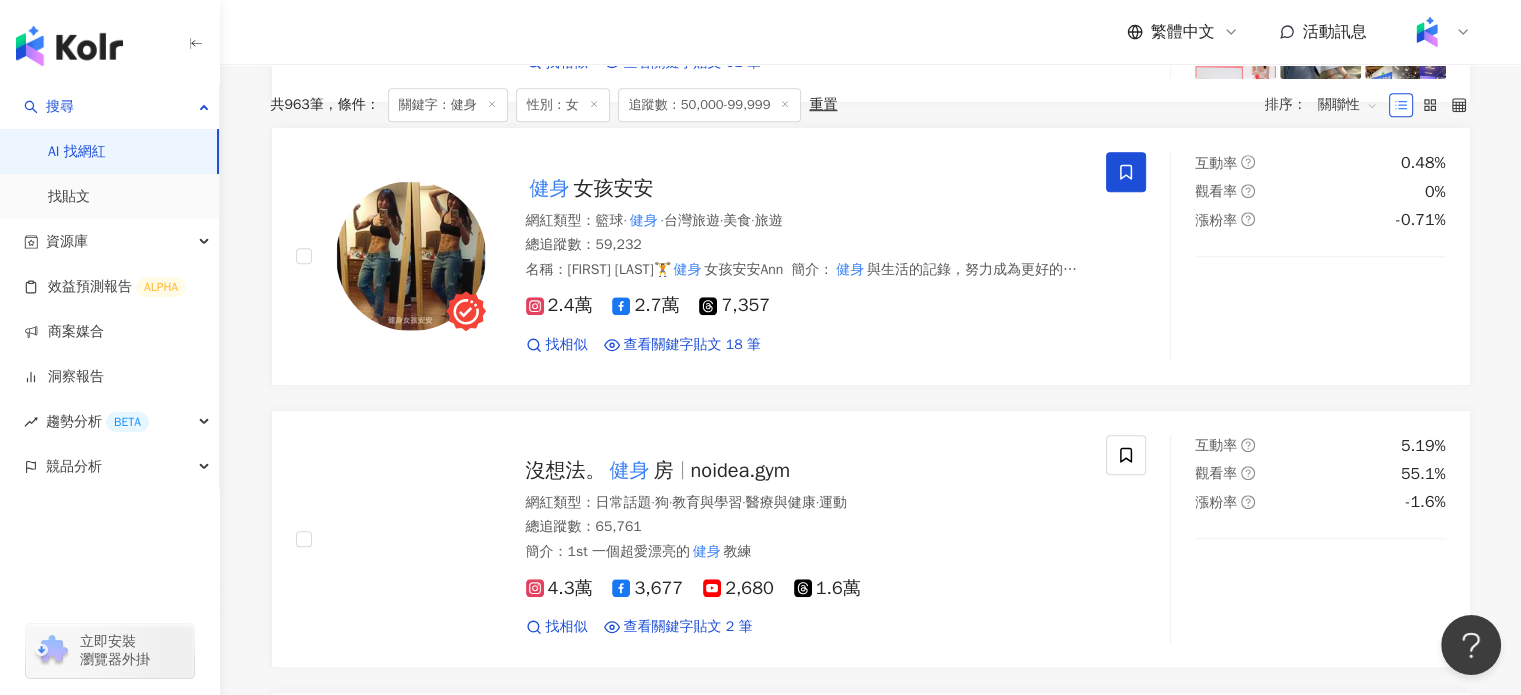 scroll, scrollTop: 0, scrollLeft: 0, axis: both 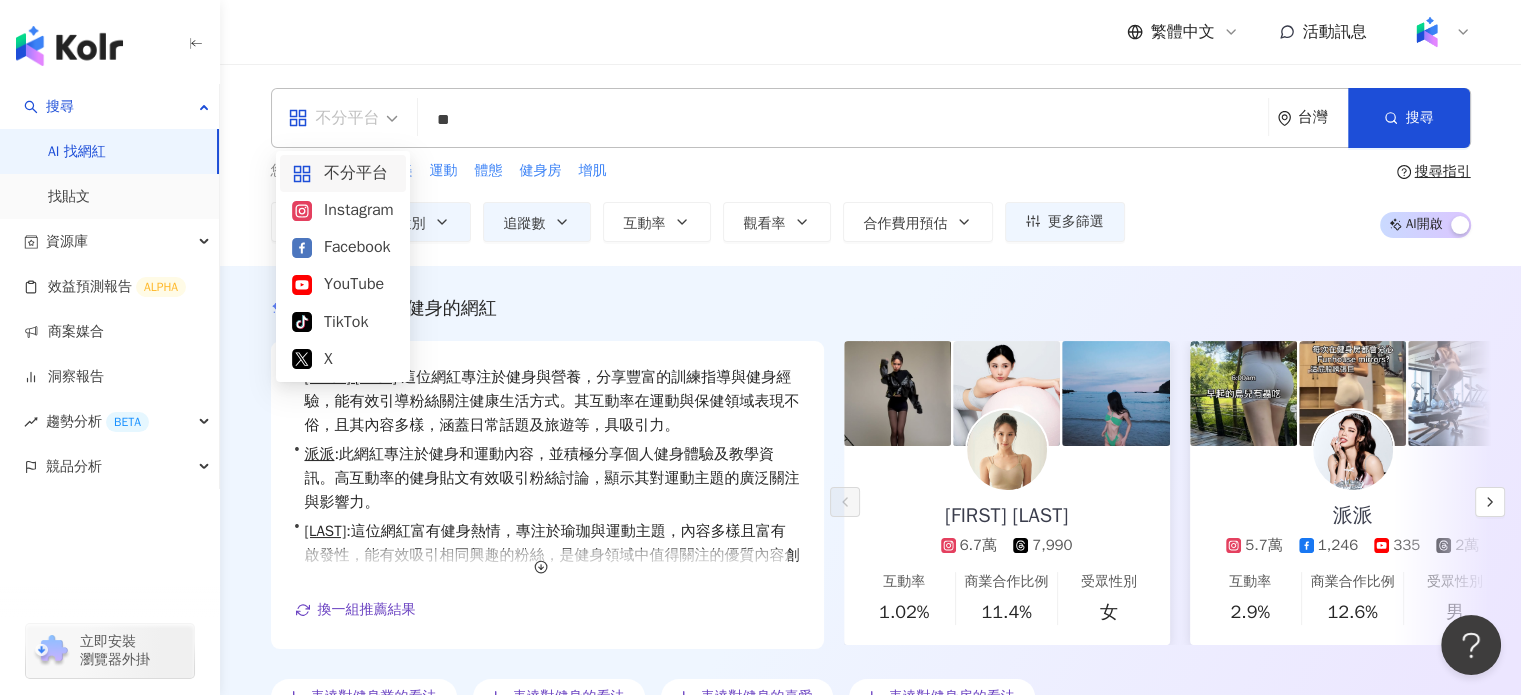 click on "不分平台" at bounding box center [343, 118] 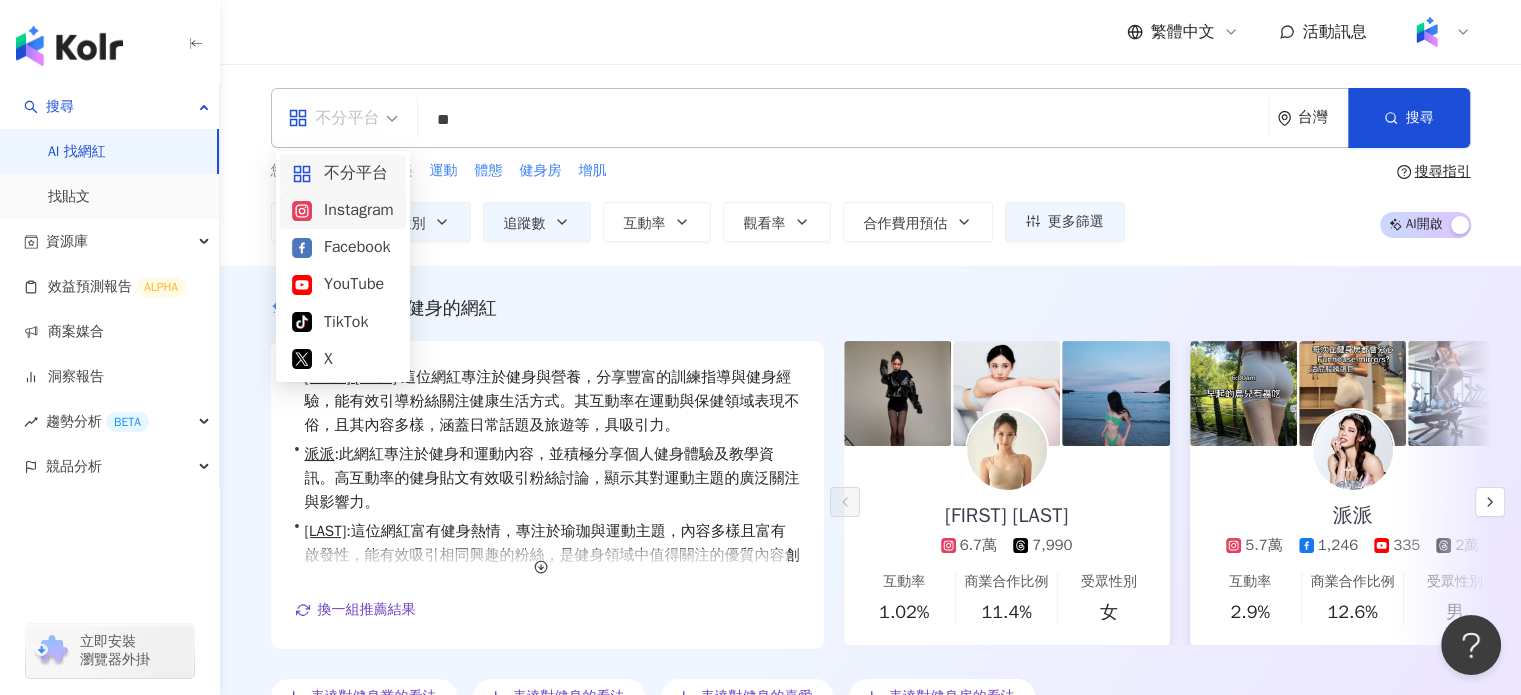 click on "Instagram" at bounding box center (343, 210) 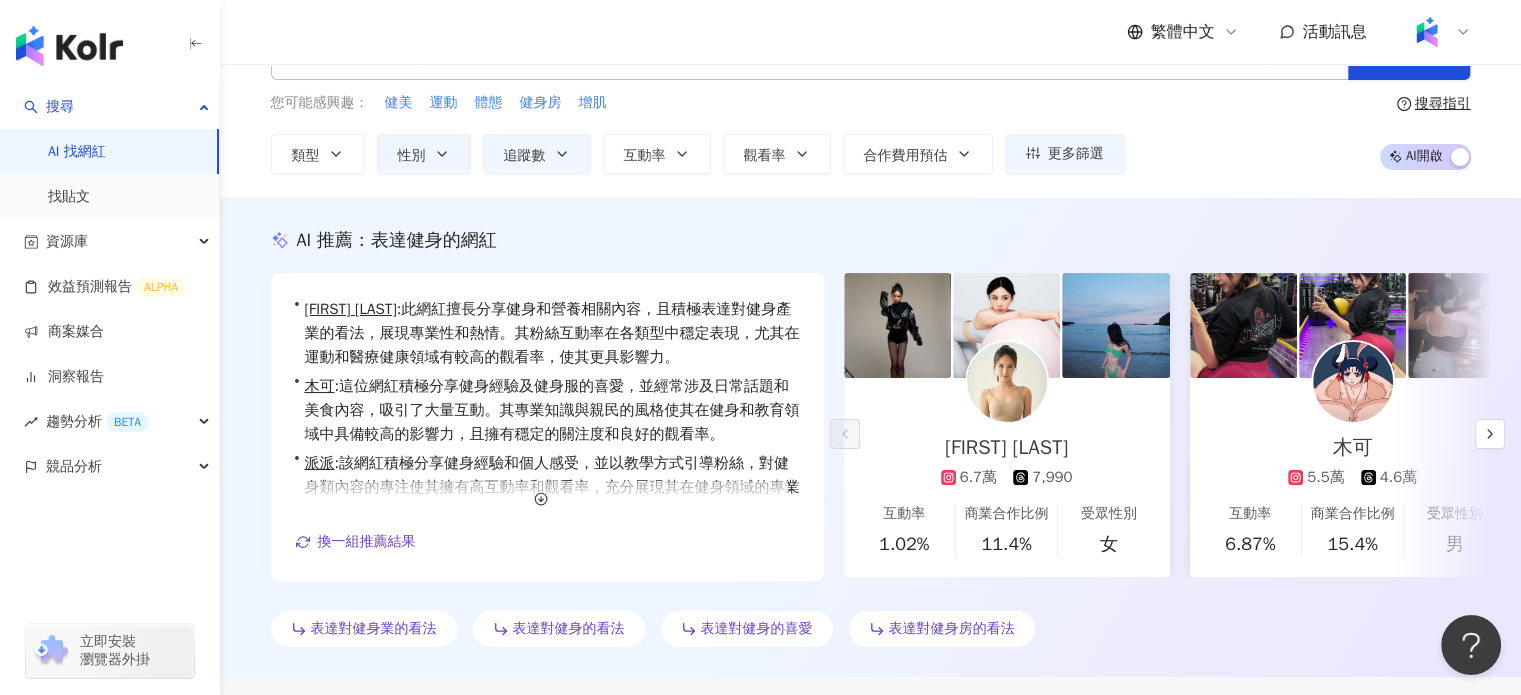 scroll, scrollTop: 60, scrollLeft: 0, axis: vertical 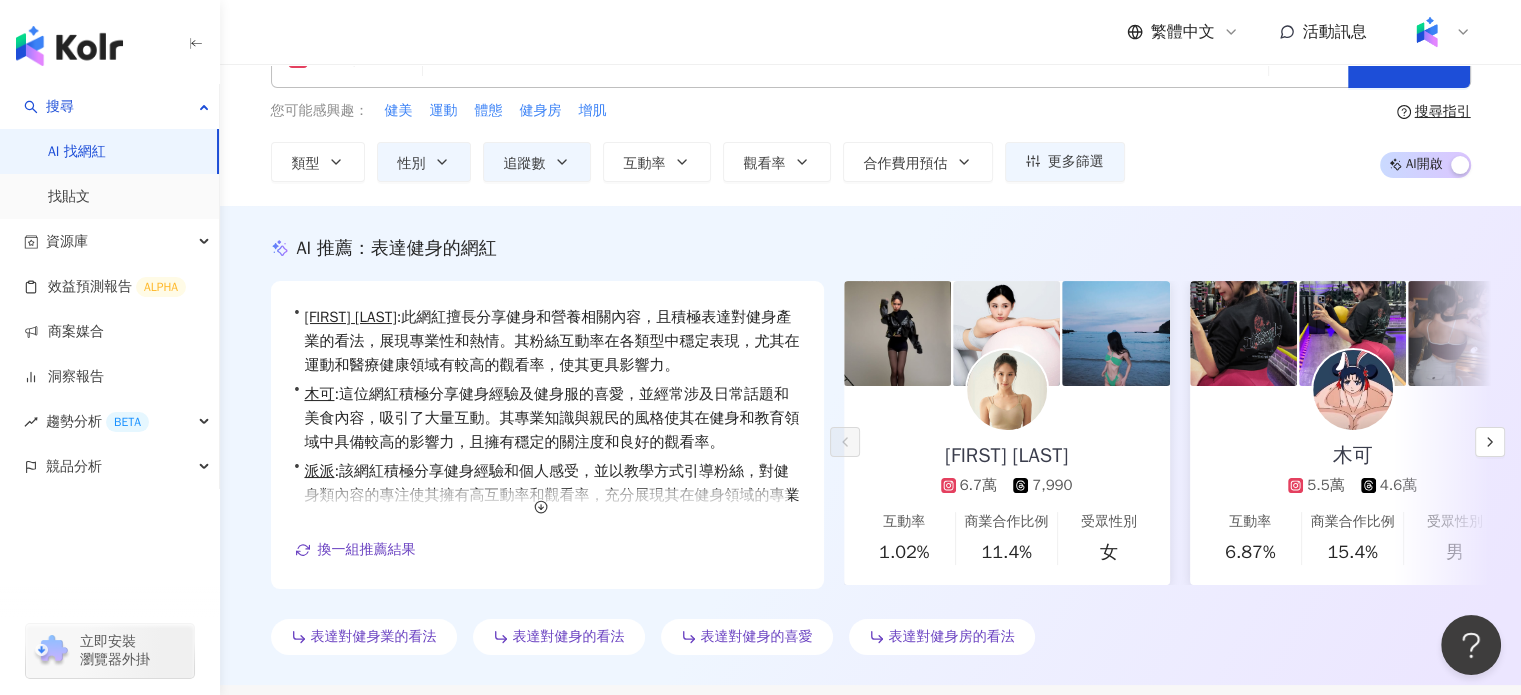 click at bounding box center (1007, 390) 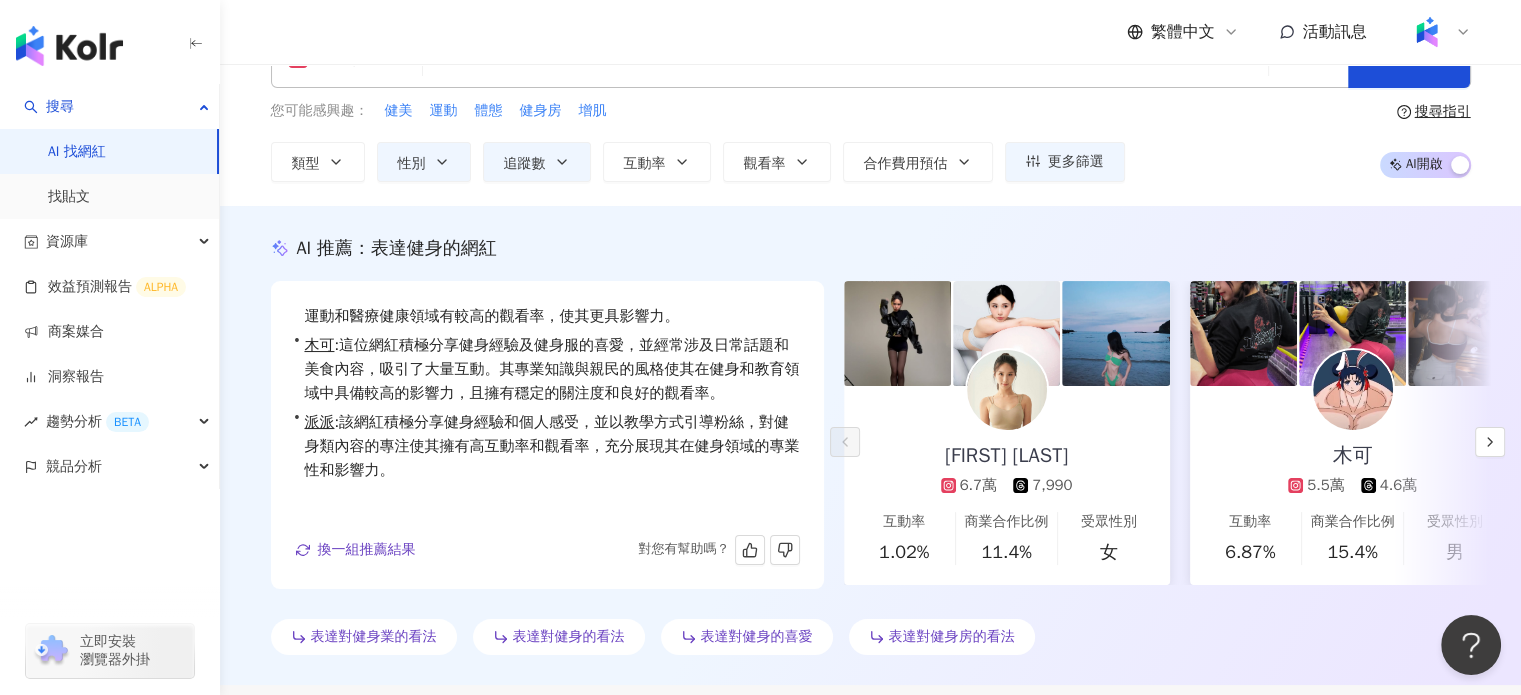 scroll, scrollTop: 72, scrollLeft: 0, axis: vertical 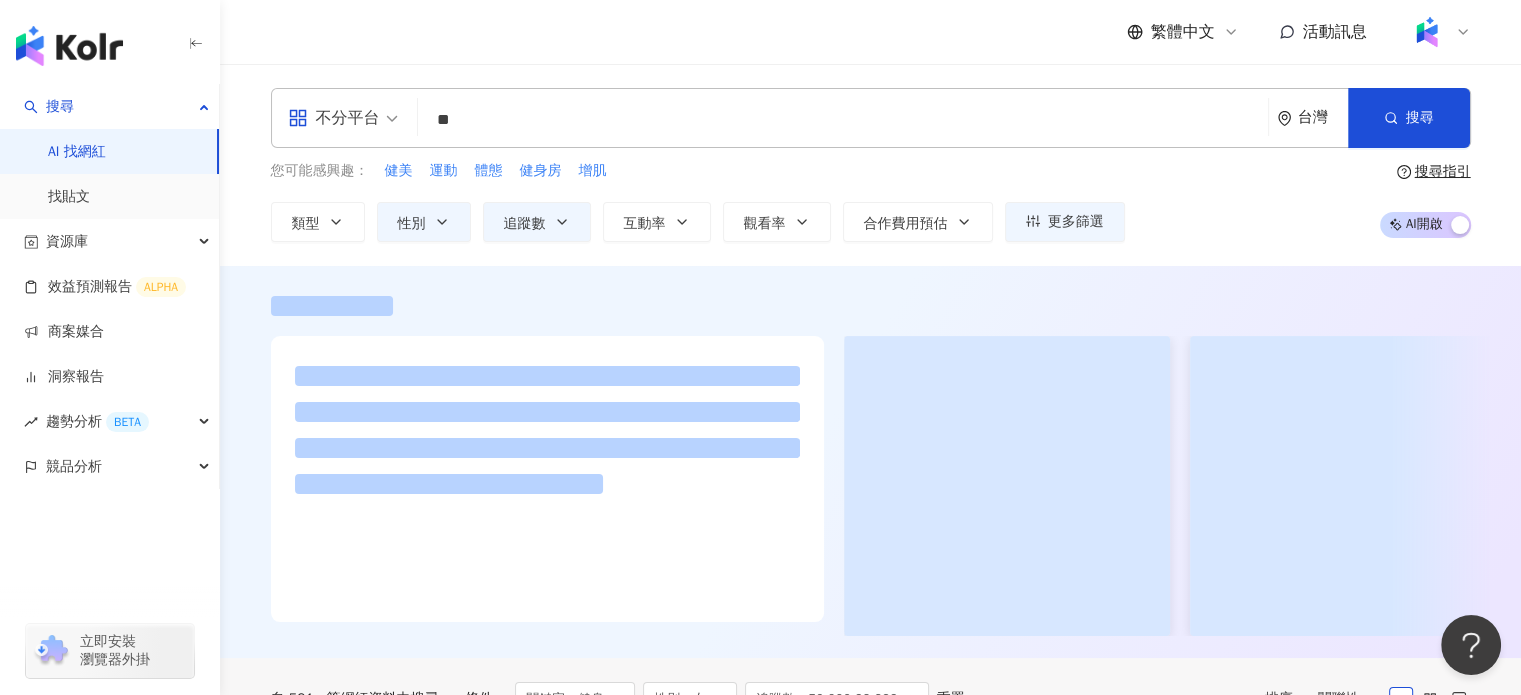 click at bounding box center (1007, 486) 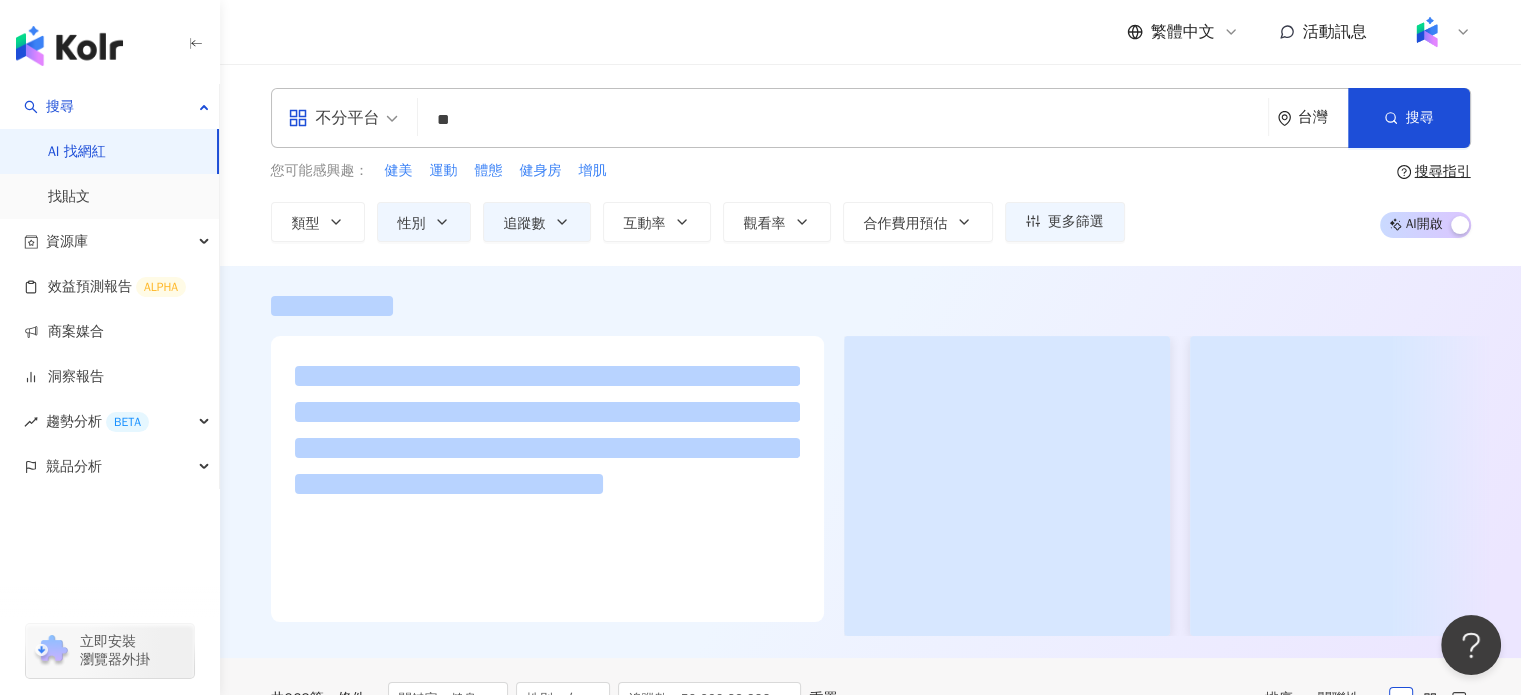 scroll, scrollTop: 104, scrollLeft: 0, axis: vertical 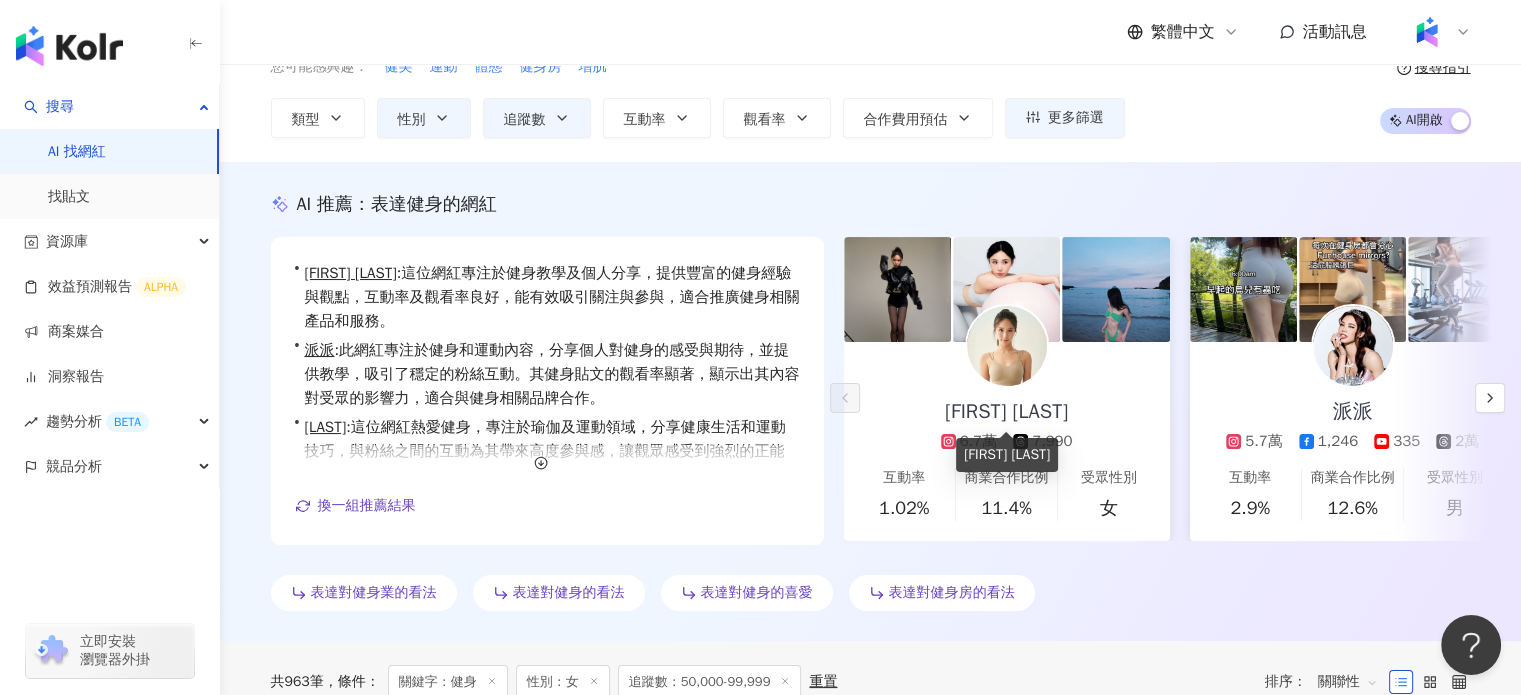click on "周子涵 Hanni" at bounding box center (1006, 412) 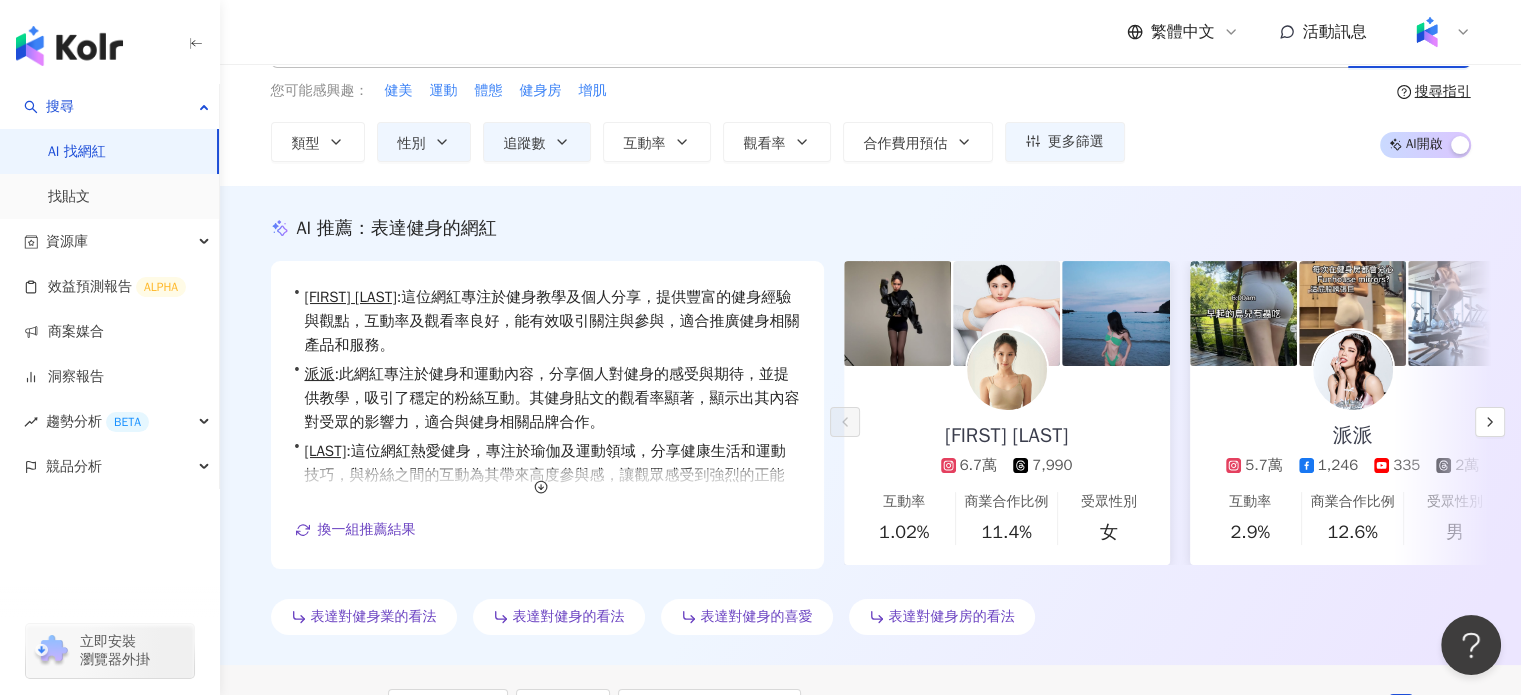 scroll, scrollTop: 82, scrollLeft: 0, axis: vertical 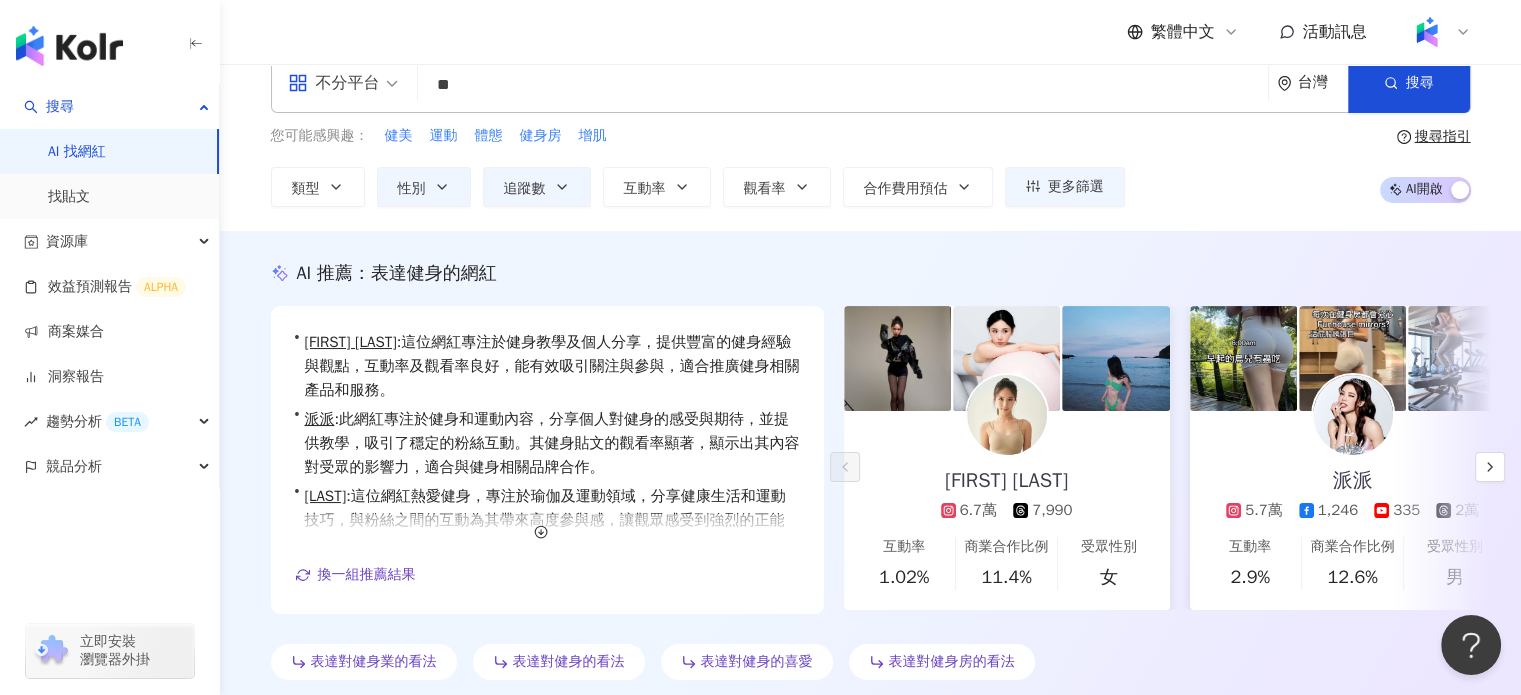 click on "**" at bounding box center (843, 85) 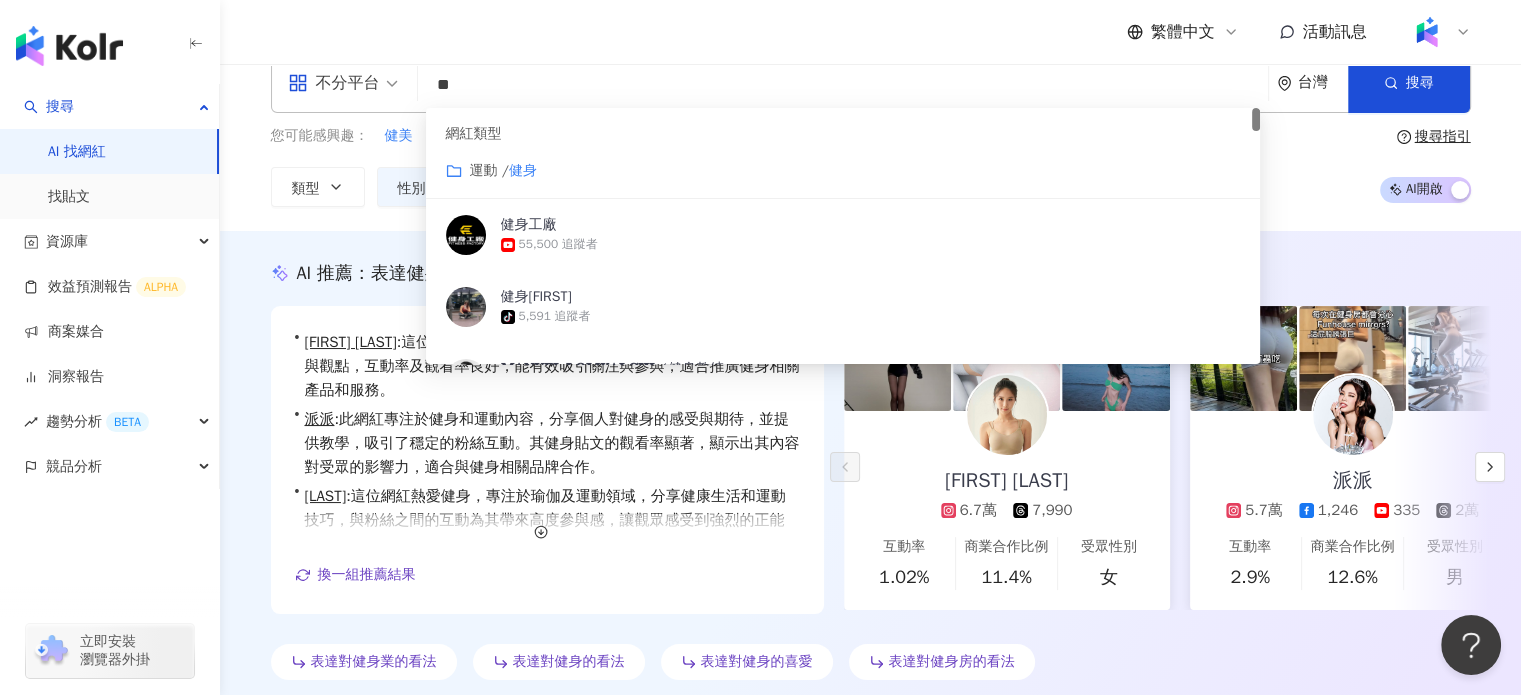 click on "運動 /" at bounding box center [489, 170] 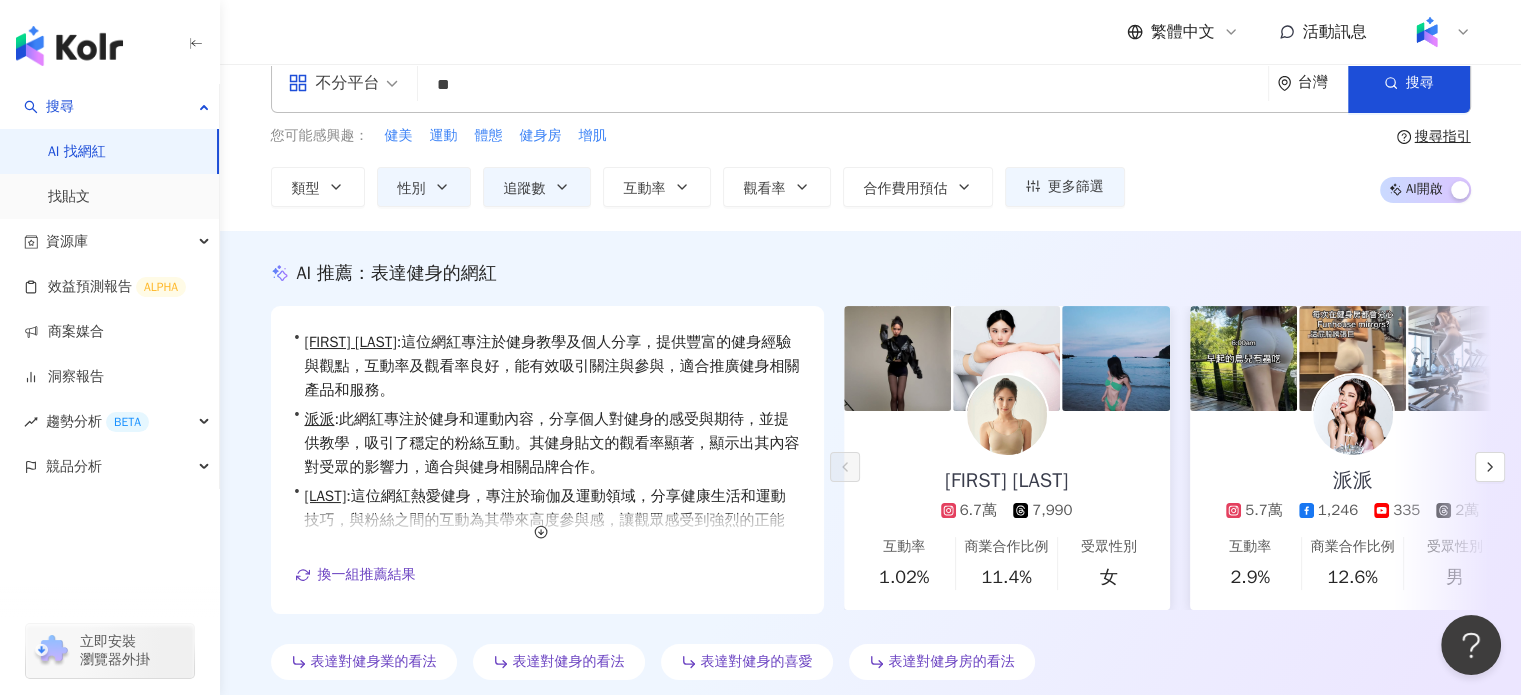 click on "**" at bounding box center (843, 85) 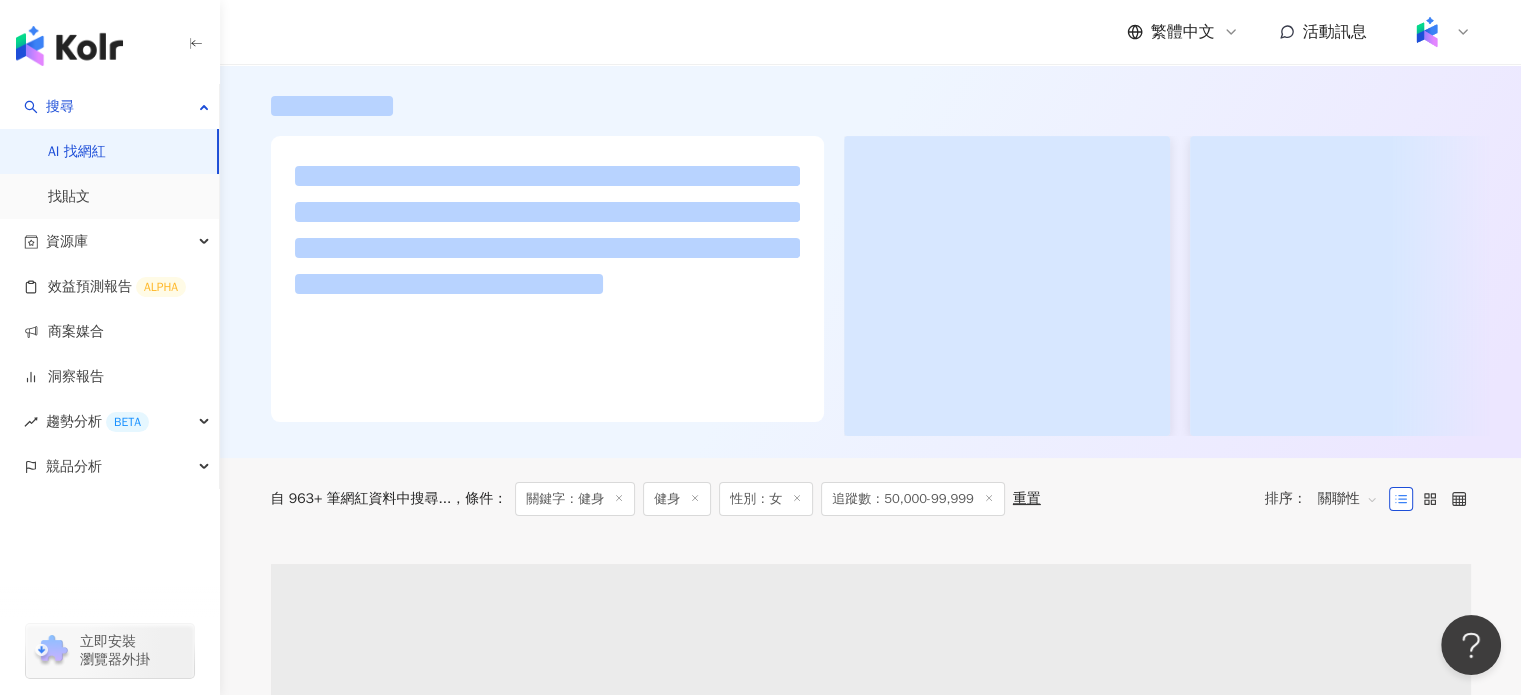 scroll, scrollTop: 0, scrollLeft: 0, axis: both 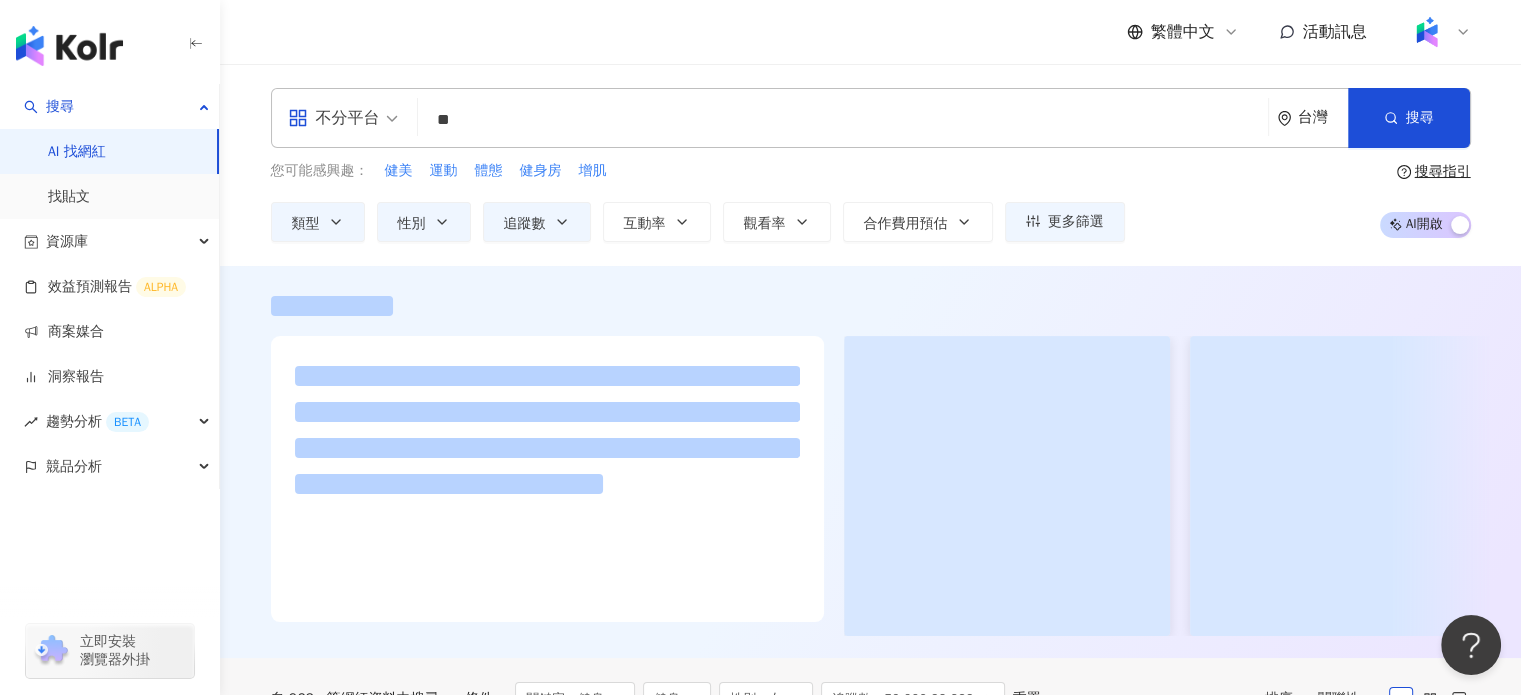 click on "**" at bounding box center (843, 120) 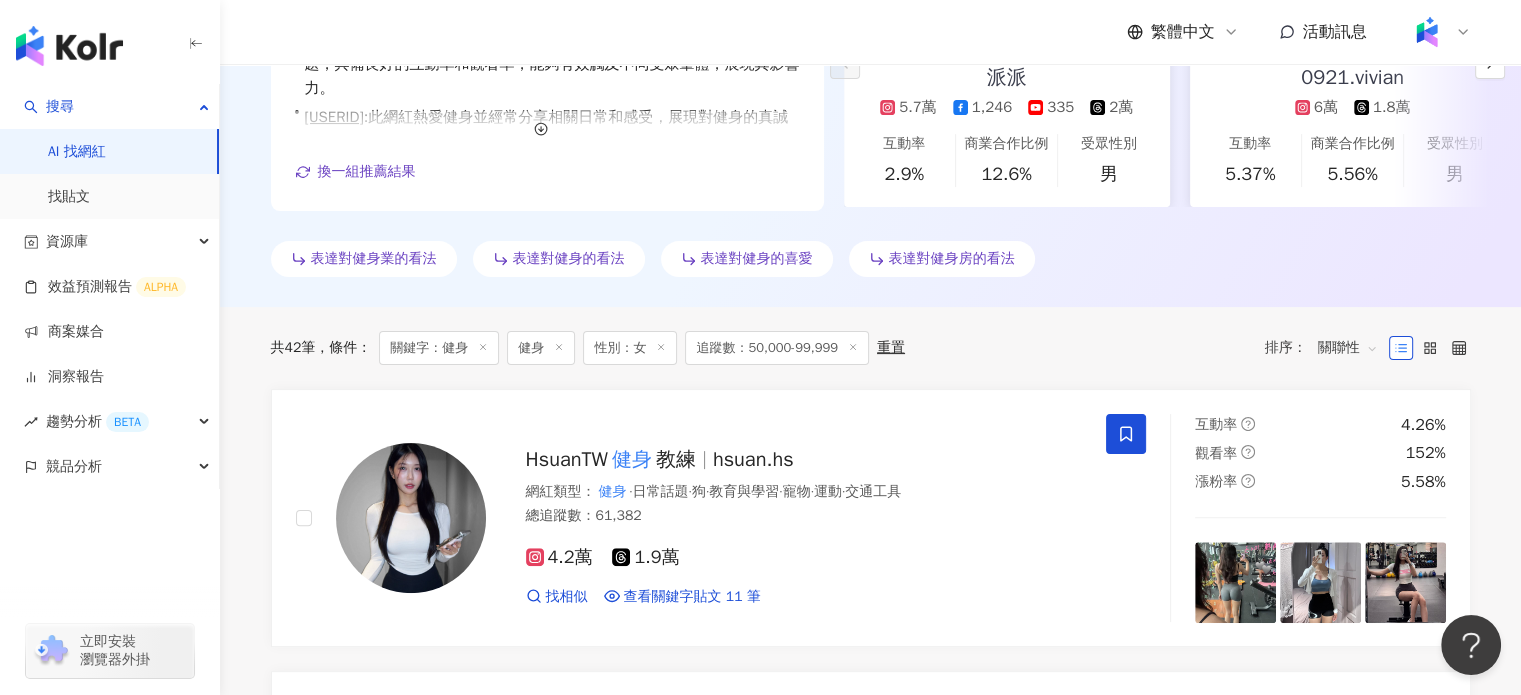 scroll, scrollTop: 0, scrollLeft: 0, axis: both 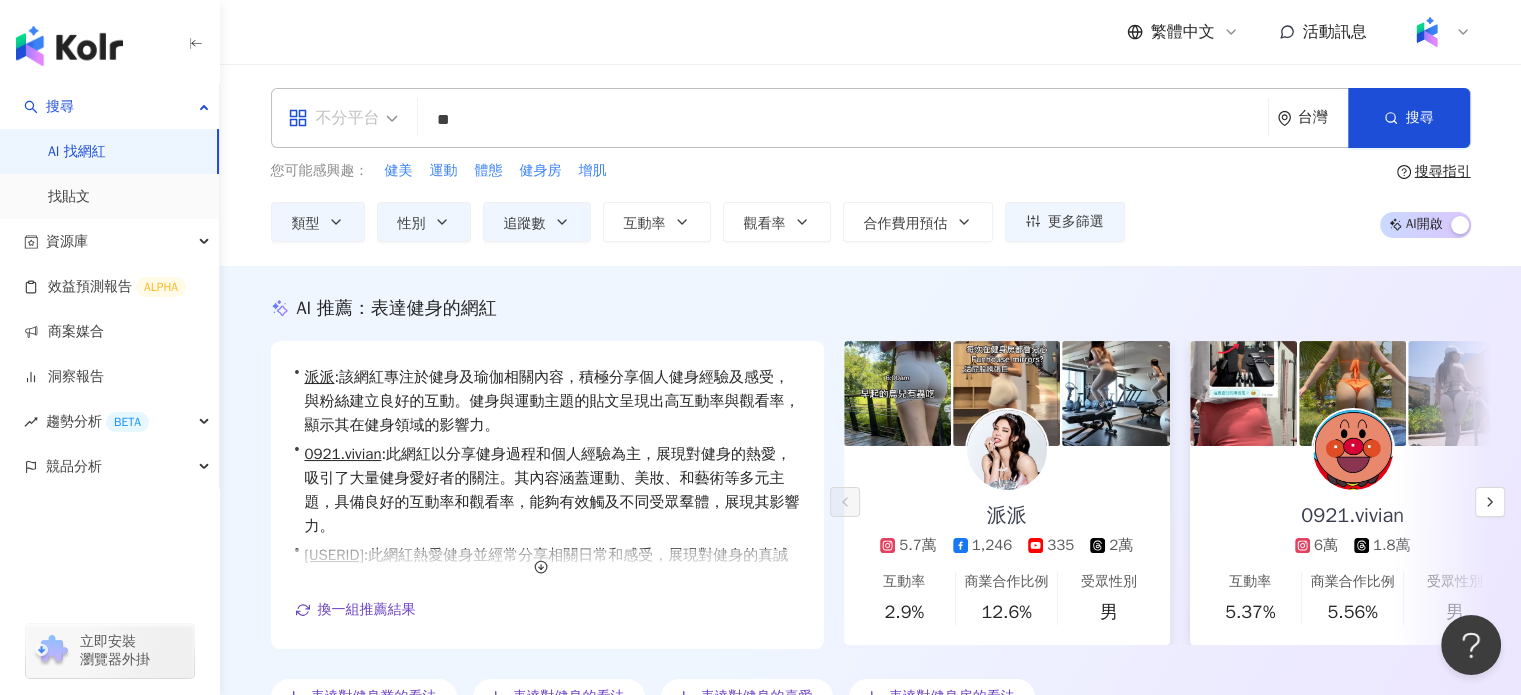 click on "不分平台" at bounding box center [334, 118] 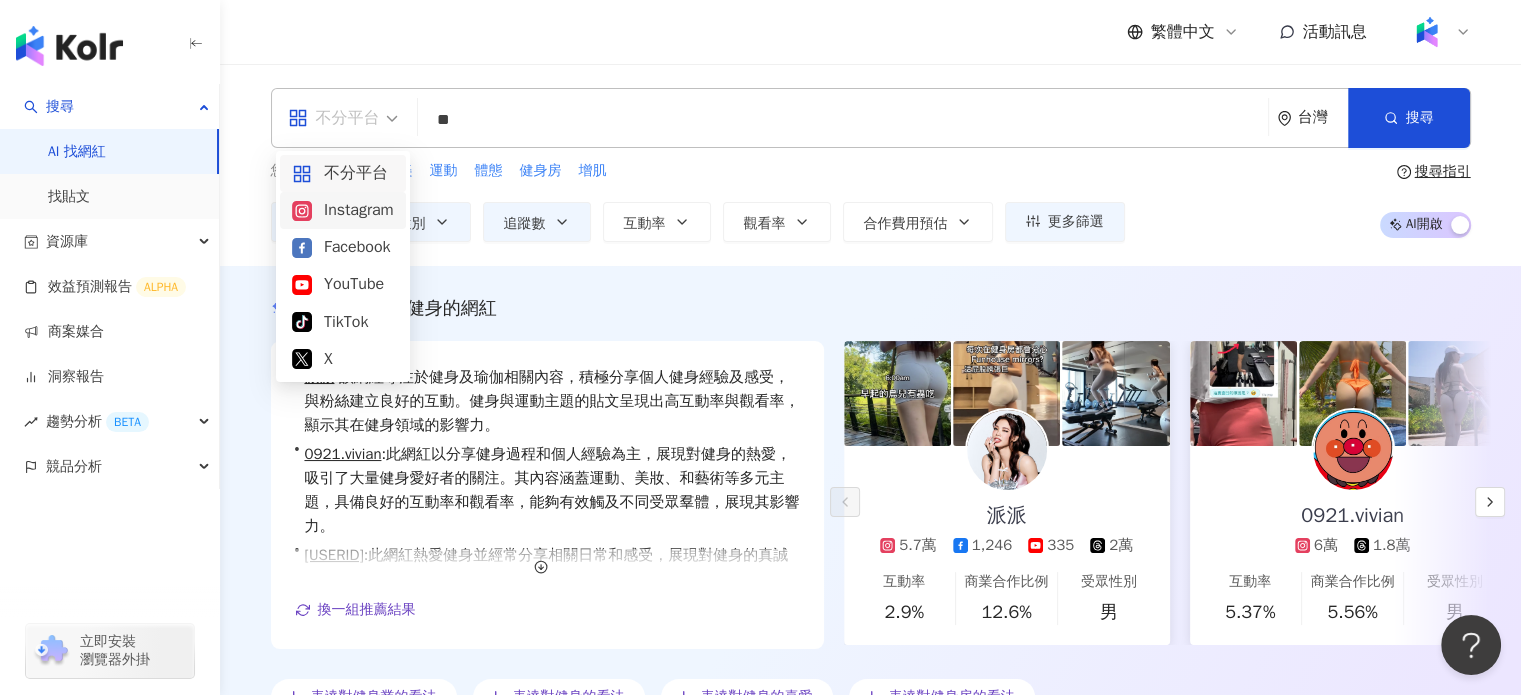 click on "Instagram" at bounding box center (343, 210) 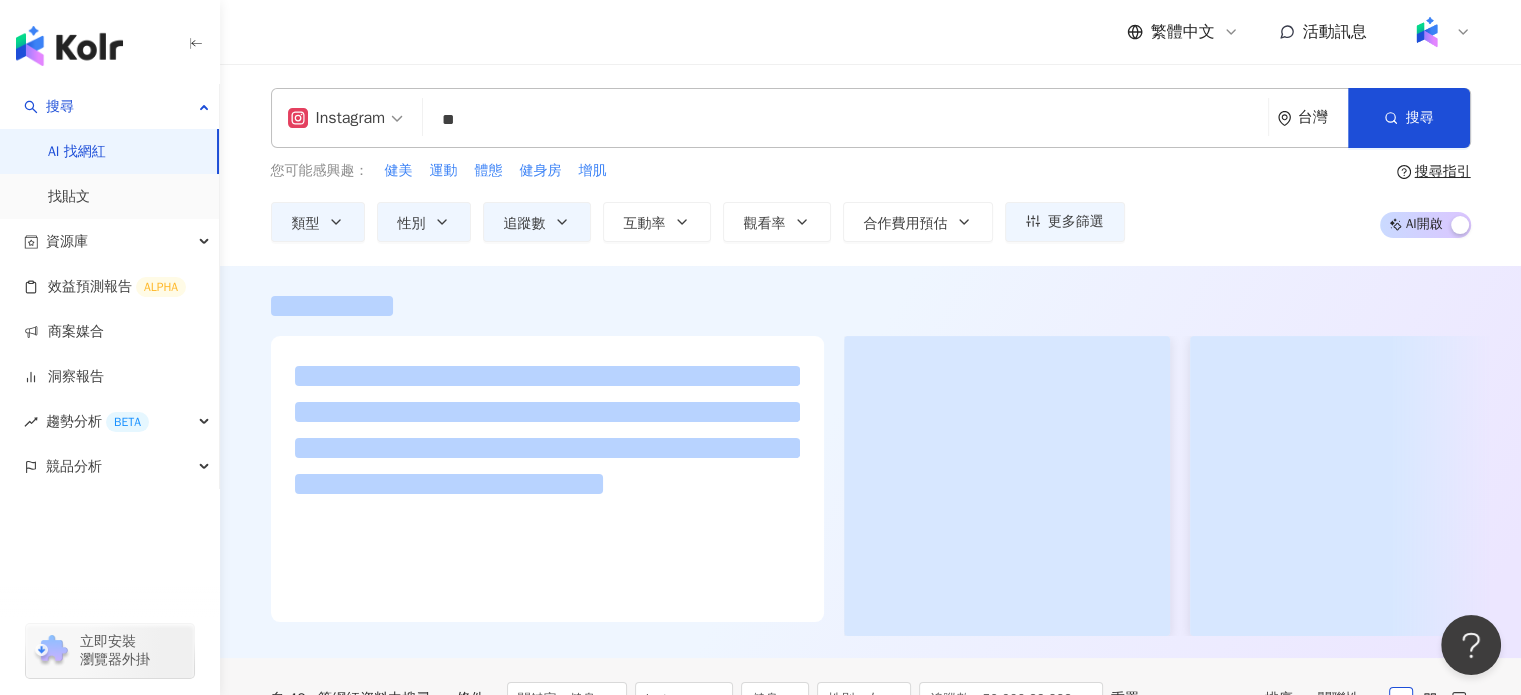 click on "**" at bounding box center (845, 120) 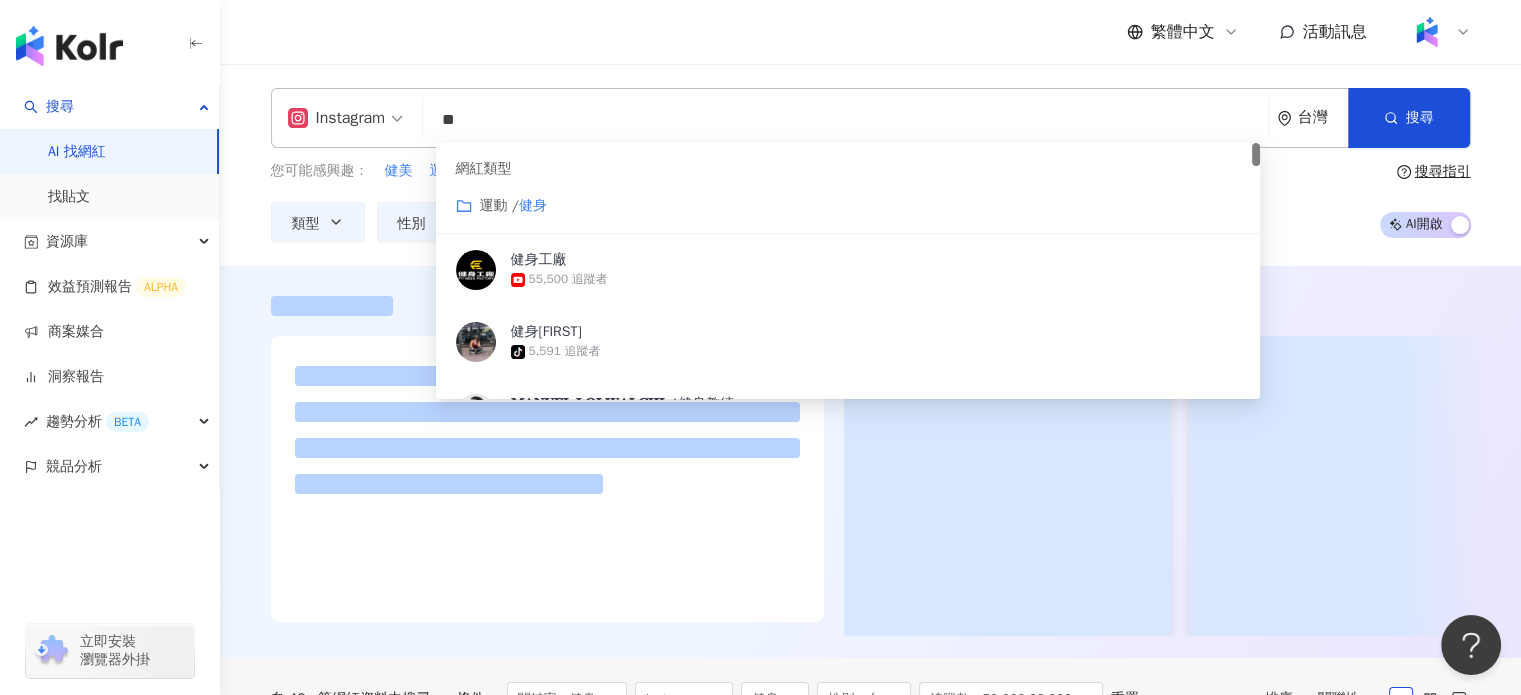 type on "*" 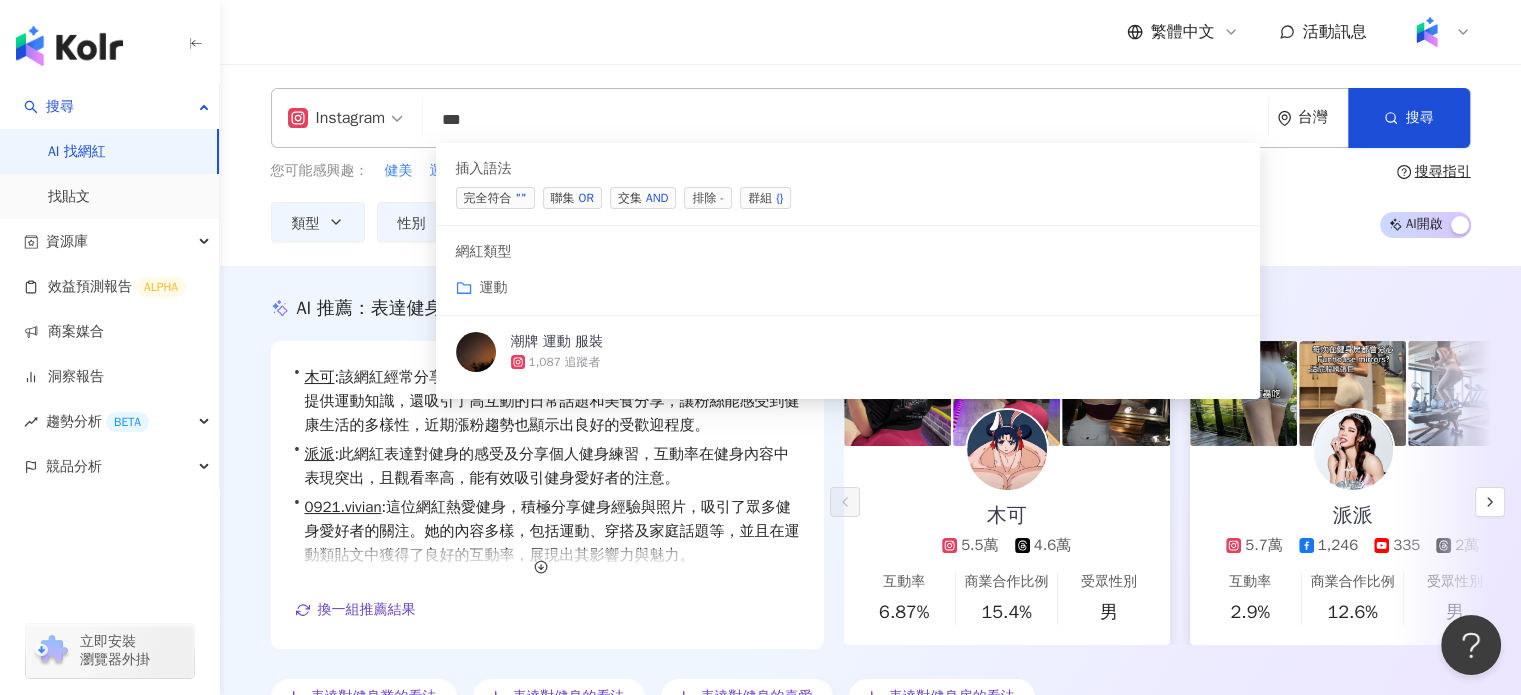 click on "OR" at bounding box center (586, 198) 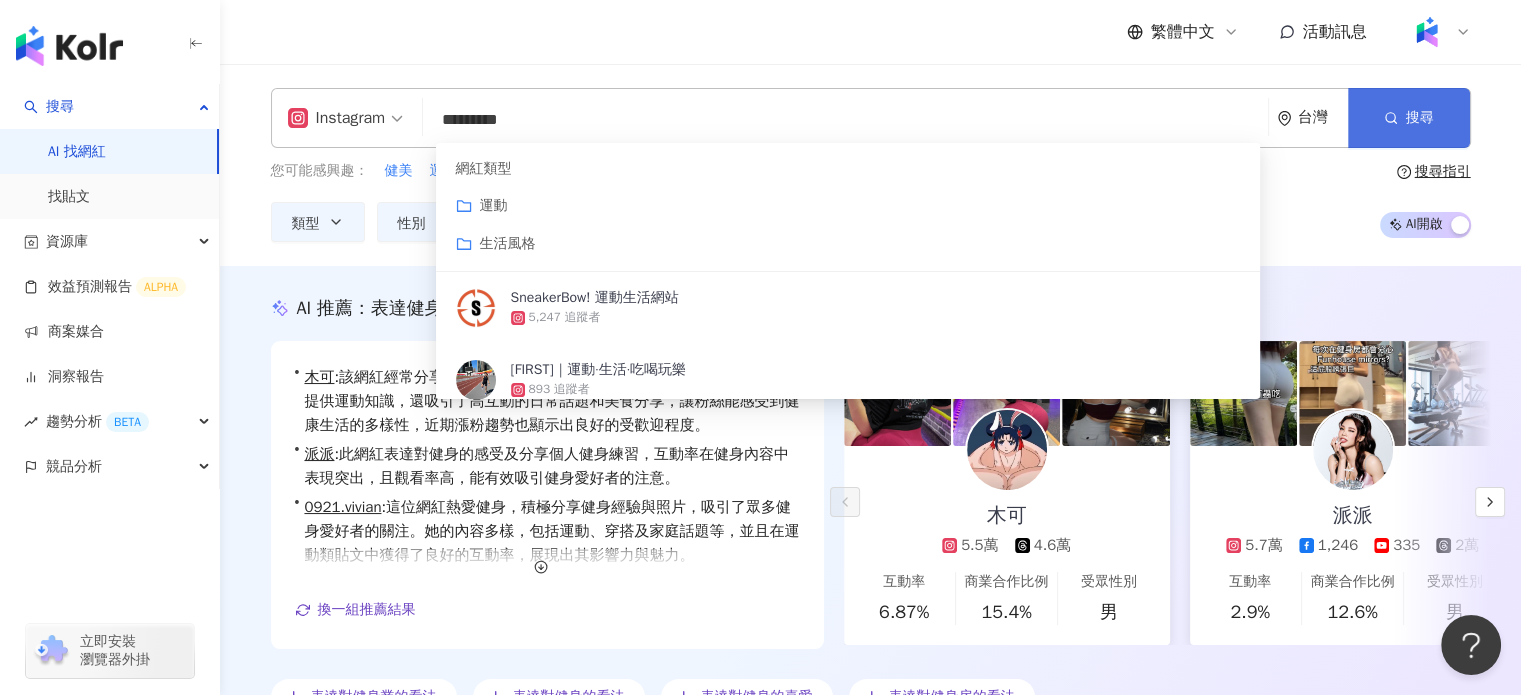 type on "*********" 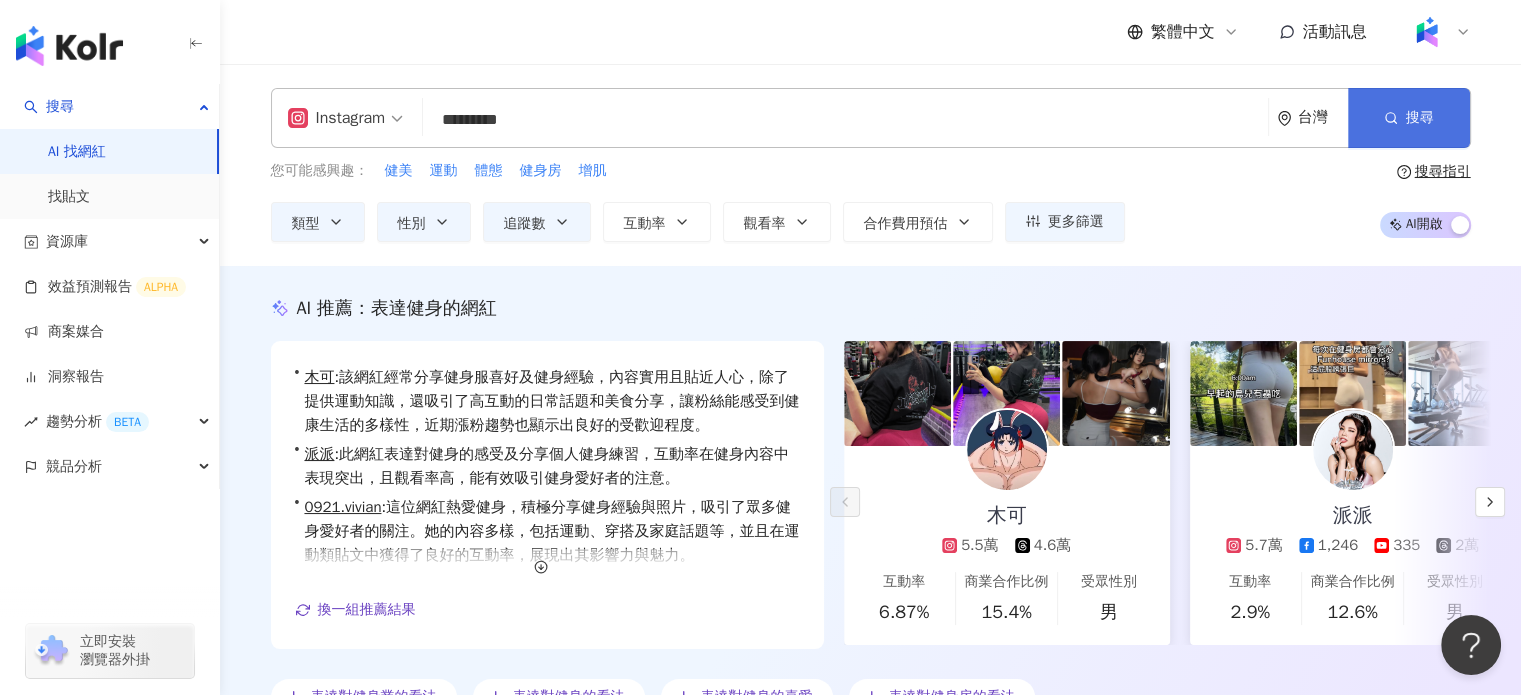click on "搜尋" at bounding box center [1409, 118] 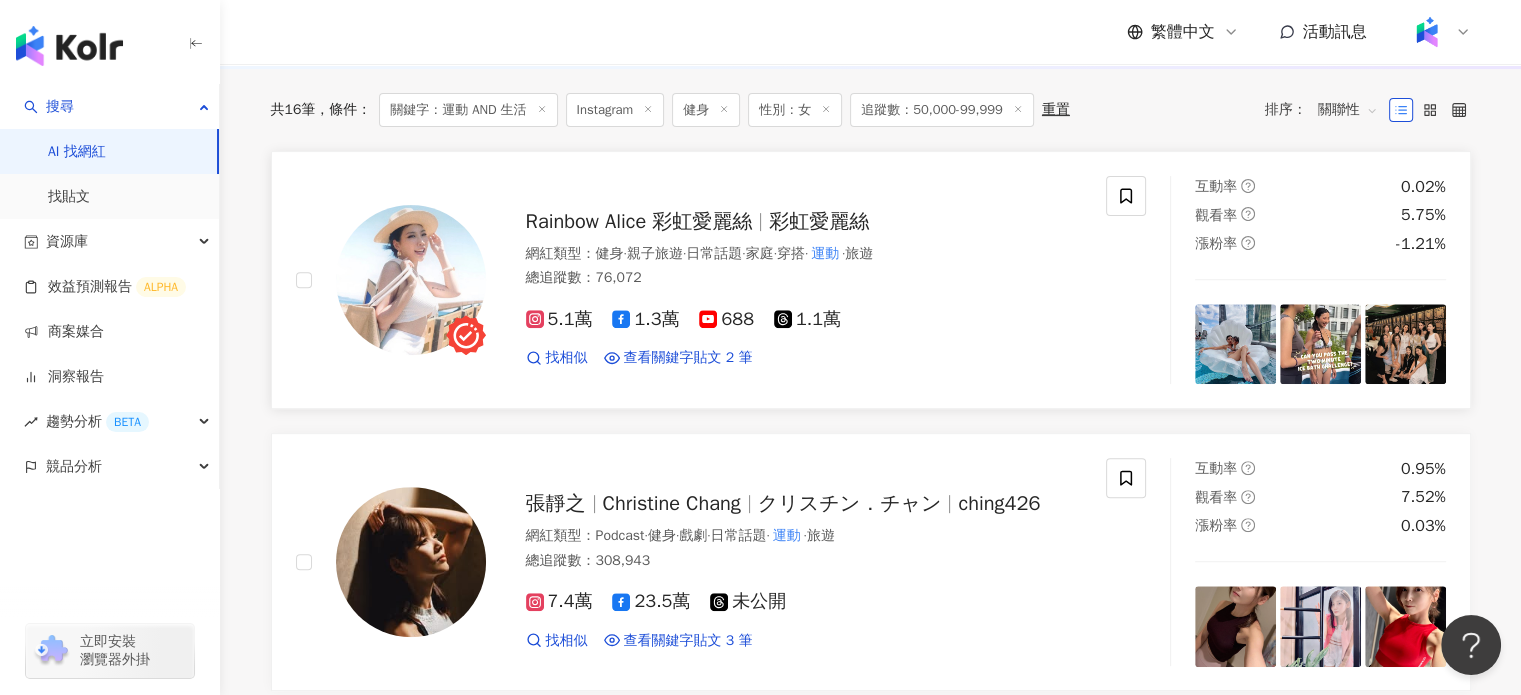 scroll, scrollTop: 682, scrollLeft: 0, axis: vertical 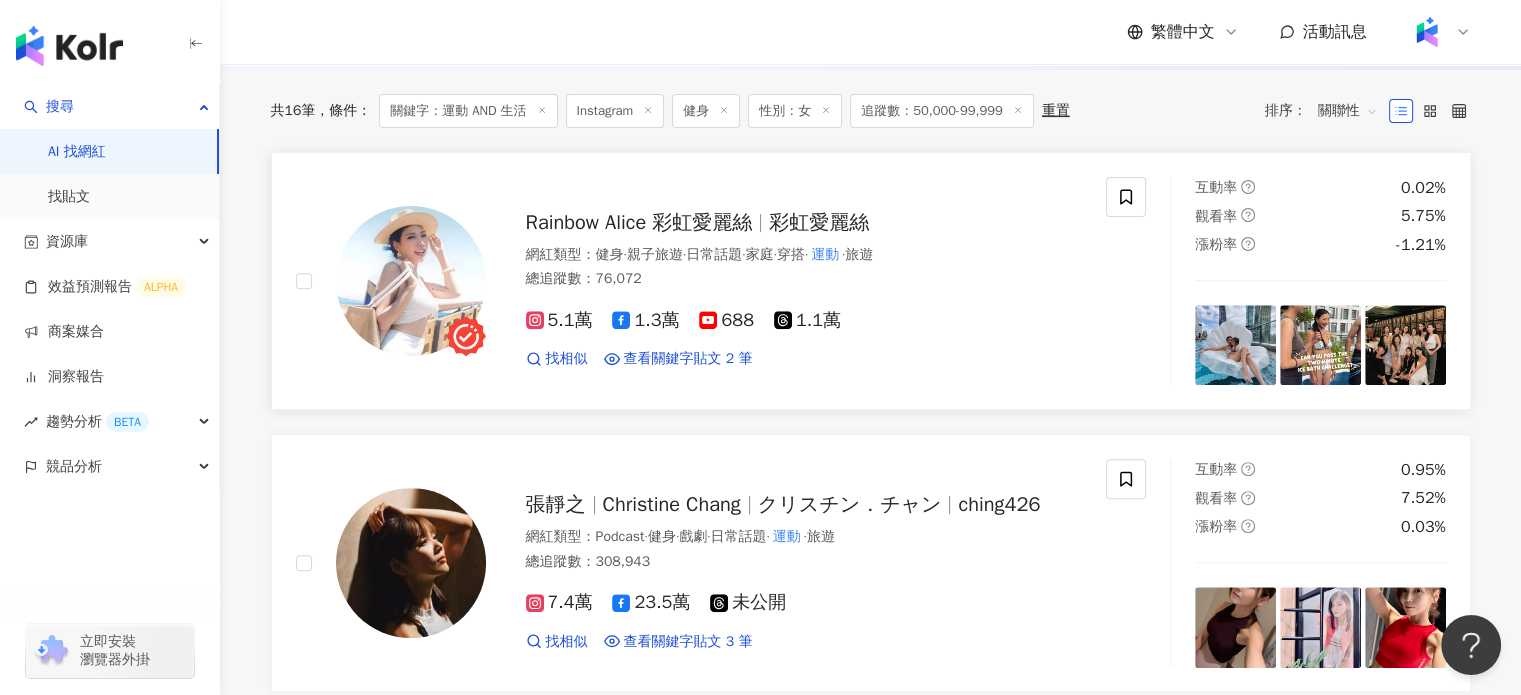 click on "彩虹愛麗絲" at bounding box center (819, 222) 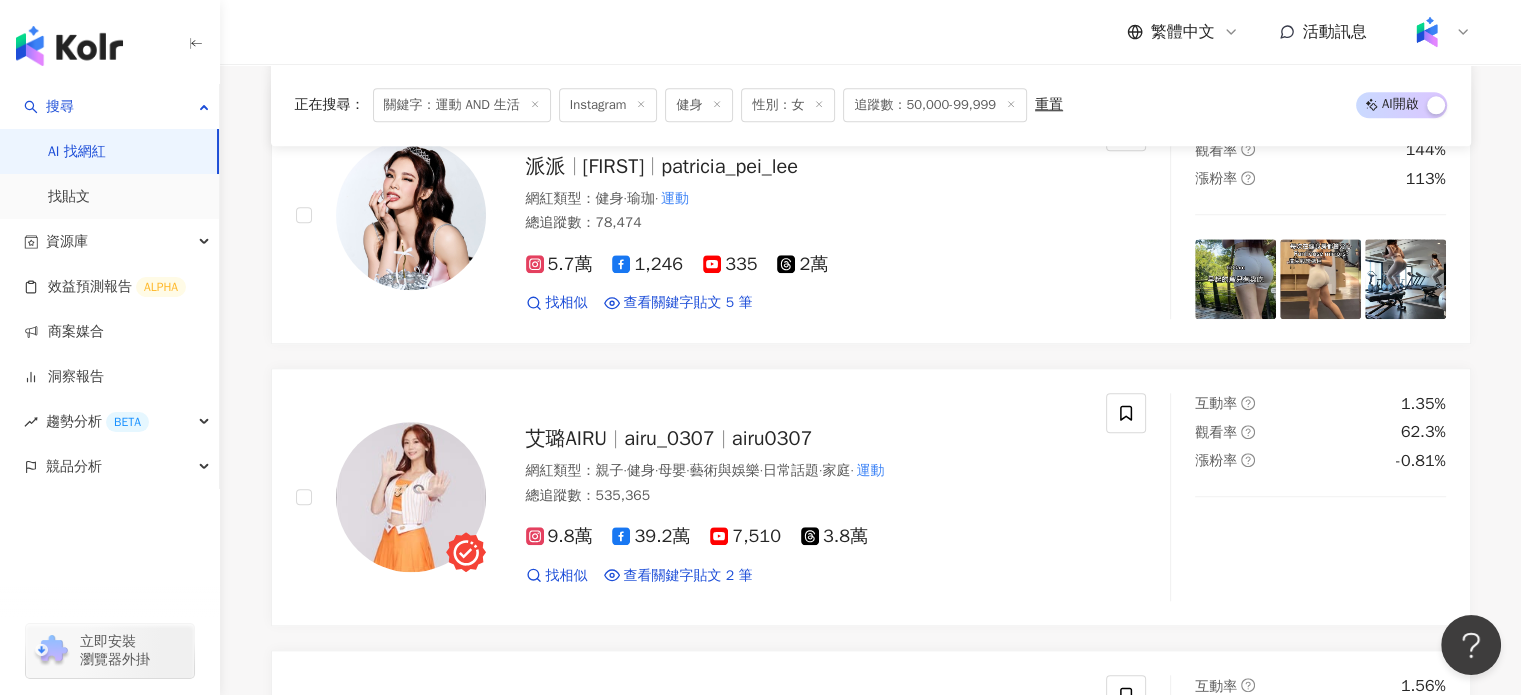 scroll, scrollTop: 1882, scrollLeft: 0, axis: vertical 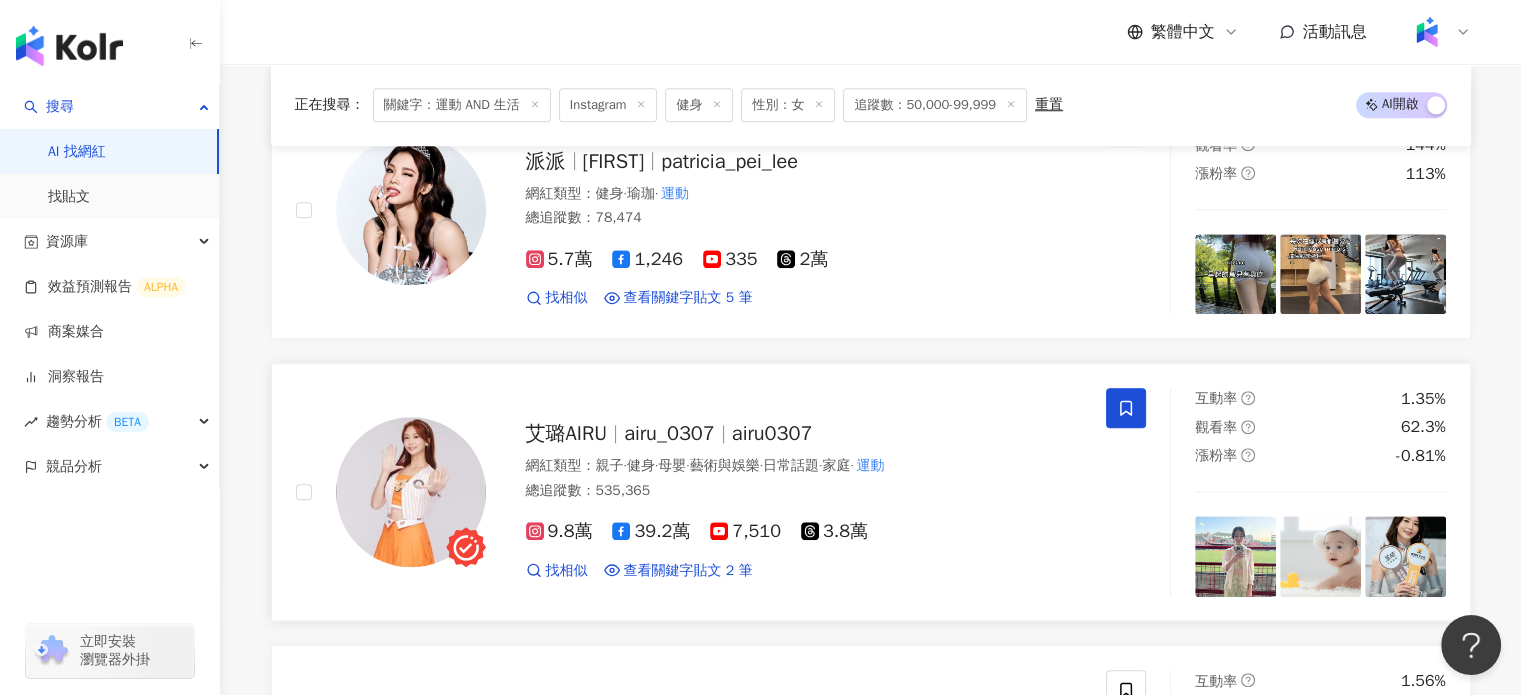 click 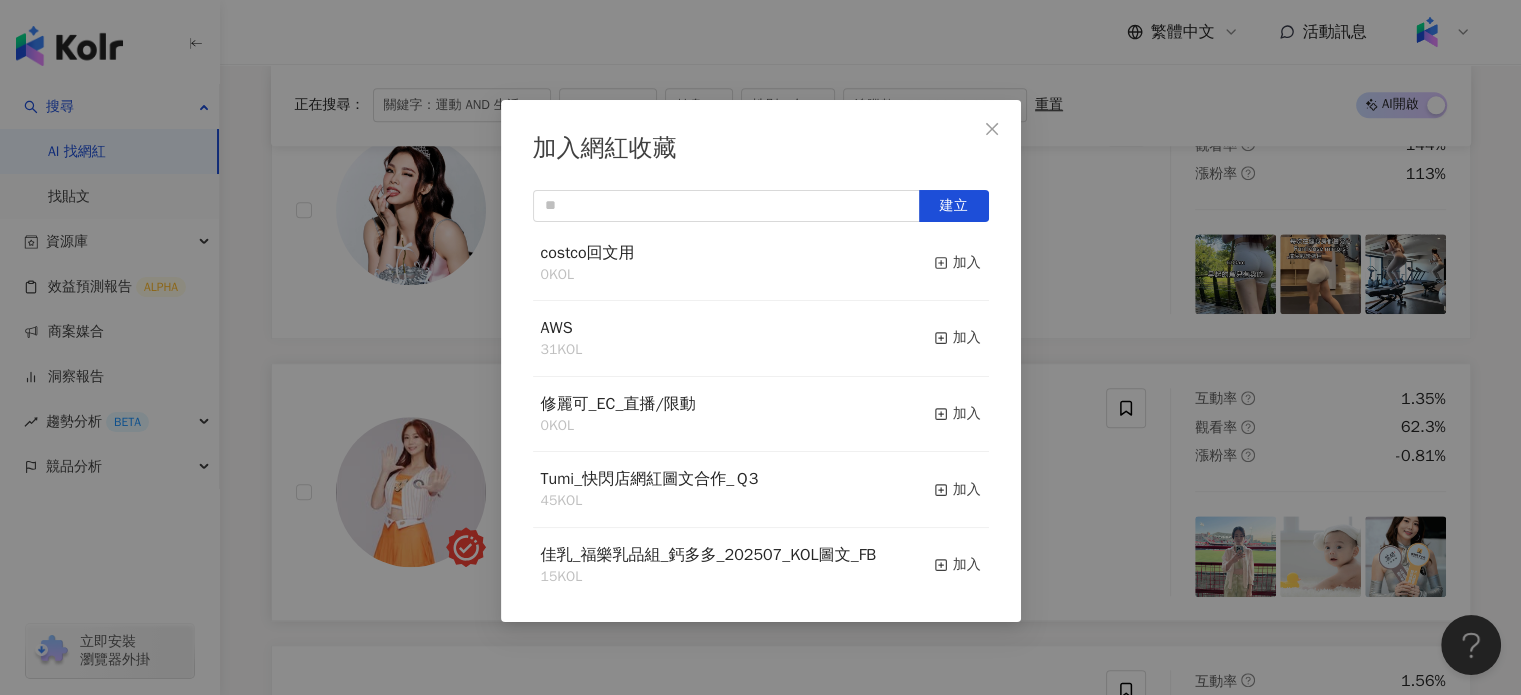 scroll, scrollTop: 0, scrollLeft: 0, axis: both 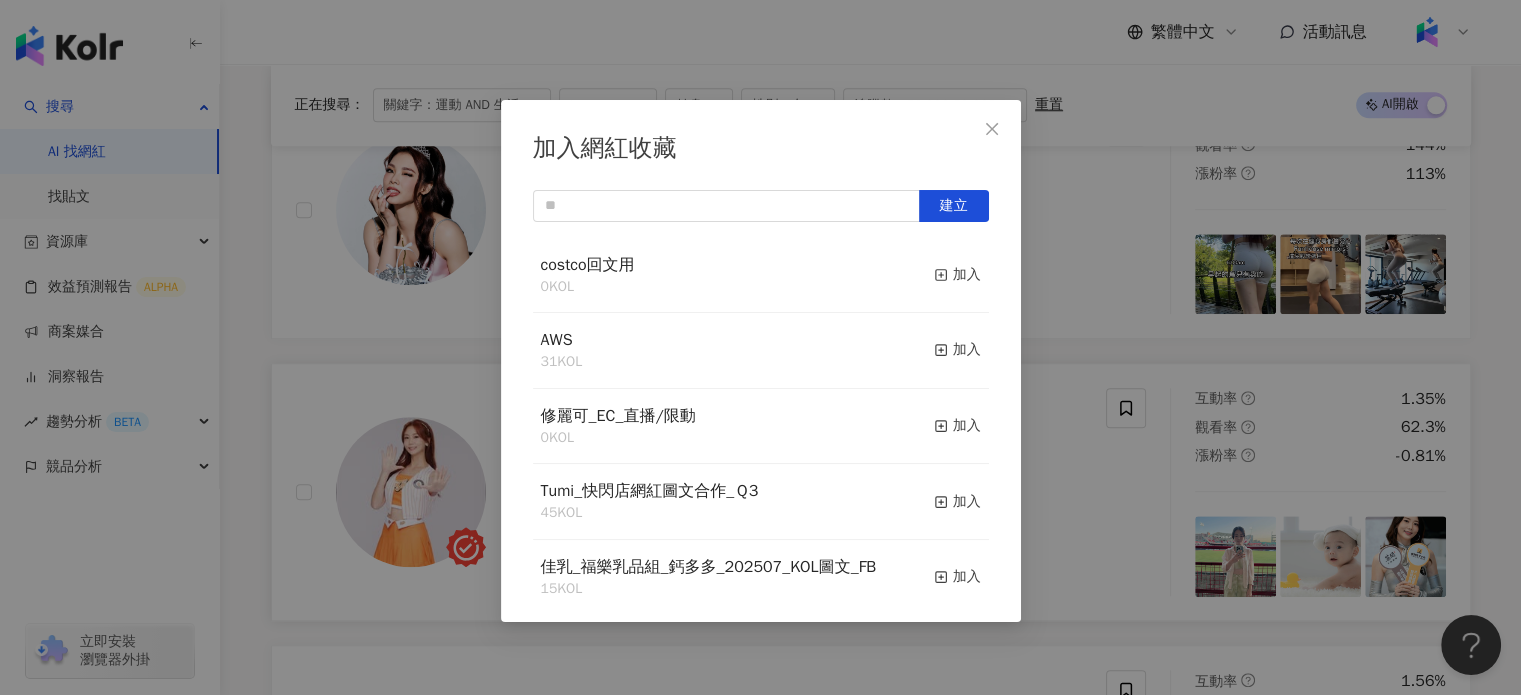 click on "加入網紅收藏 建立 costco回文用 0  KOL 加入 AWS 31  KOL 加入 修麗可_EC_直播/限動 0  KOL 加入 Tumi_快閃店網紅圖文合作_Ｑ3 45  KOL 加入 佳乳_福樂乳品組_鈣多多_202507_KOL圖文_FB 15  KOL 加入 佳乳_福樂乳品組_鈣多多_202507_FB/IG KOC 1  KOL 加入 佳乳_福樂乳品組_鈣多多_202507_KOL圖文 7  KOL 加入 Lawsnote 9  KOL 加入 精萃公關 25  KOL 加入 修麗可_Brand_AGE人選_有用過Lamer、黑繃帶 30  KOL 加入 JPリスト_在日Instagram 57  KOL 加入 修麗可_Brand_AGE人選 21  KOL 加入 美食 15  KOL 加入 健身 11  KOL 加入 tttest 9  KOL 加入 傑昇YT 7  KOL 加入 傑昇 19  KOL 加入 地標網通_3 15  KOL 加入 地標網通_2 15  KOL 加入 地標網通 14  KOL 加入 修麗可_下半年KOL_2 14  KOL 加入 mm 2  KOL 加入 LG-AI洗衣機 11  KOL 加入 修麗可_下半年KOL 9  KOL 加入 台灣櫻花-ai除油煙機 6  KOL 加入 test 44  KOL 加入 彩妝品牌 7  KOL 加入 台酒生技 7  KOL 加入 政府 1  KOL 13" at bounding box center (760, 347) 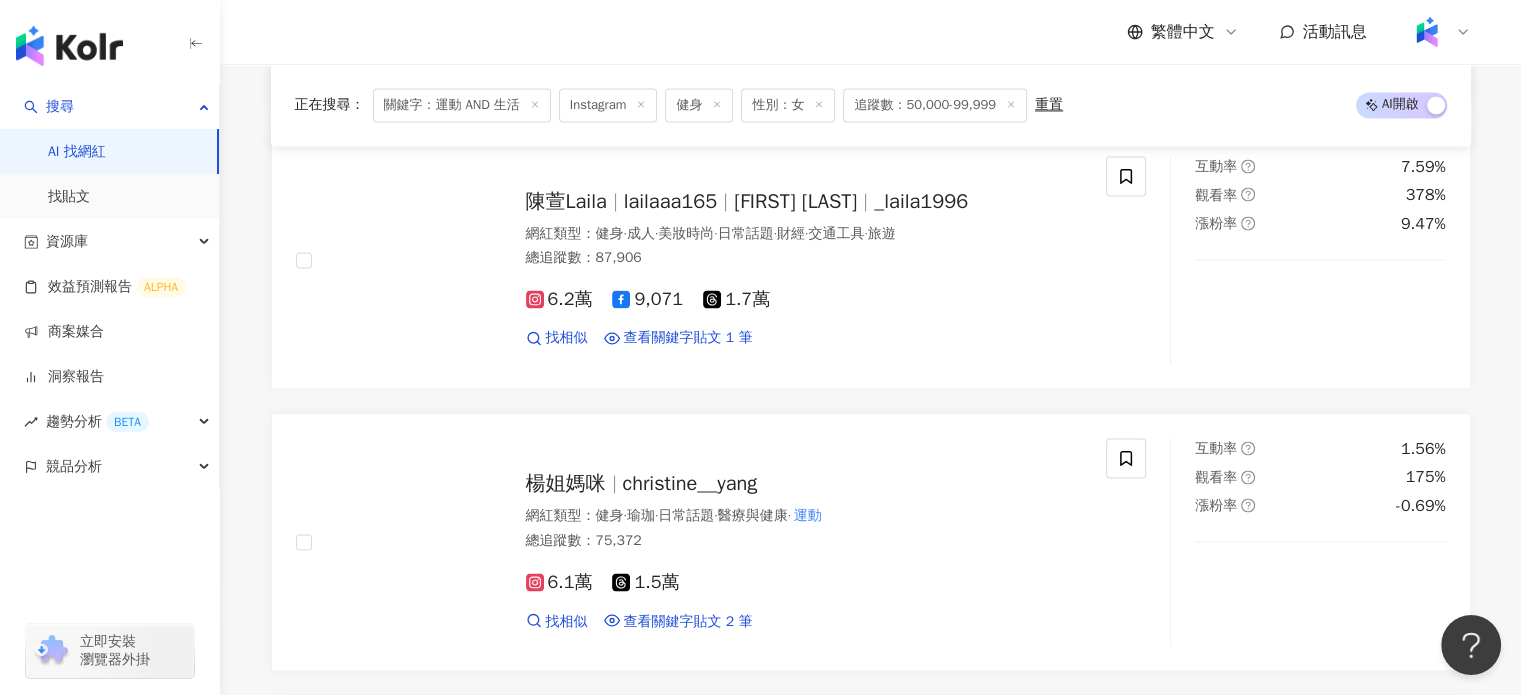 scroll, scrollTop: 3242, scrollLeft: 0, axis: vertical 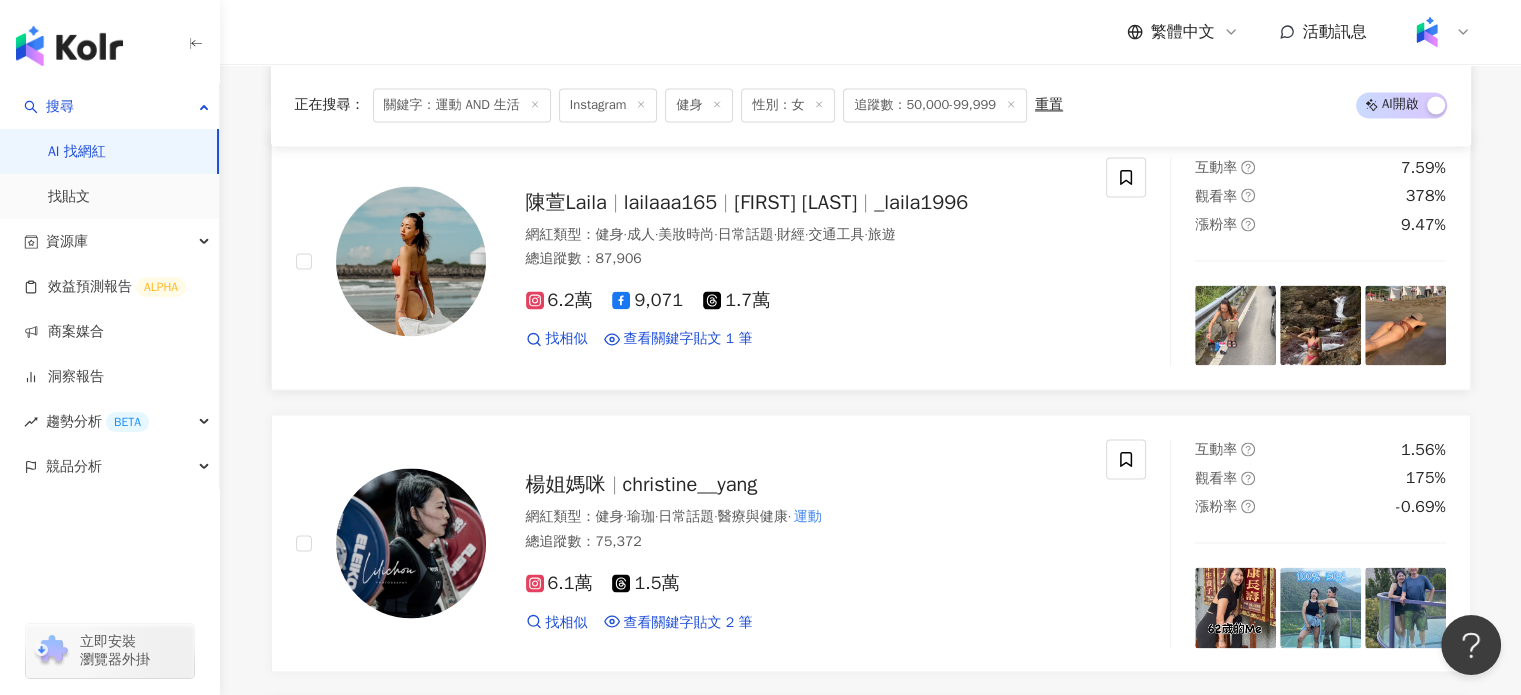 click on "6.2萬" at bounding box center [559, 300] 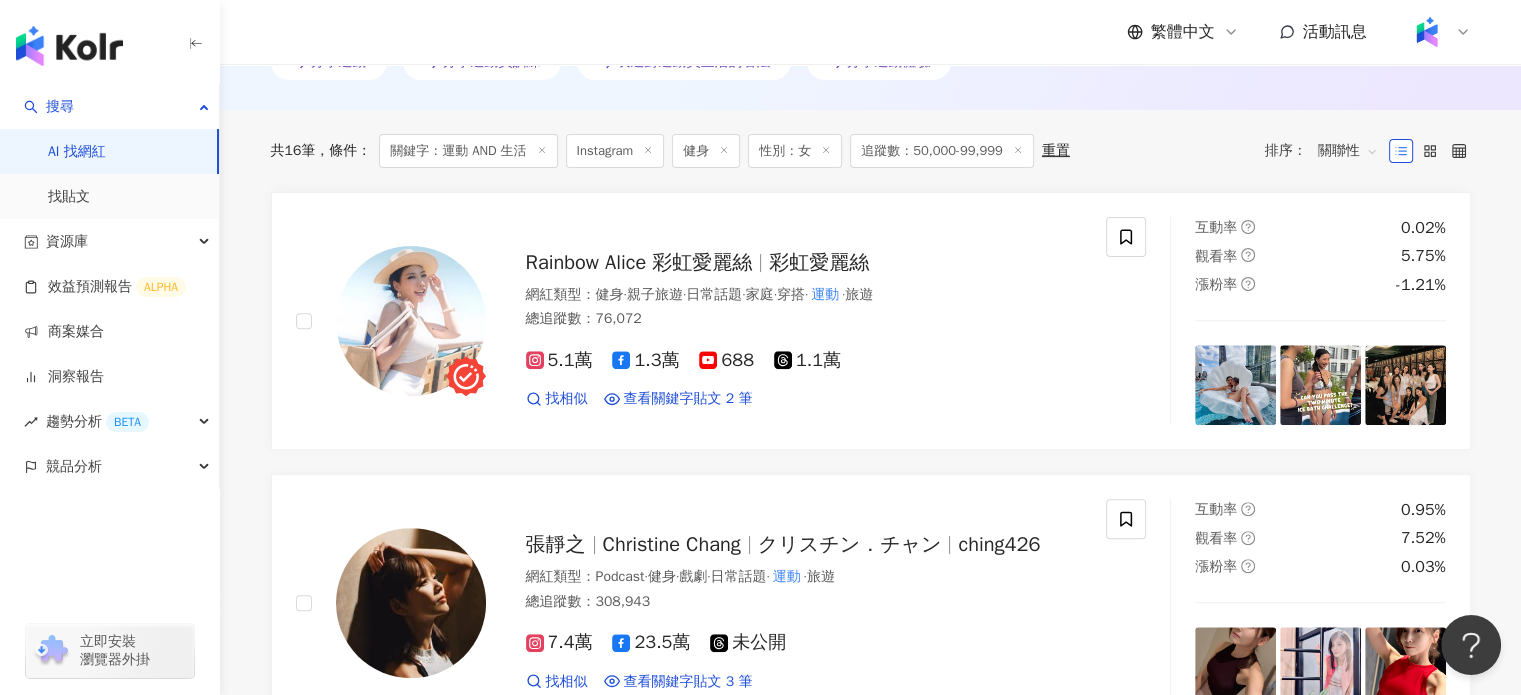scroll, scrollTop: 1042, scrollLeft: 0, axis: vertical 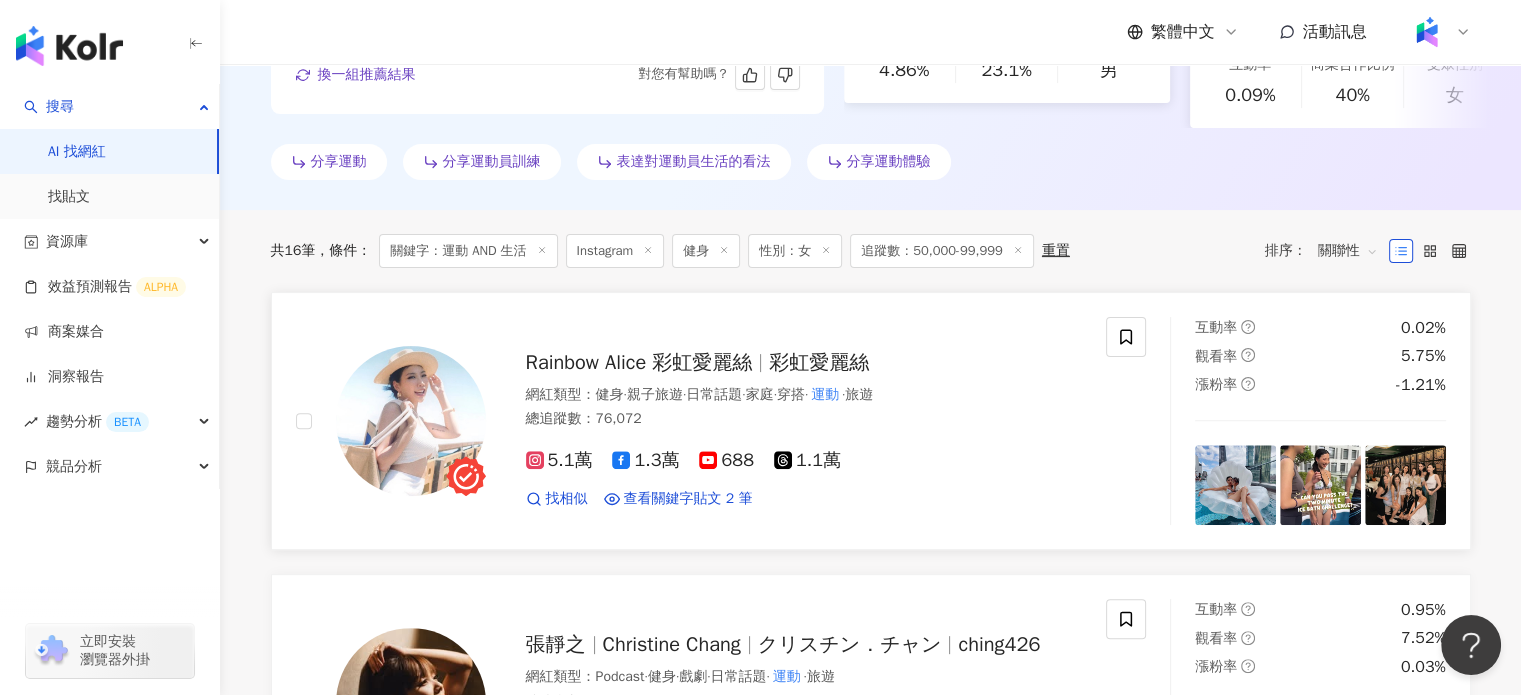 click on "Rainbow Alice 彩虹愛麗絲" at bounding box center (639, 362) 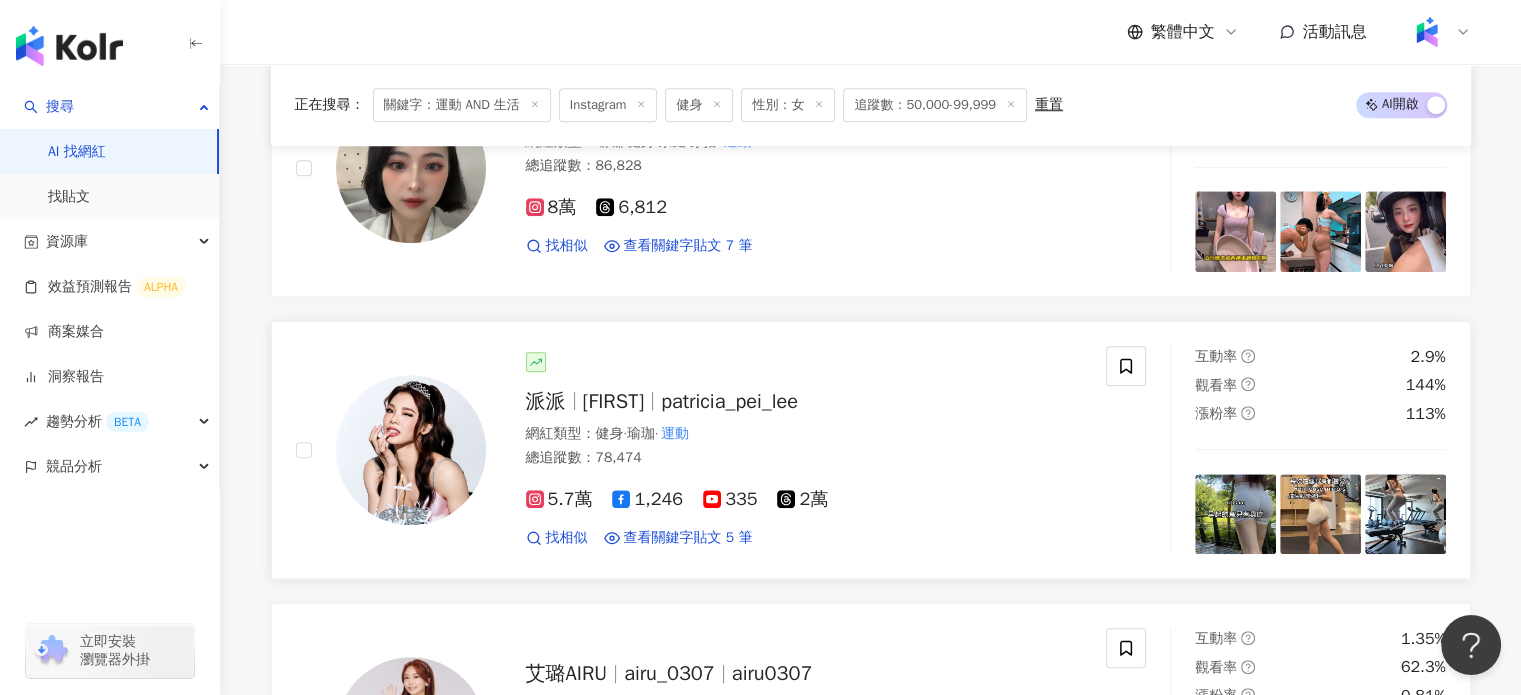 scroll, scrollTop: 1942, scrollLeft: 0, axis: vertical 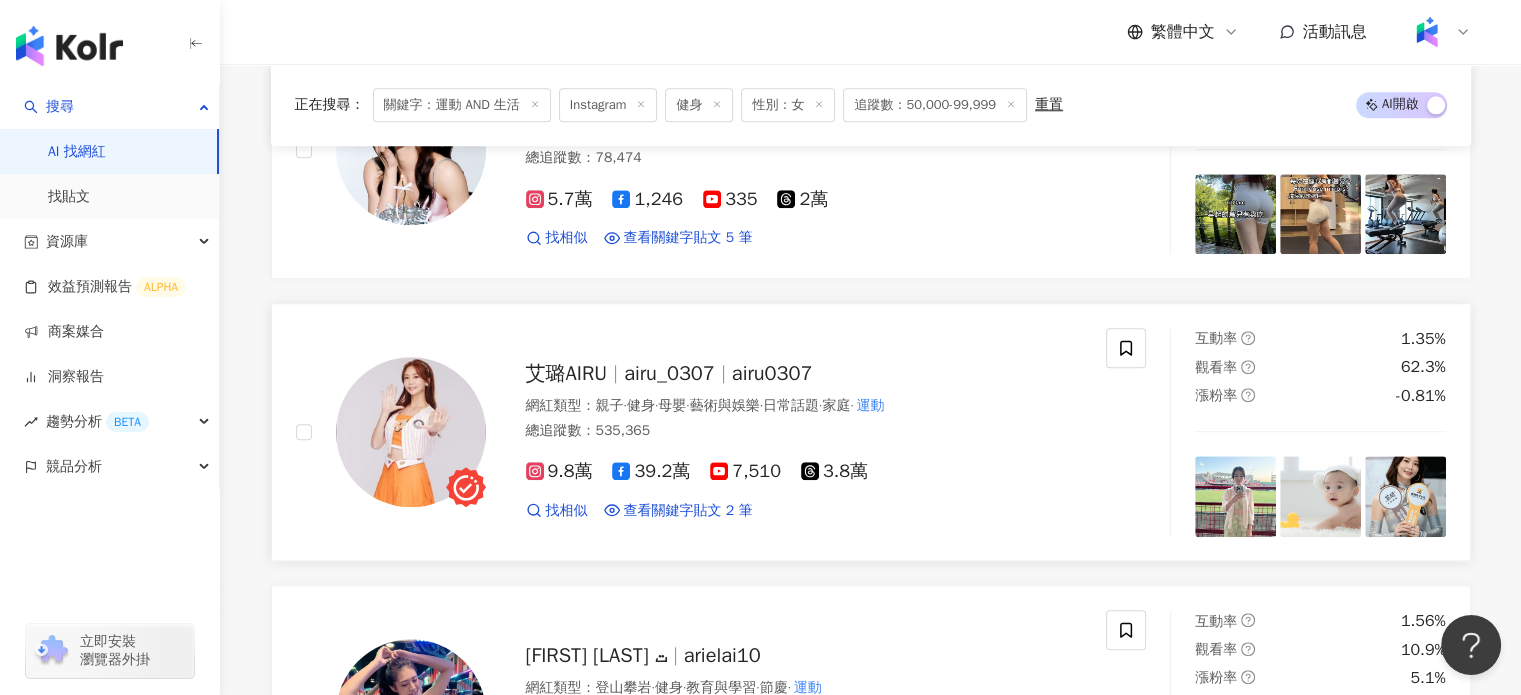 click on "艾璐AIRU" at bounding box center (567, 373) 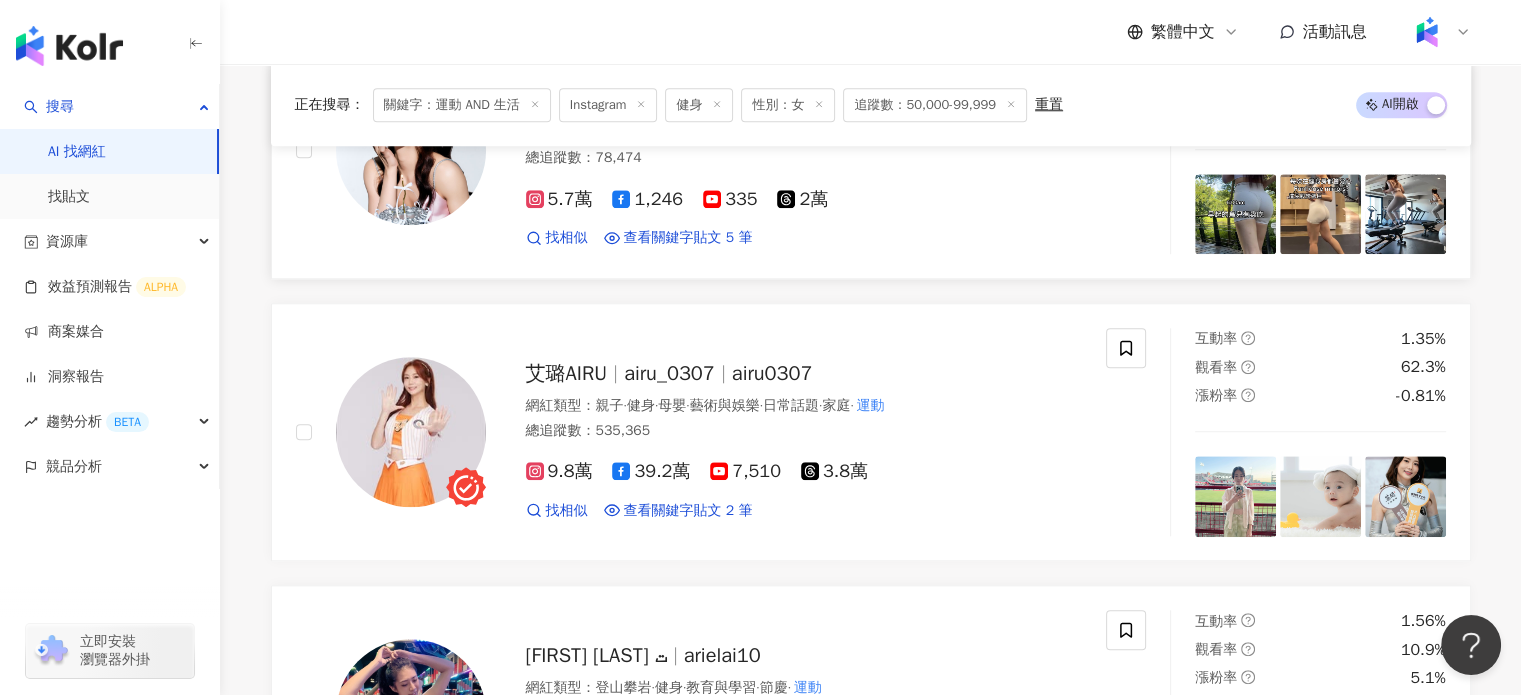scroll, scrollTop: 1842, scrollLeft: 0, axis: vertical 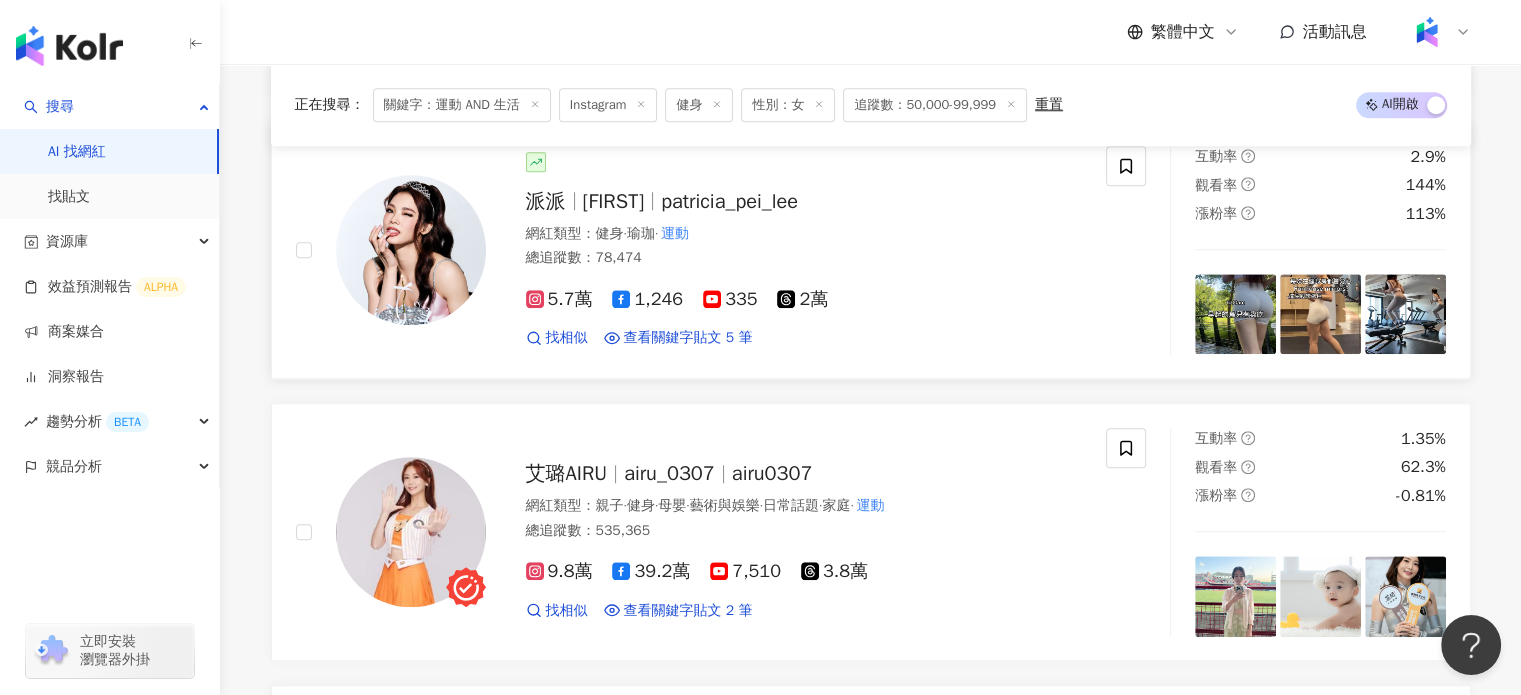 click at bounding box center [652, 201] 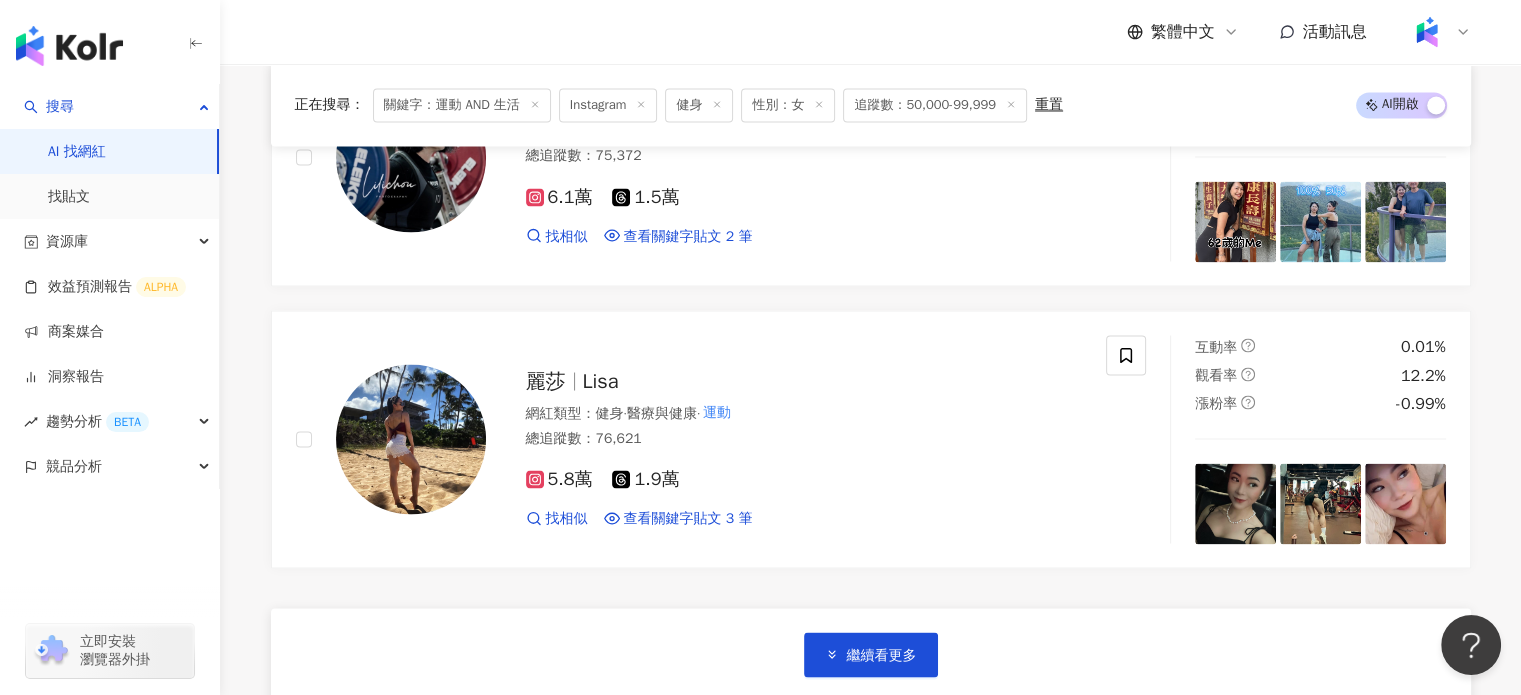 scroll, scrollTop: 3742, scrollLeft: 0, axis: vertical 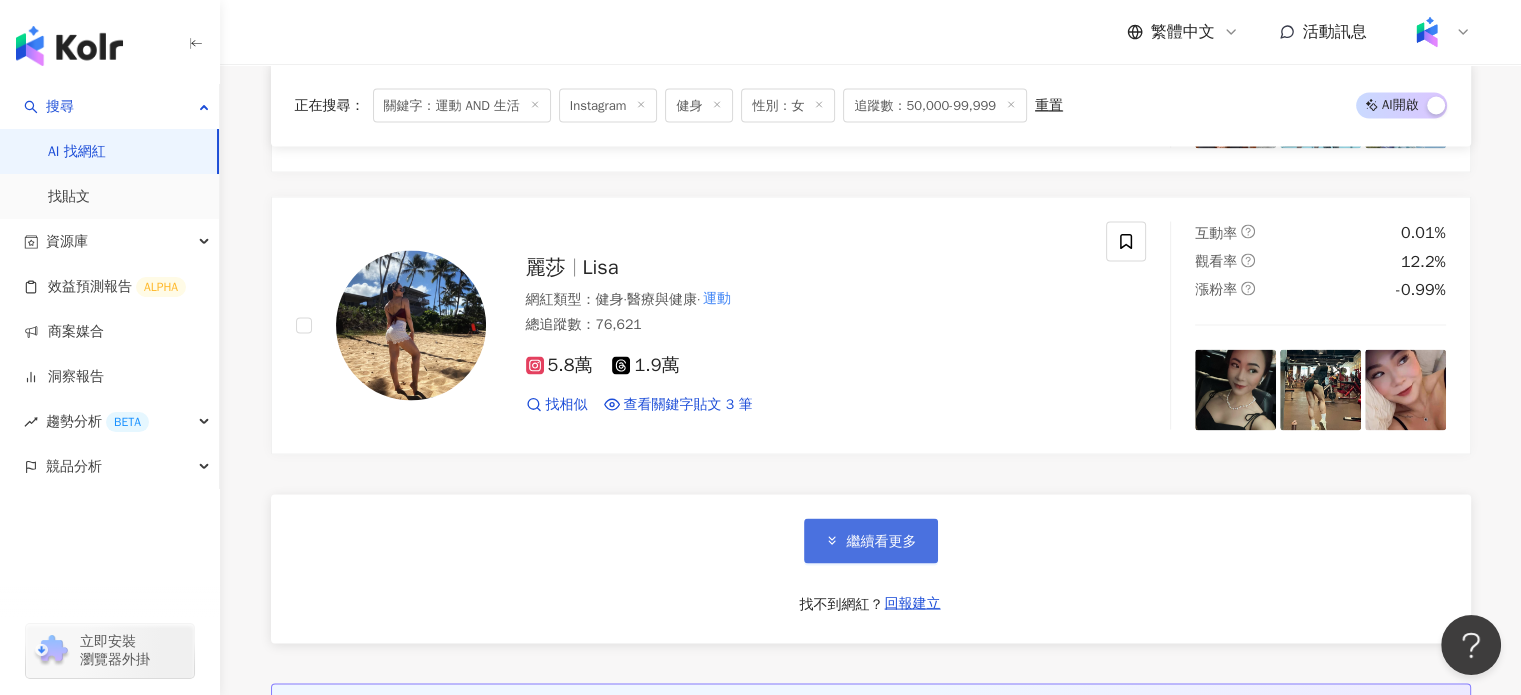 click on "繼續看更多" at bounding box center [882, 541] 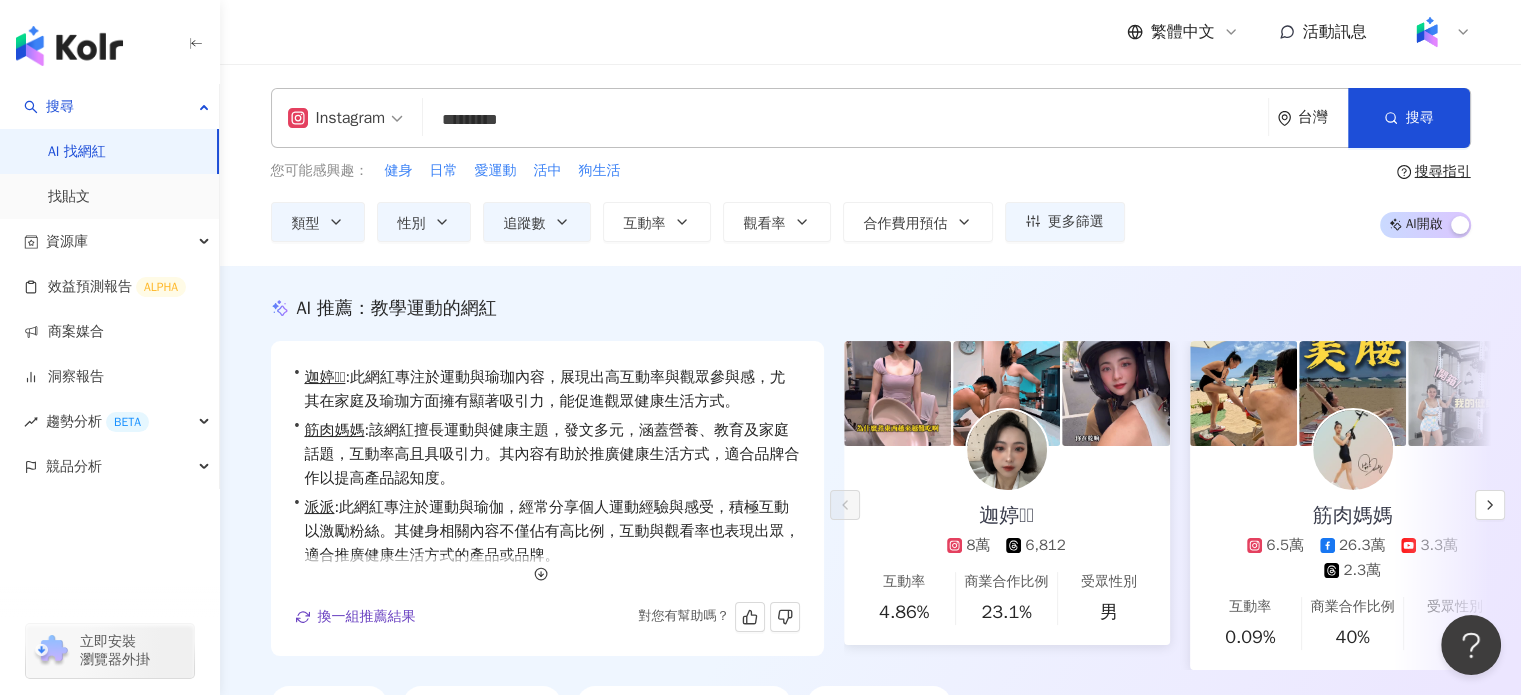 scroll, scrollTop: 200, scrollLeft: 0, axis: vertical 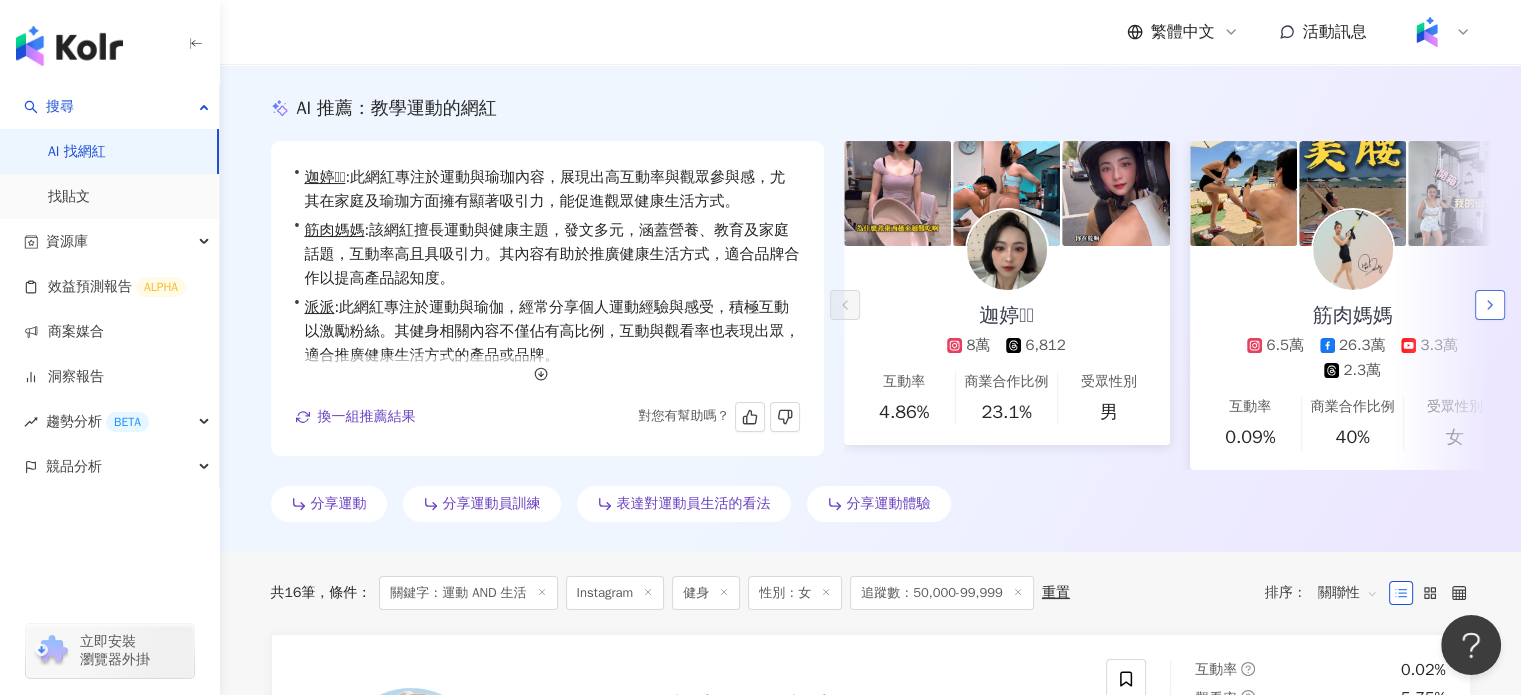 click at bounding box center (1490, 305) 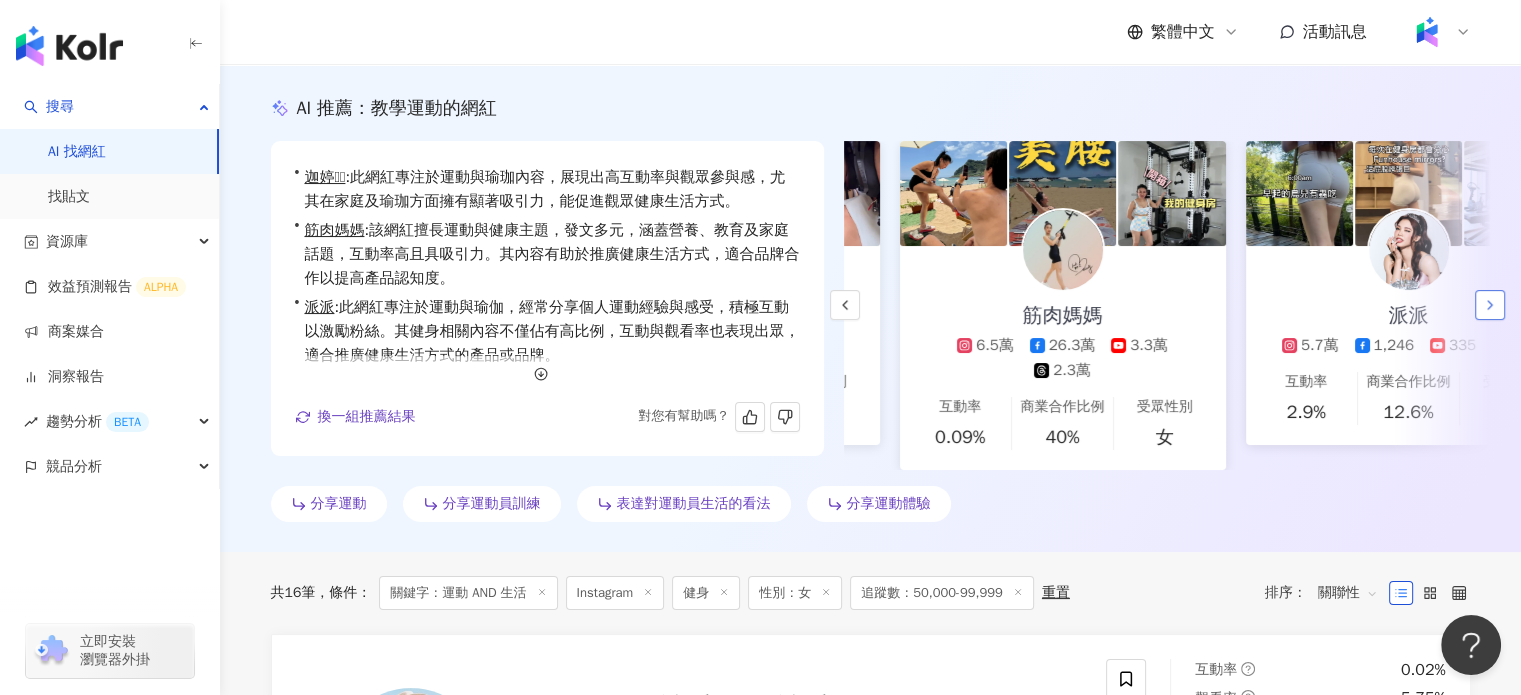 scroll, scrollTop: 0, scrollLeft: 346, axis: horizontal 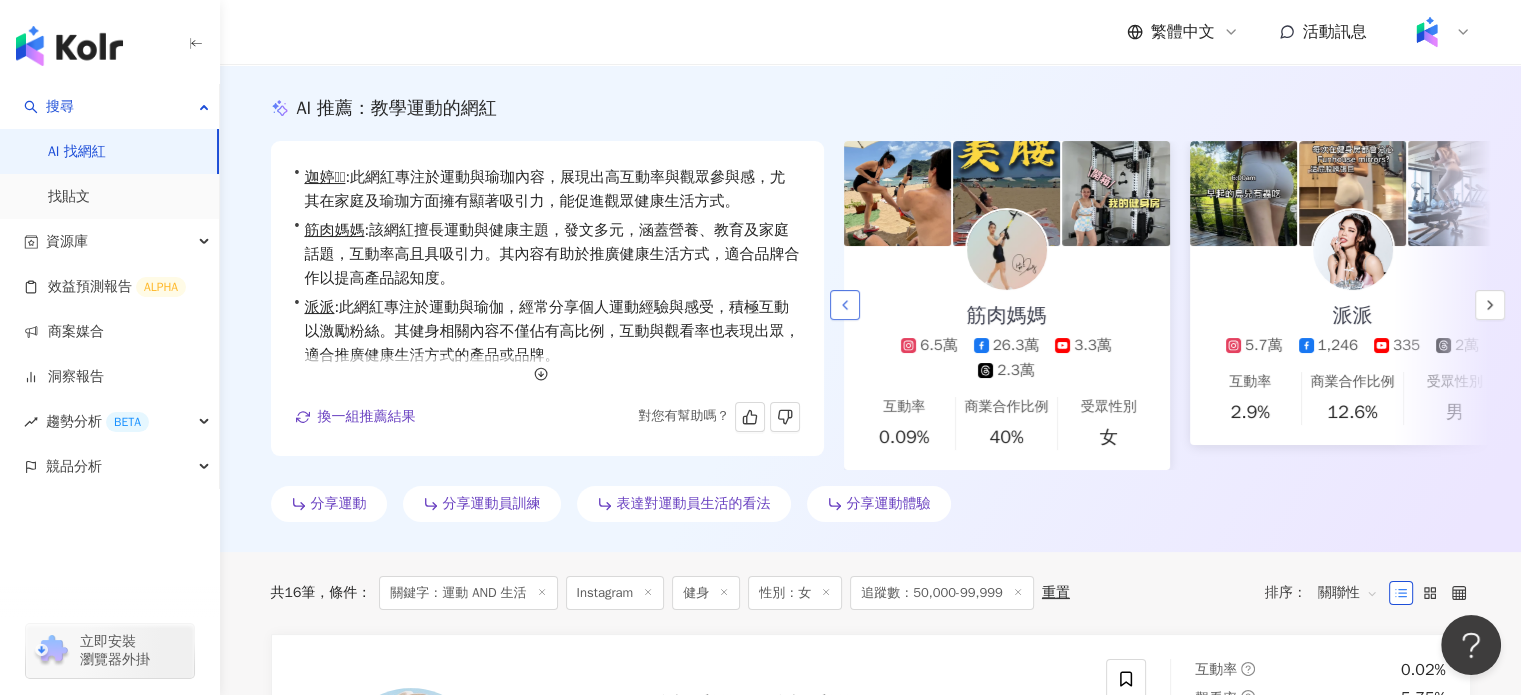 click 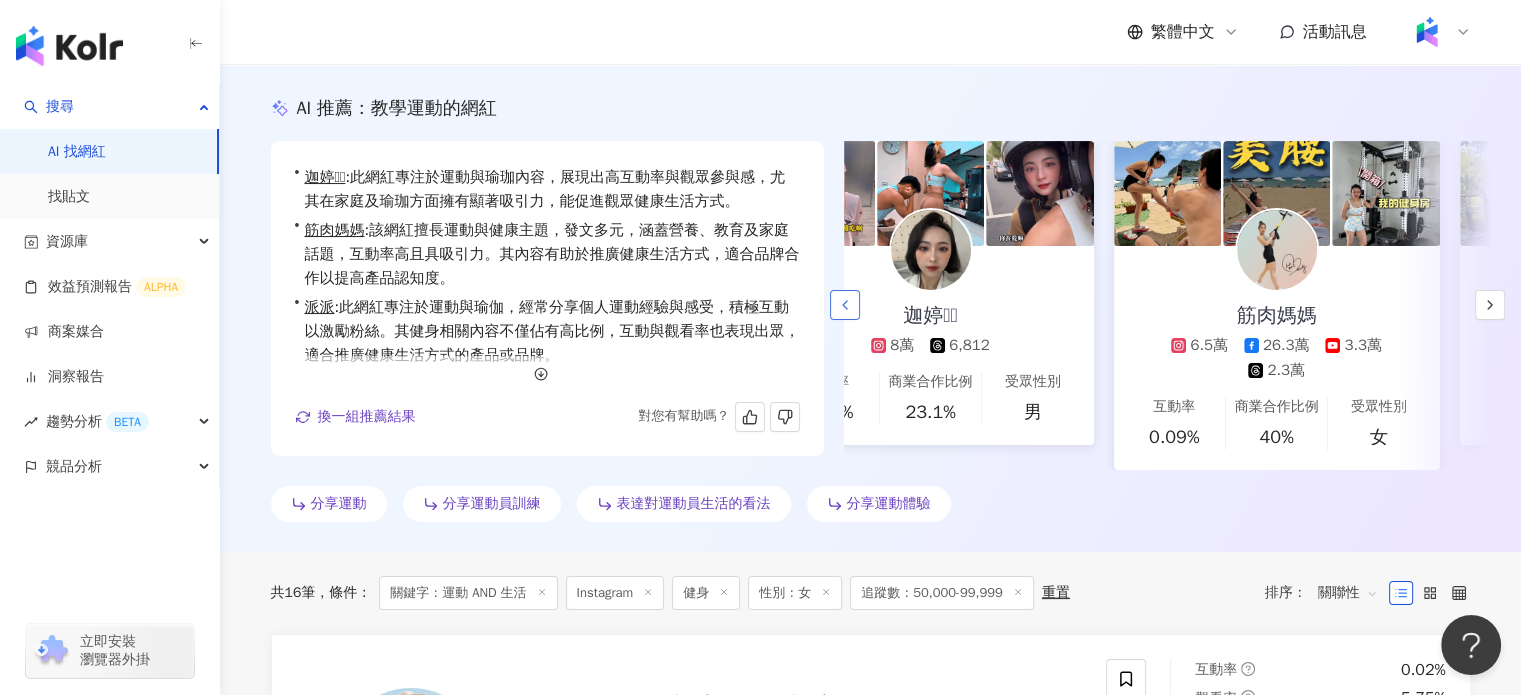 scroll, scrollTop: 0, scrollLeft: 0, axis: both 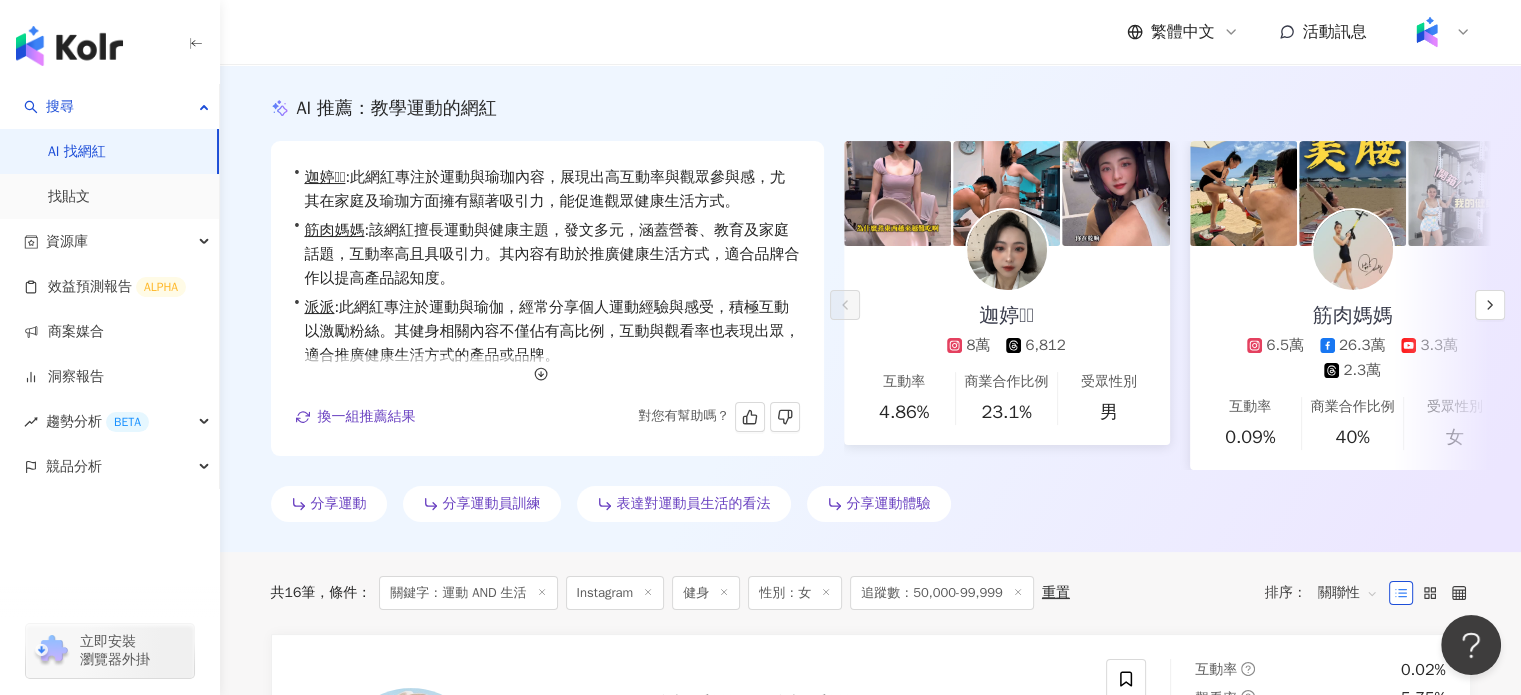 click at bounding box center (1007, 250) 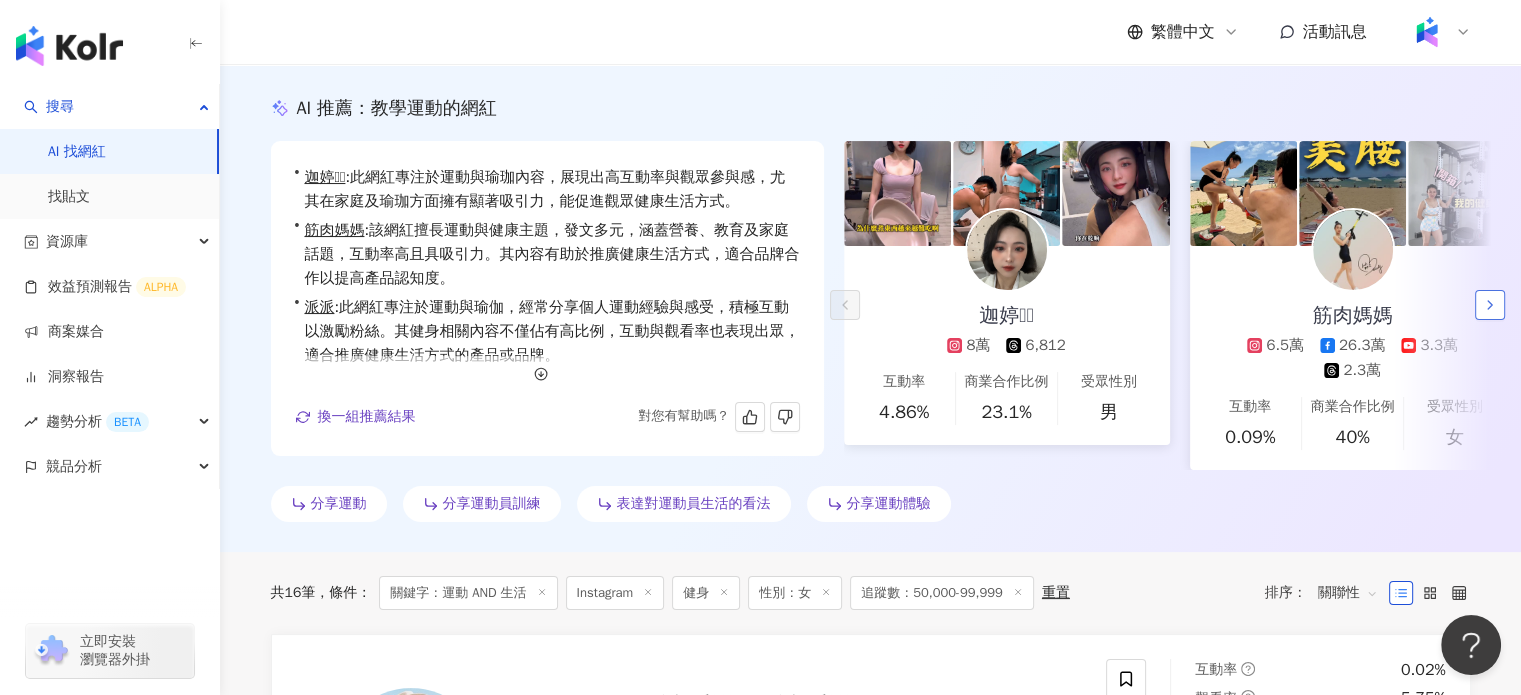 click at bounding box center [1490, 305] 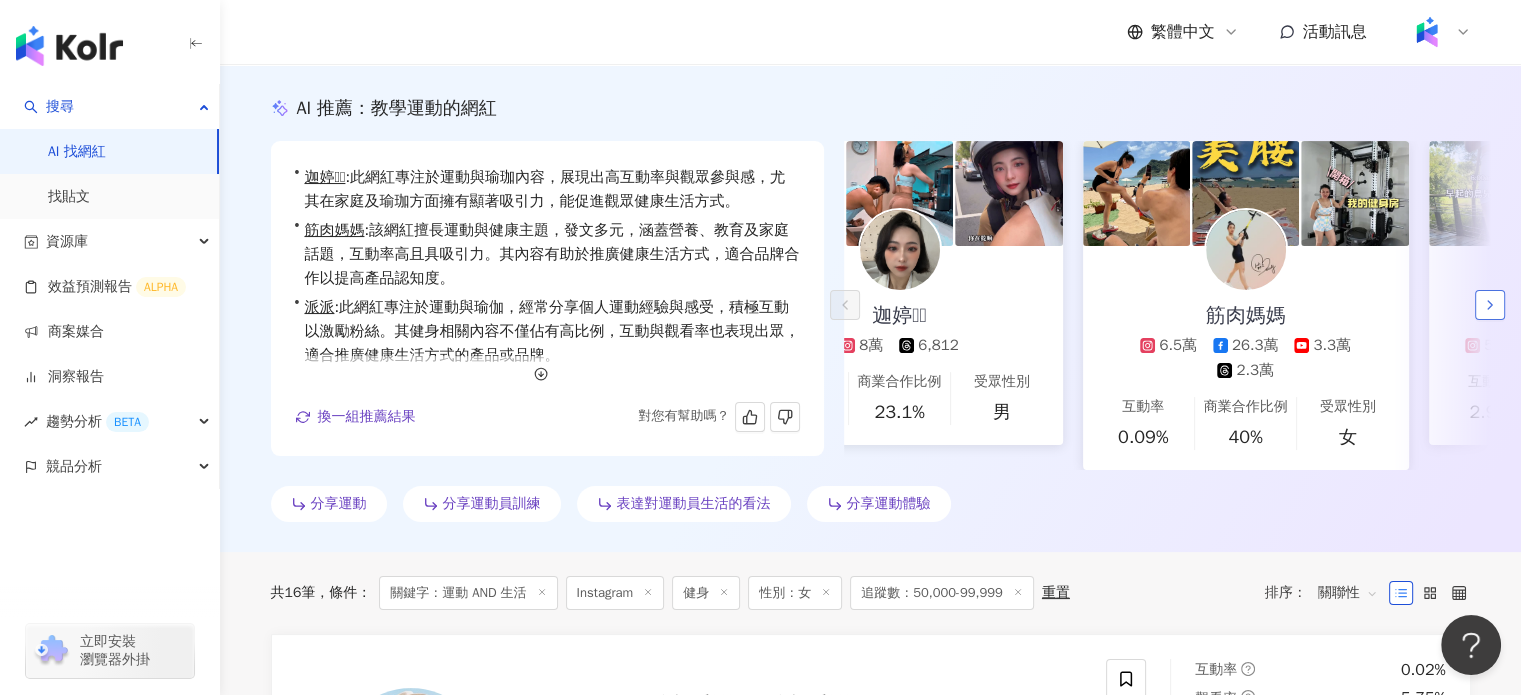 click at bounding box center (1490, 305) 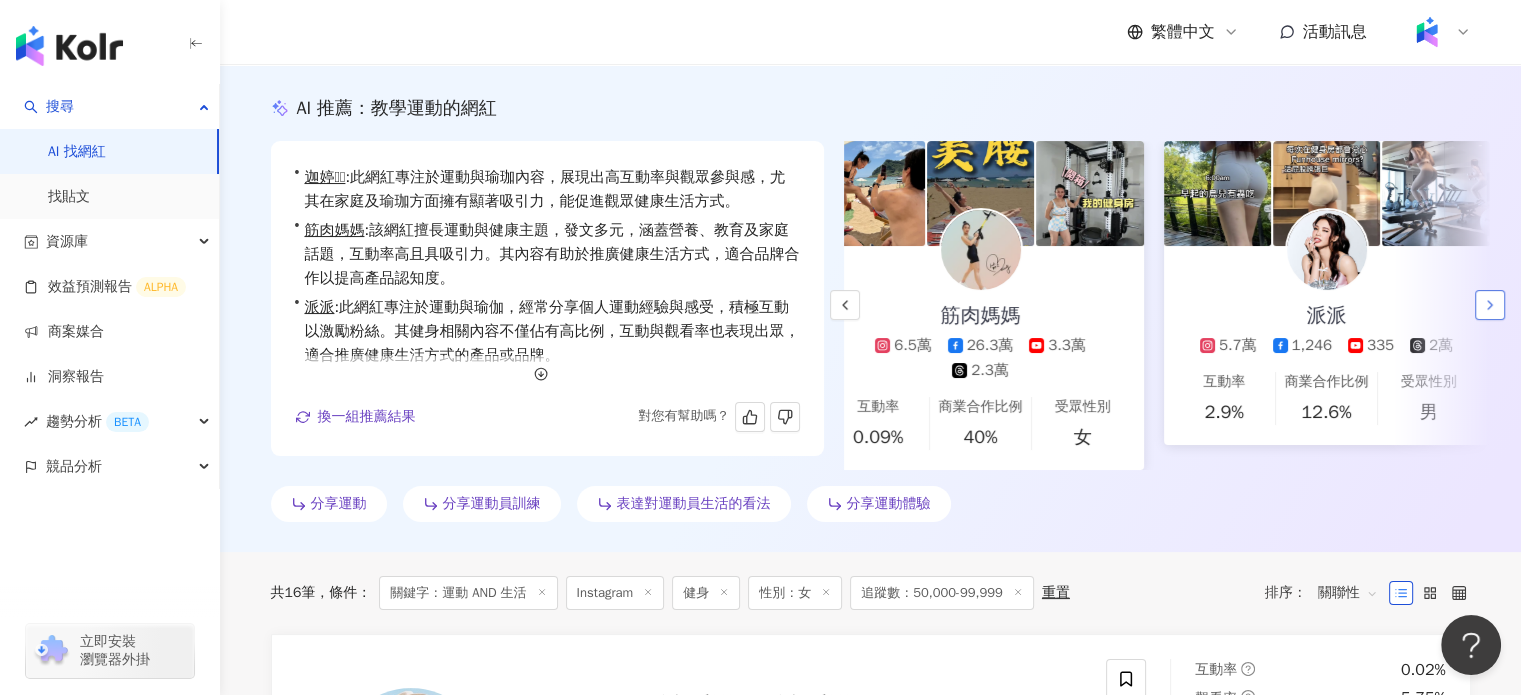 scroll, scrollTop: 0, scrollLeft: 431, axis: horizontal 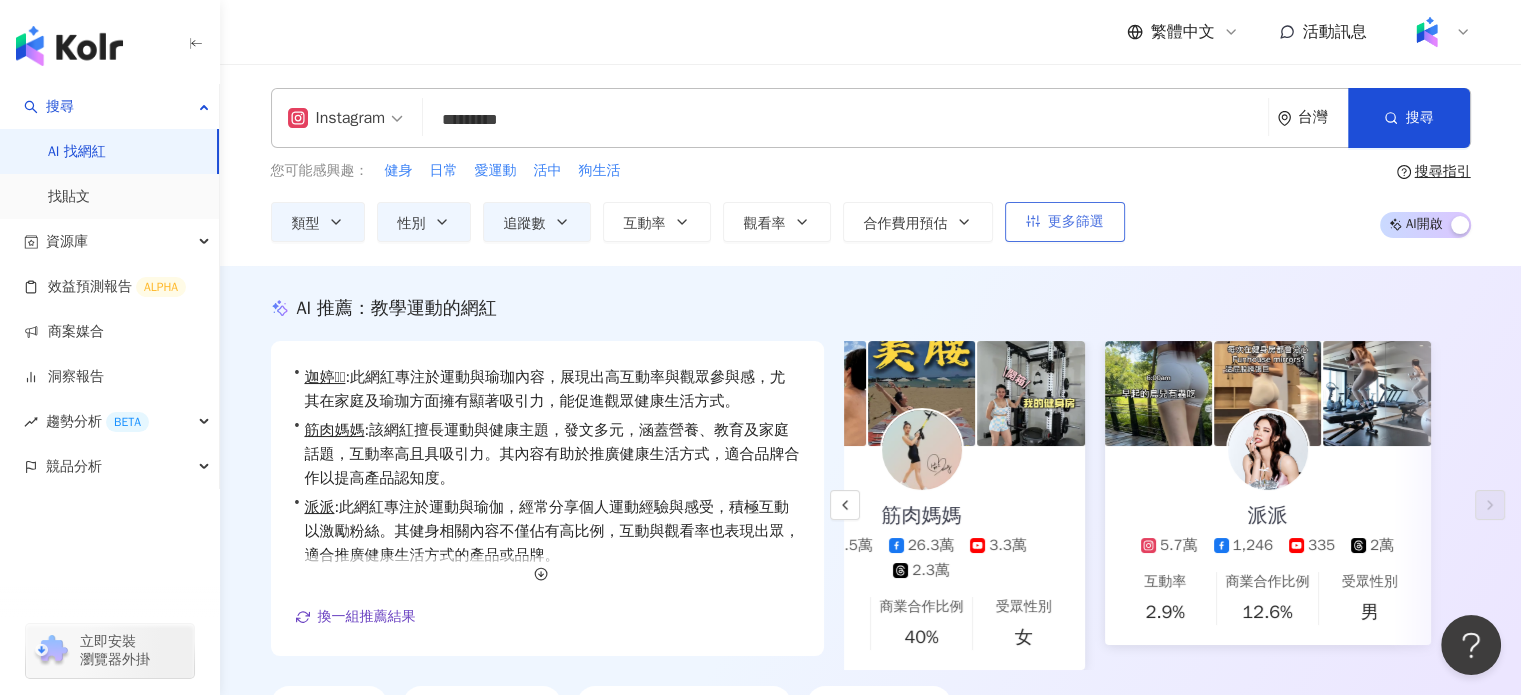 click on "更多篩選" at bounding box center (1076, 222) 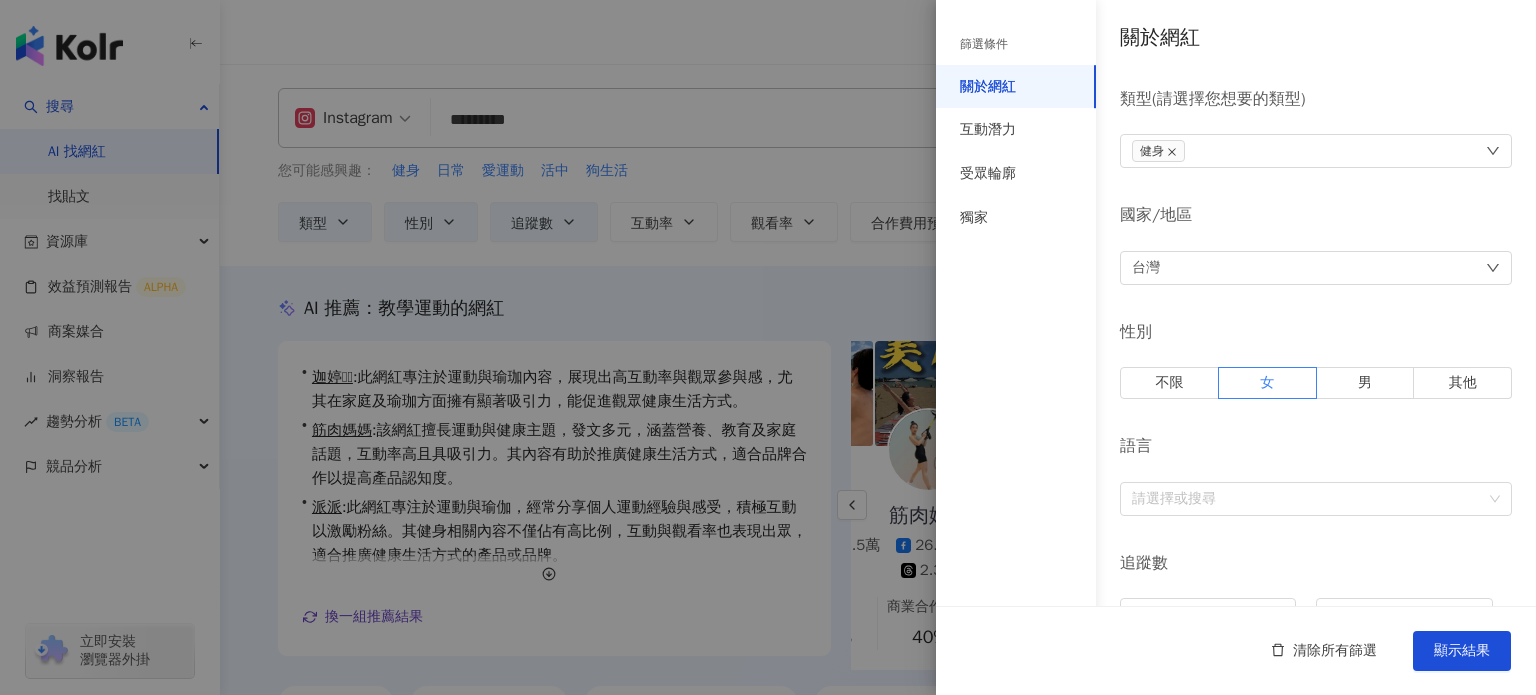 click 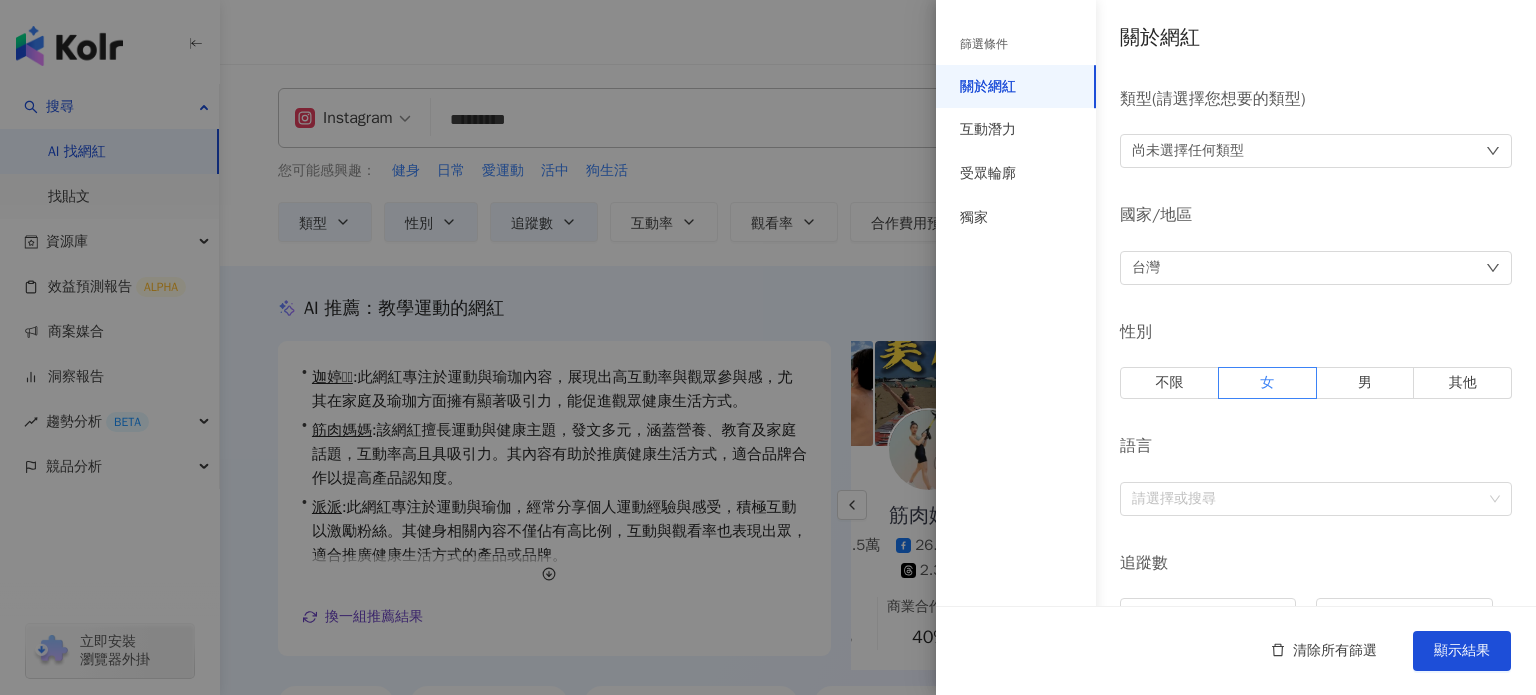 click on "尚未選擇任何類型" at bounding box center [1316, 151] 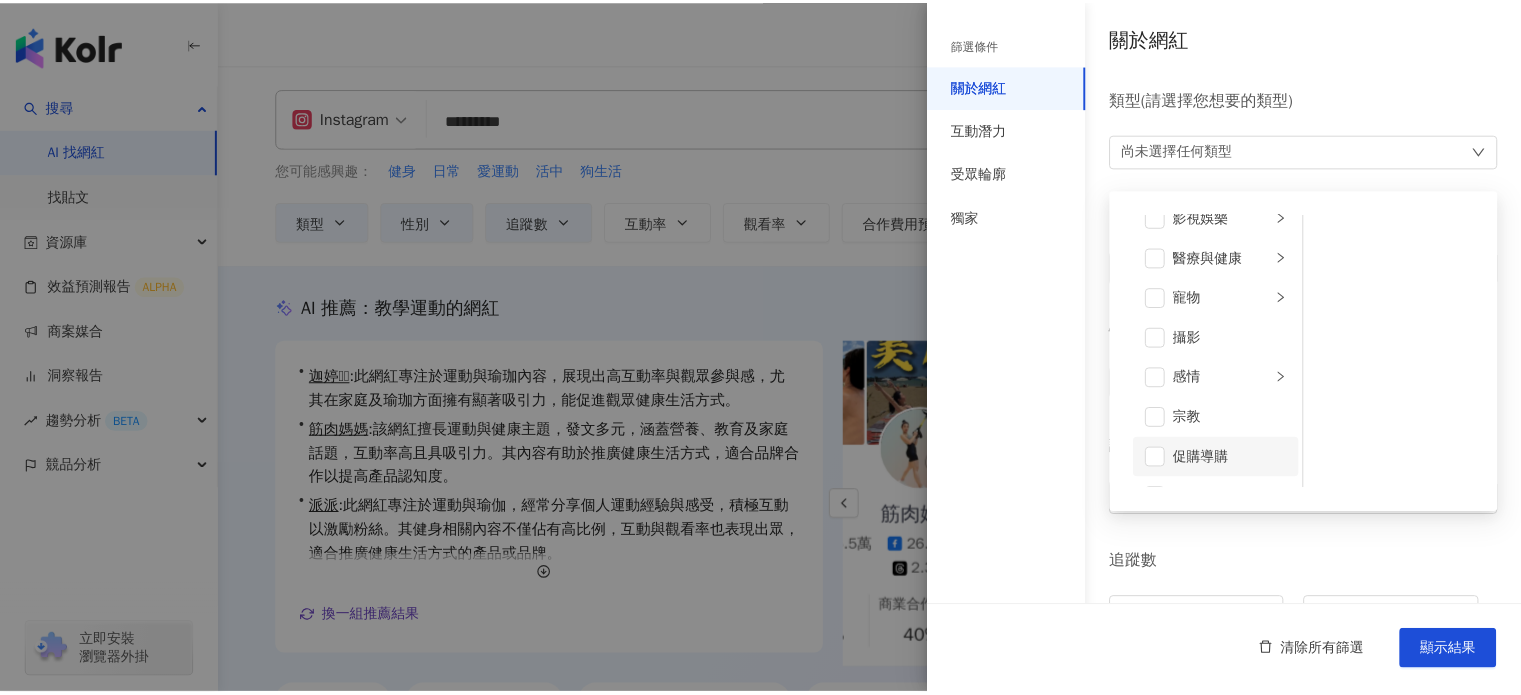 scroll, scrollTop: 600, scrollLeft: 0, axis: vertical 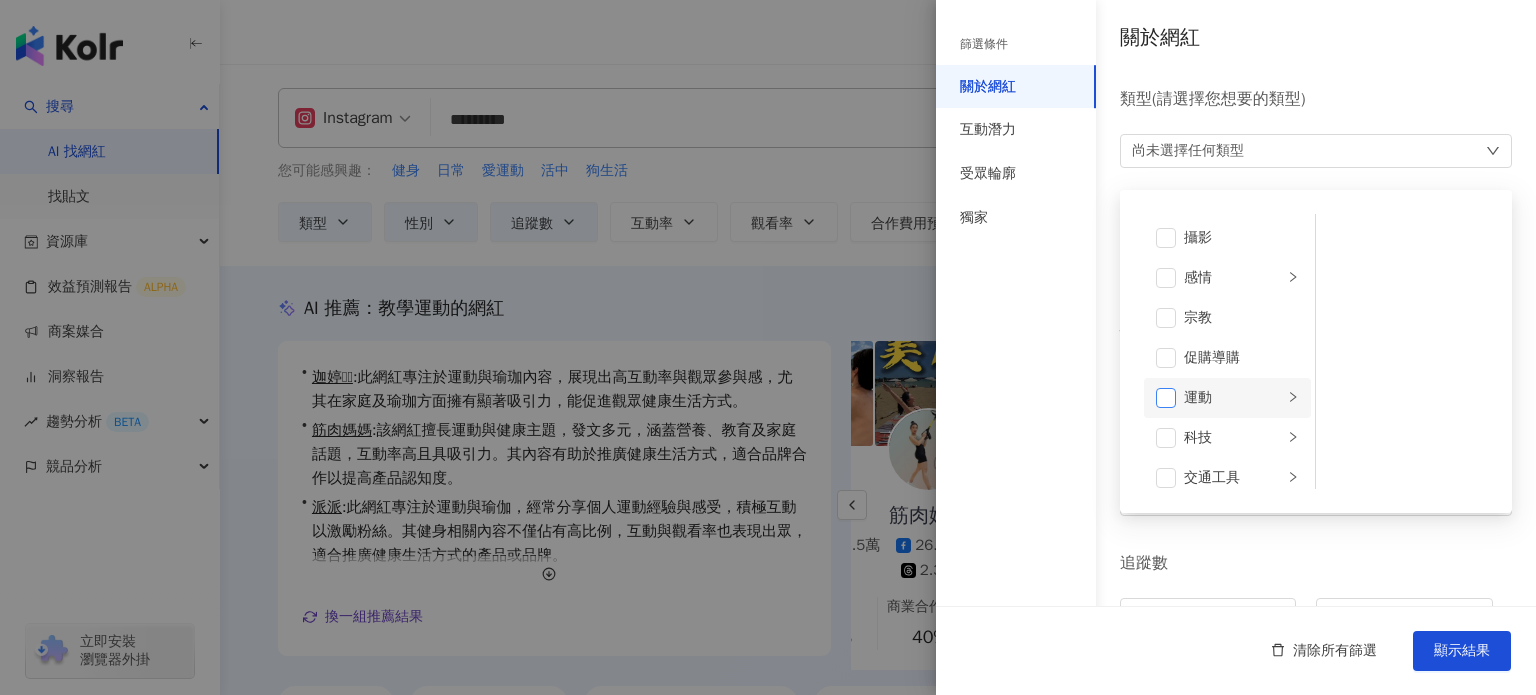 click at bounding box center [1166, 398] 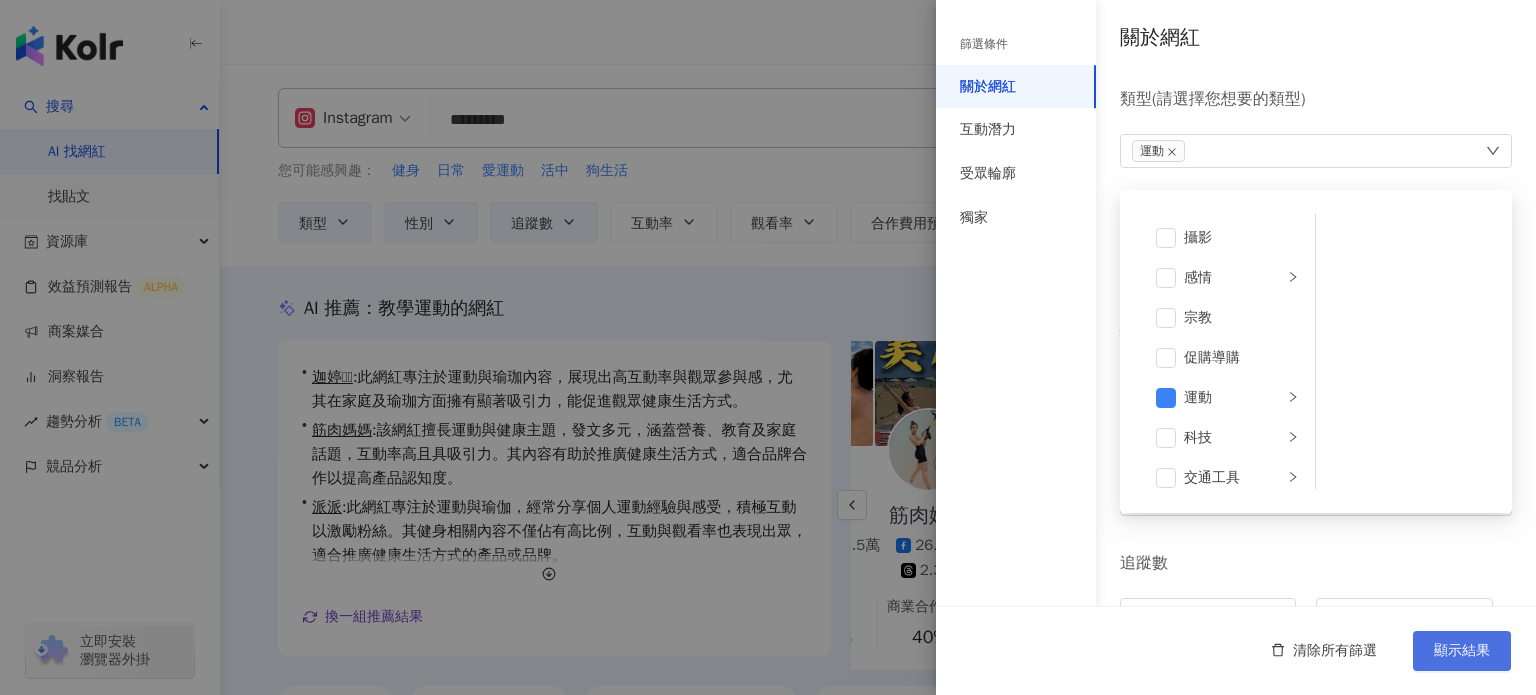 click on "顯示結果" at bounding box center [1462, 651] 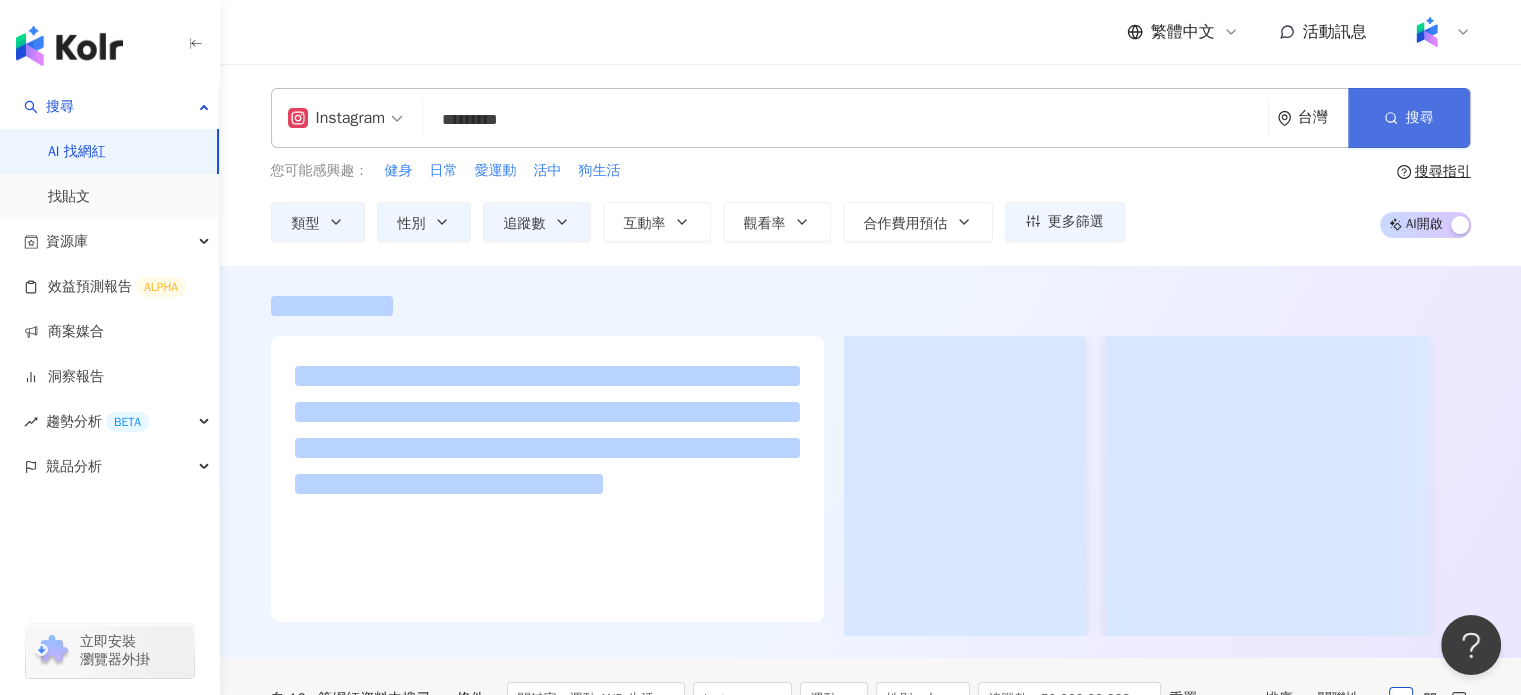 scroll, scrollTop: 0, scrollLeft: 0, axis: both 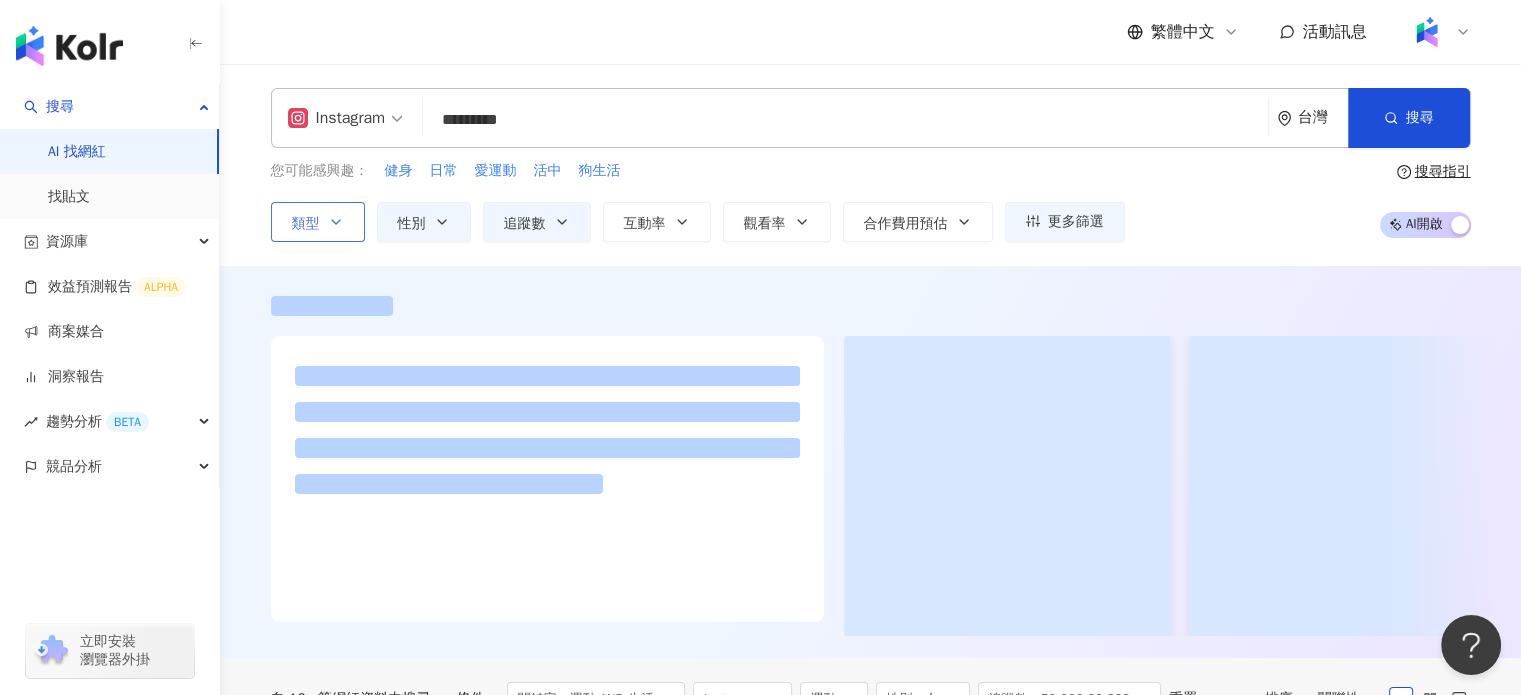 click on "類型" at bounding box center (318, 222) 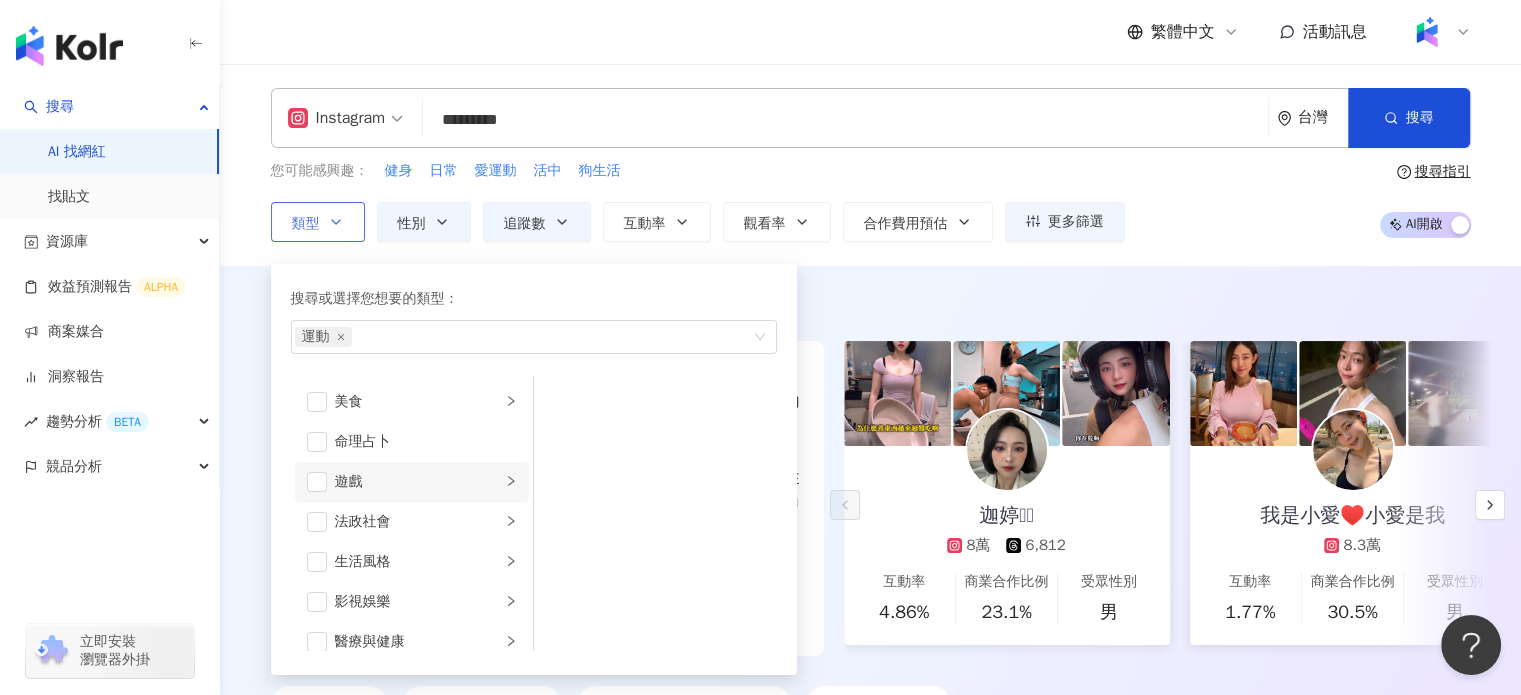 scroll, scrollTop: 300, scrollLeft: 0, axis: vertical 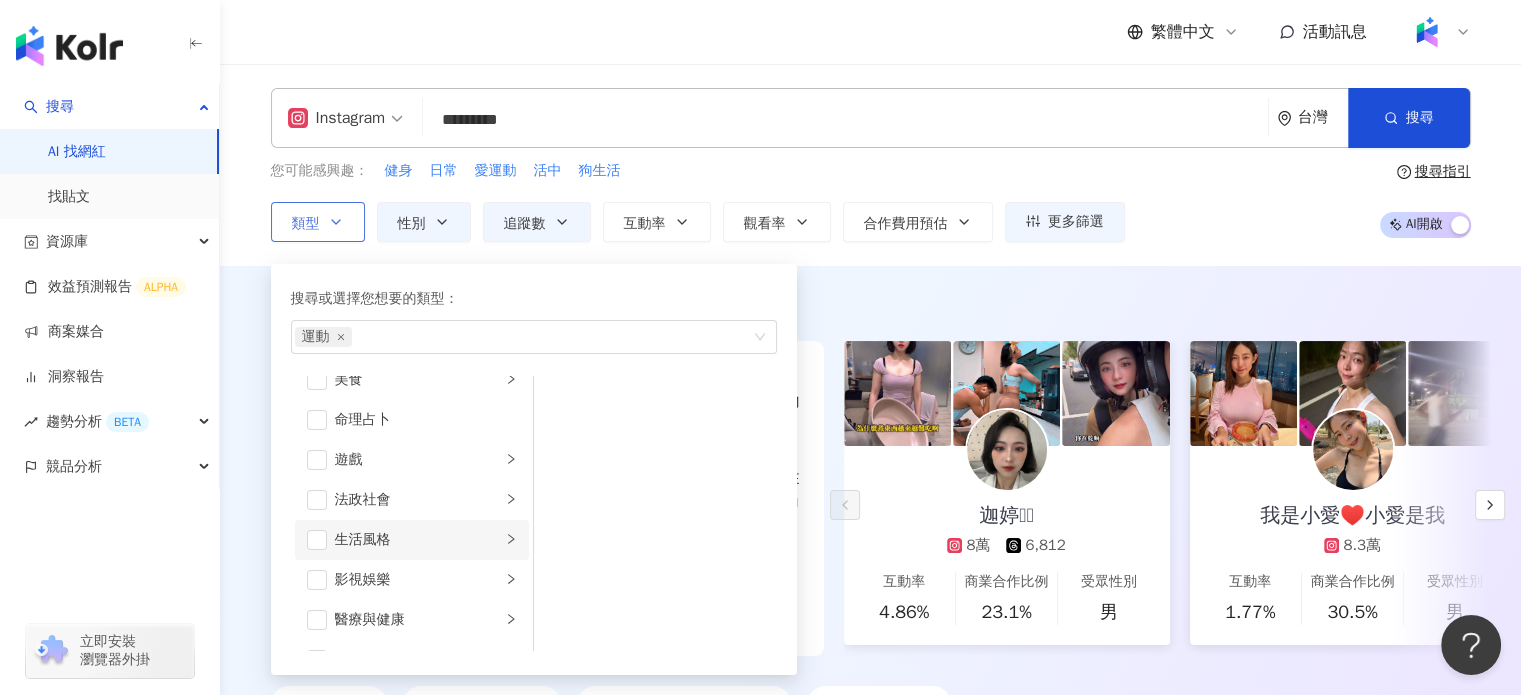 click on "生活風格" at bounding box center [412, 540] 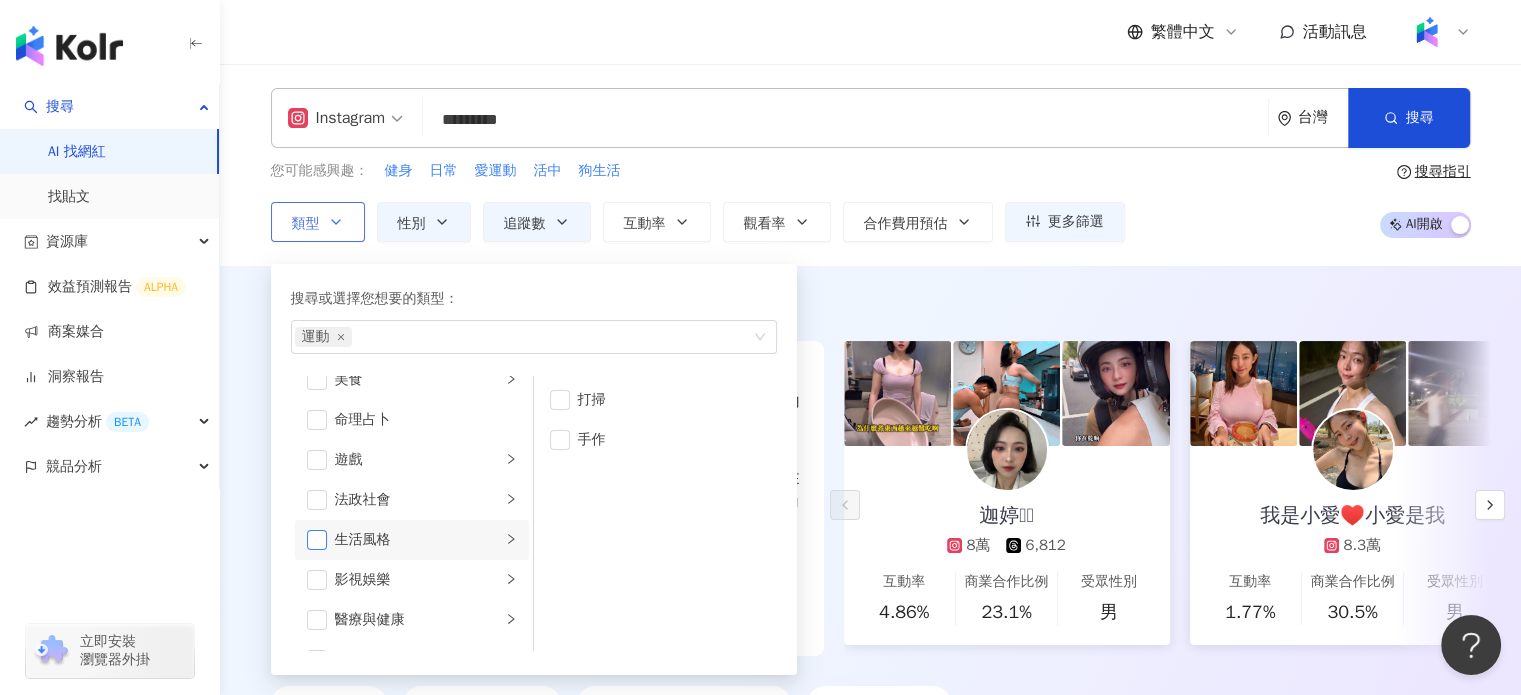 click at bounding box center (317, 540) 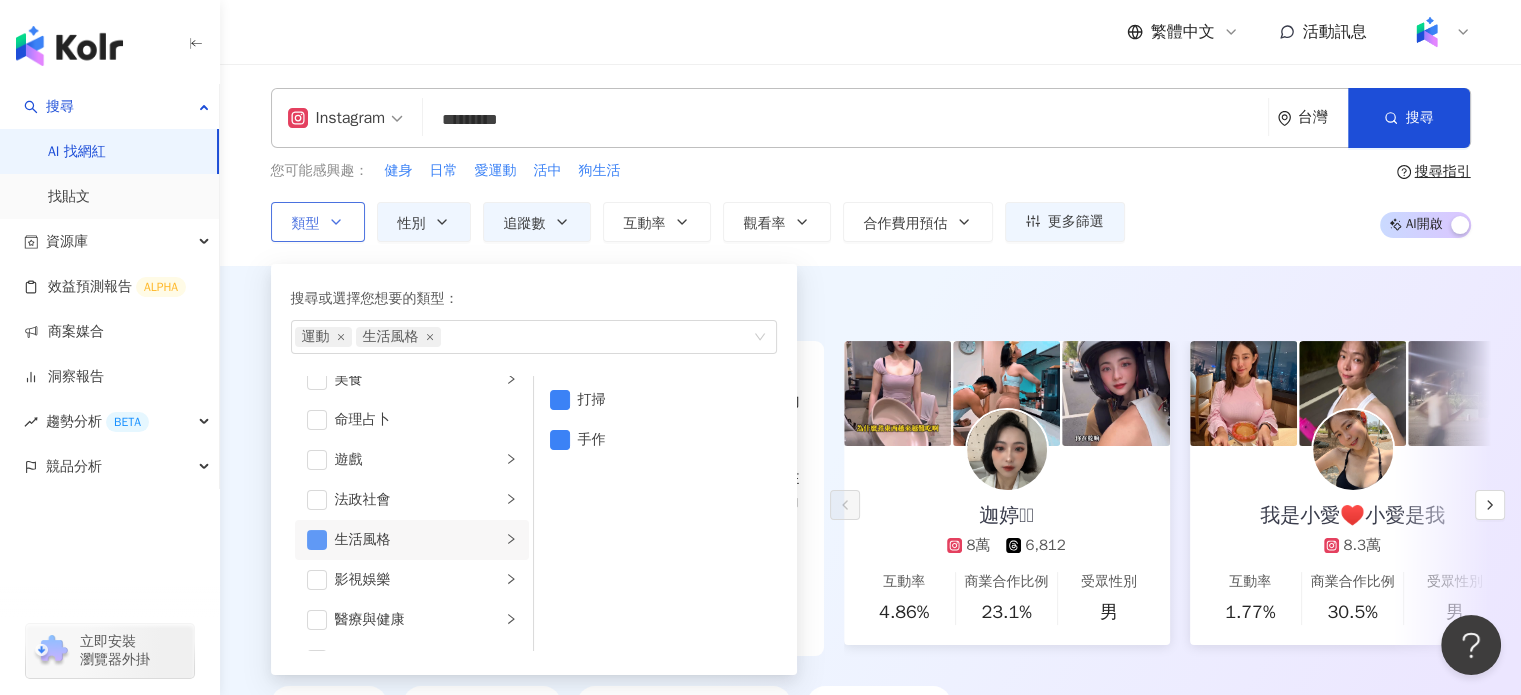click at bounding box center (317, 540) 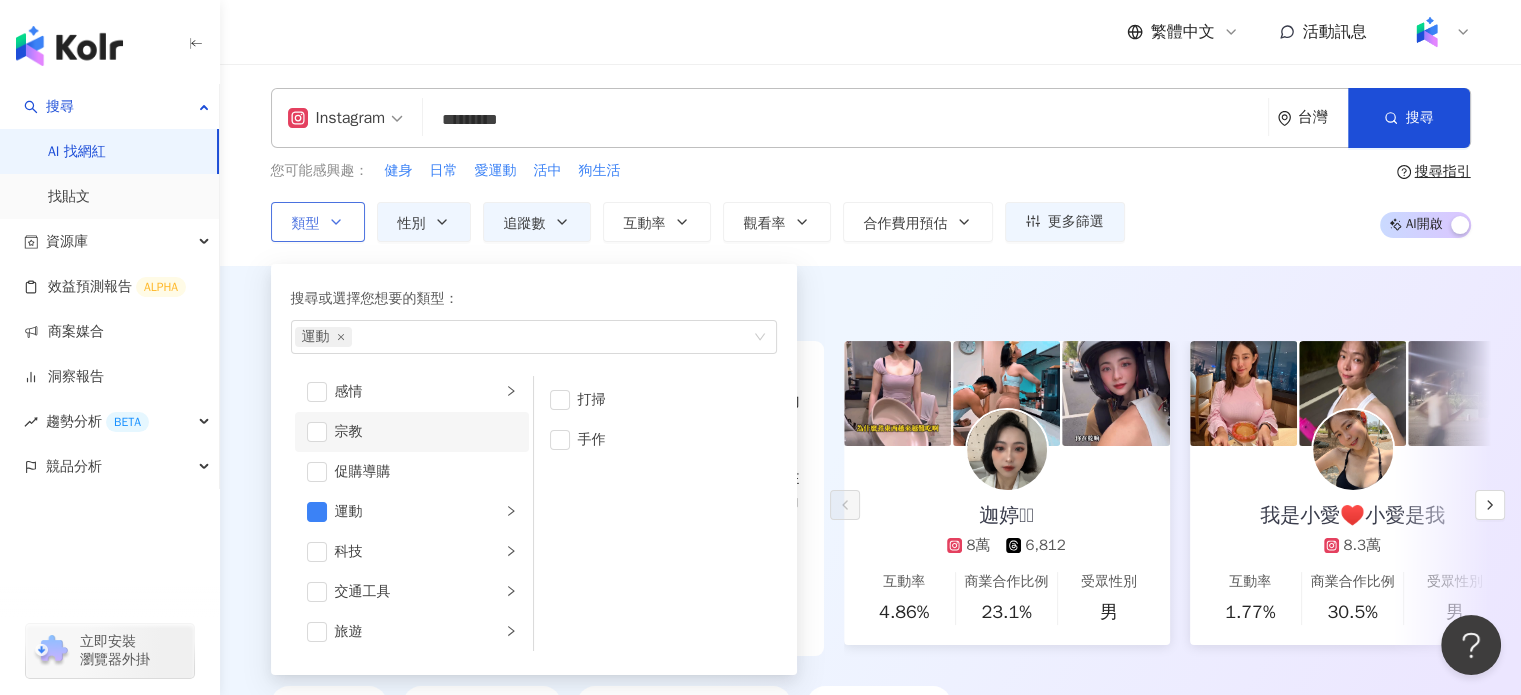 scroll, scrollTop: 692, scrollLeft: 0, axis: vertical 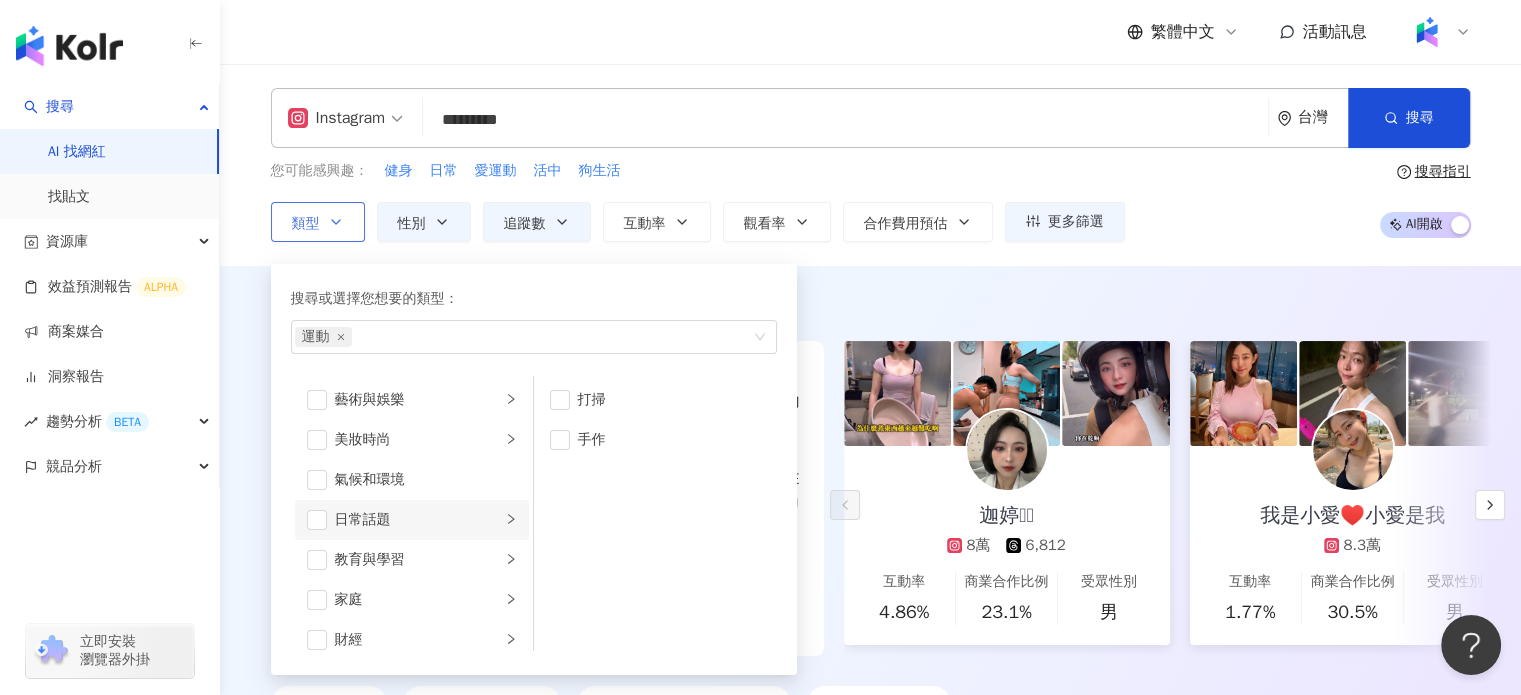 click on "日常話題" at bounding box center [412, 520] 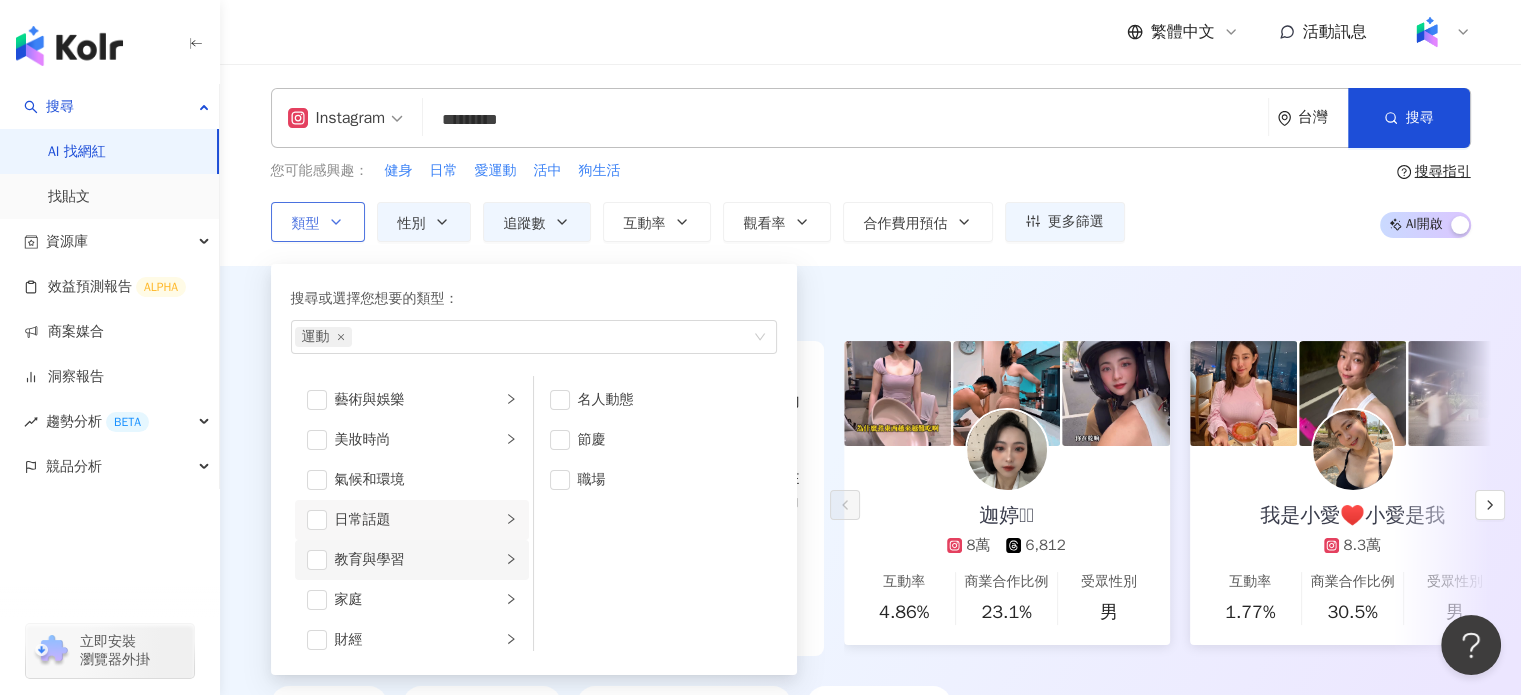 scroll, scrollTop: 100, scrollLeft: 0, axis: vertical 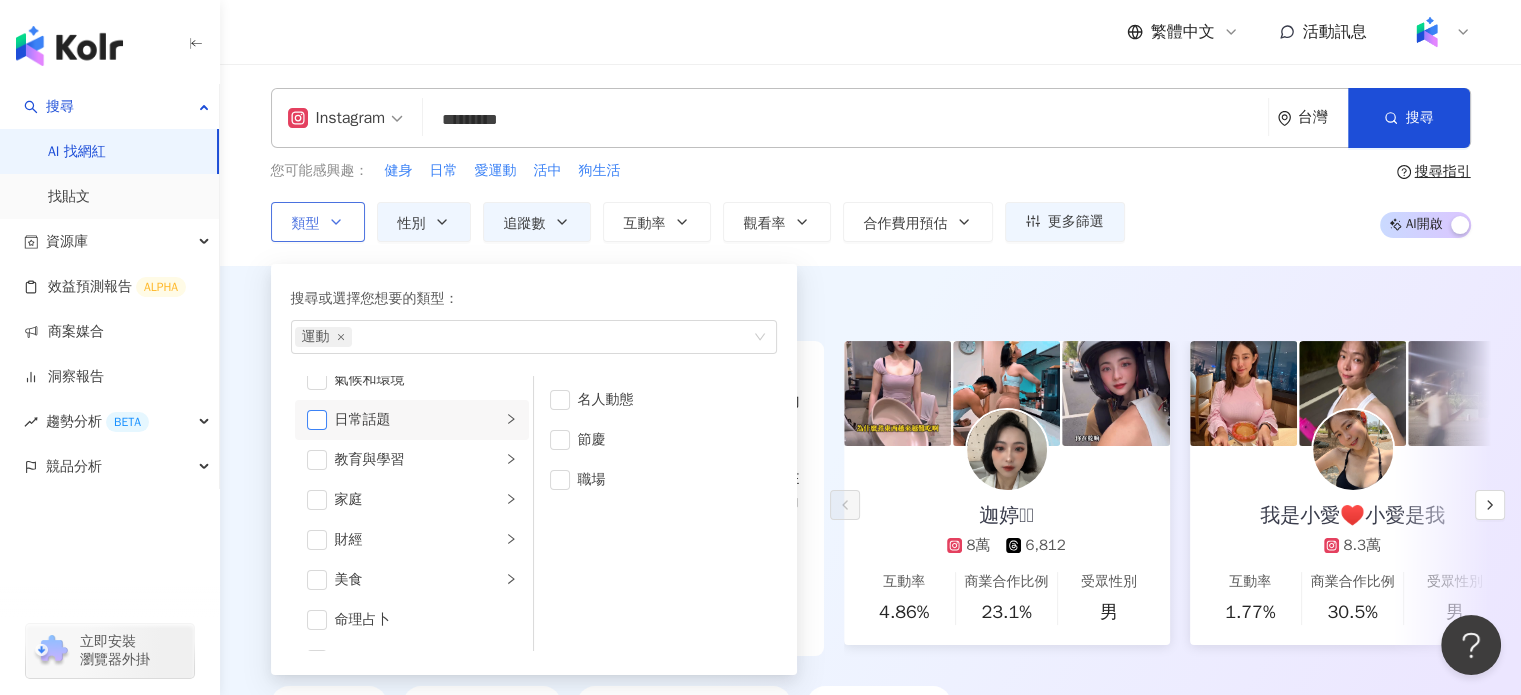 click at bounding box center (317, 420) 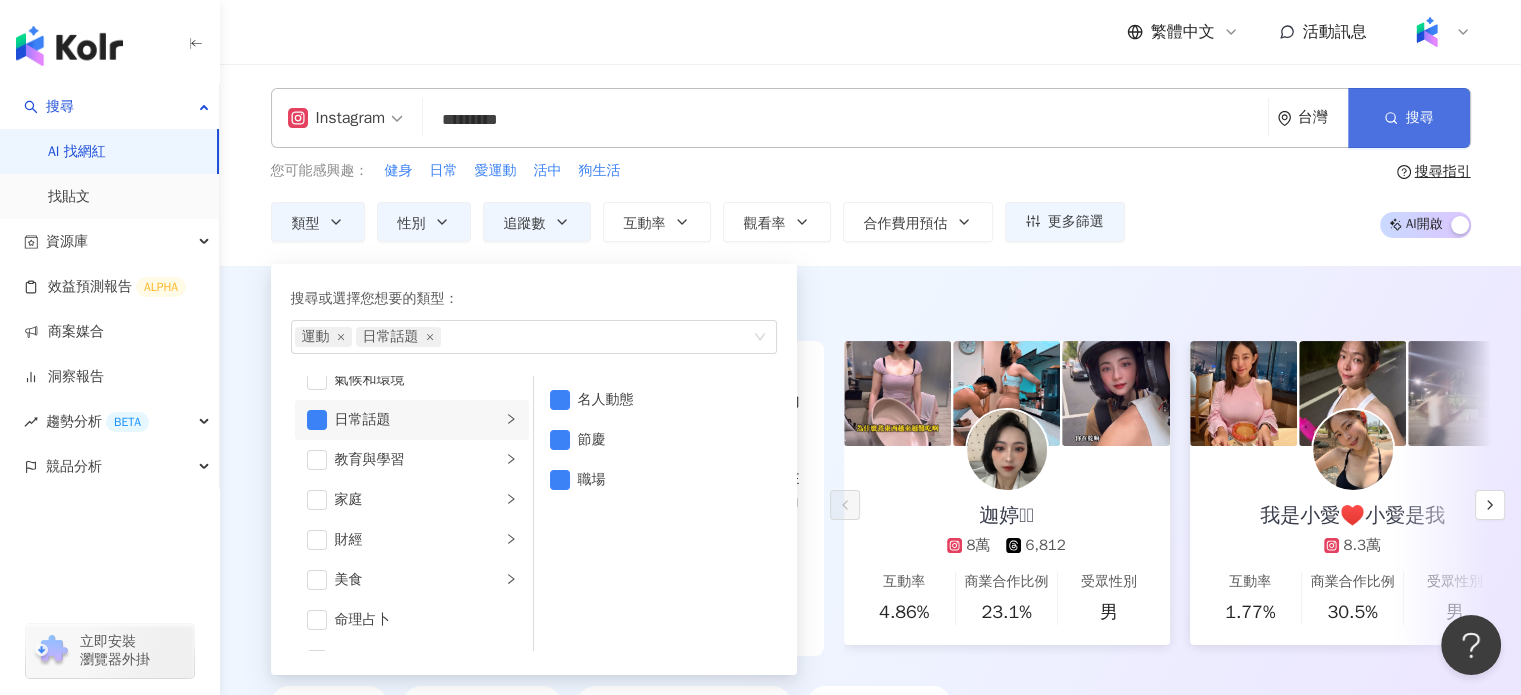 click on "搜尋" at bounding box center [1420, 118] 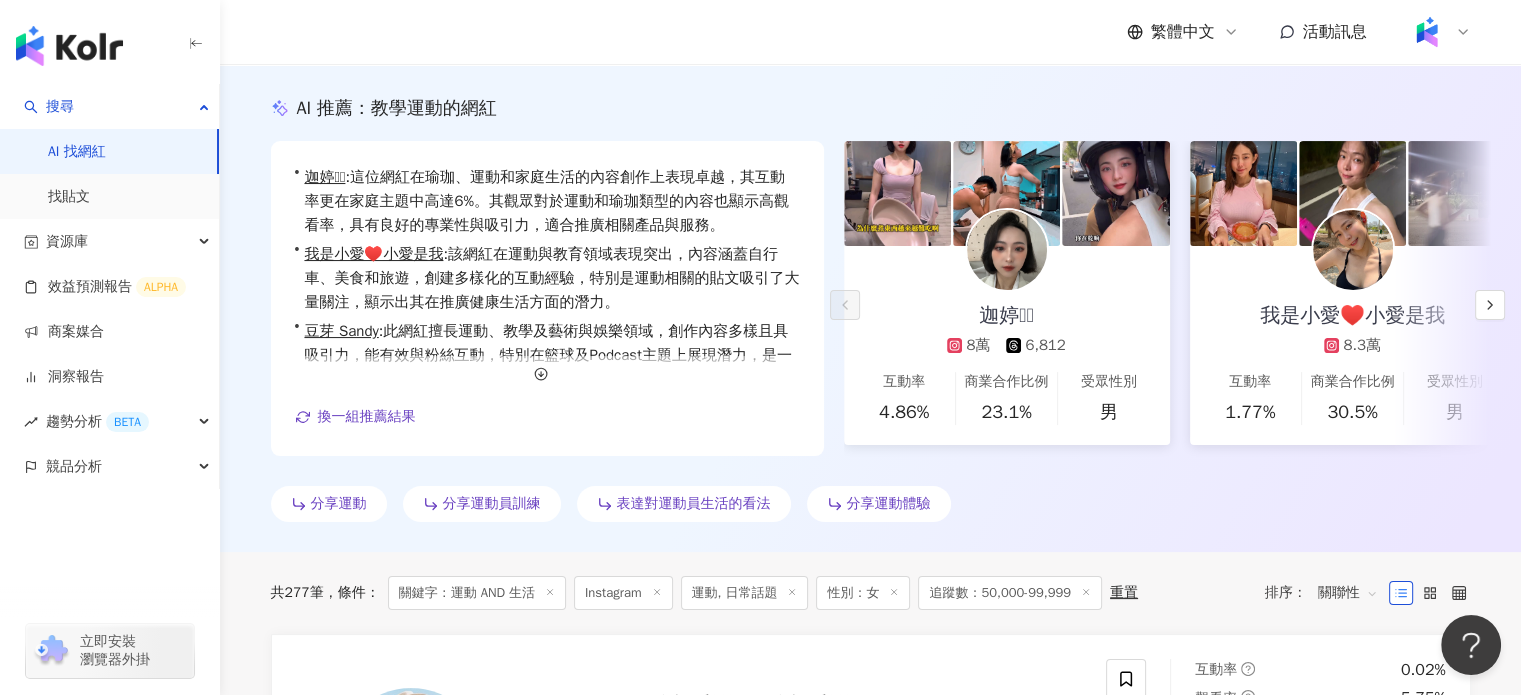 scroll, scrollTop: 0, scrollLeft: 0, axis: both 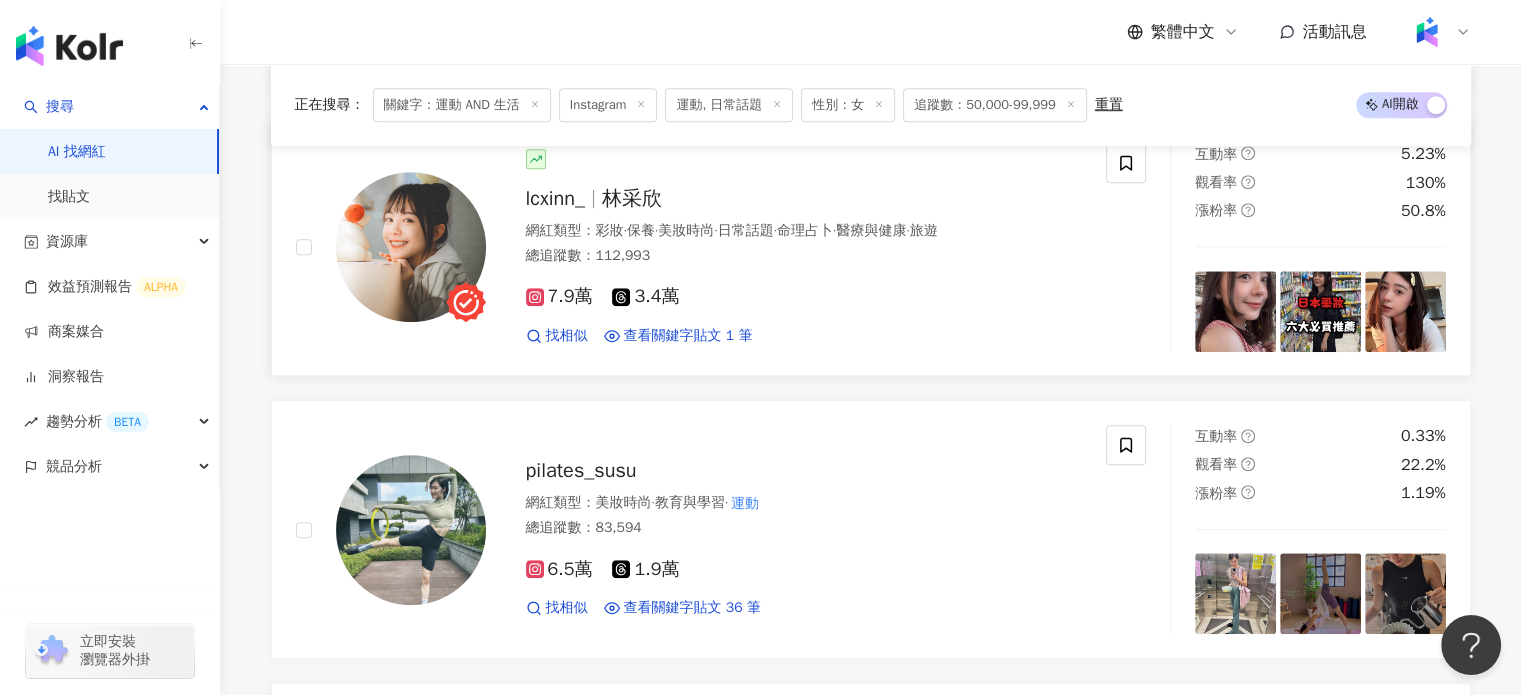 click on "lcxinn_" at bounding box center (556, 198) 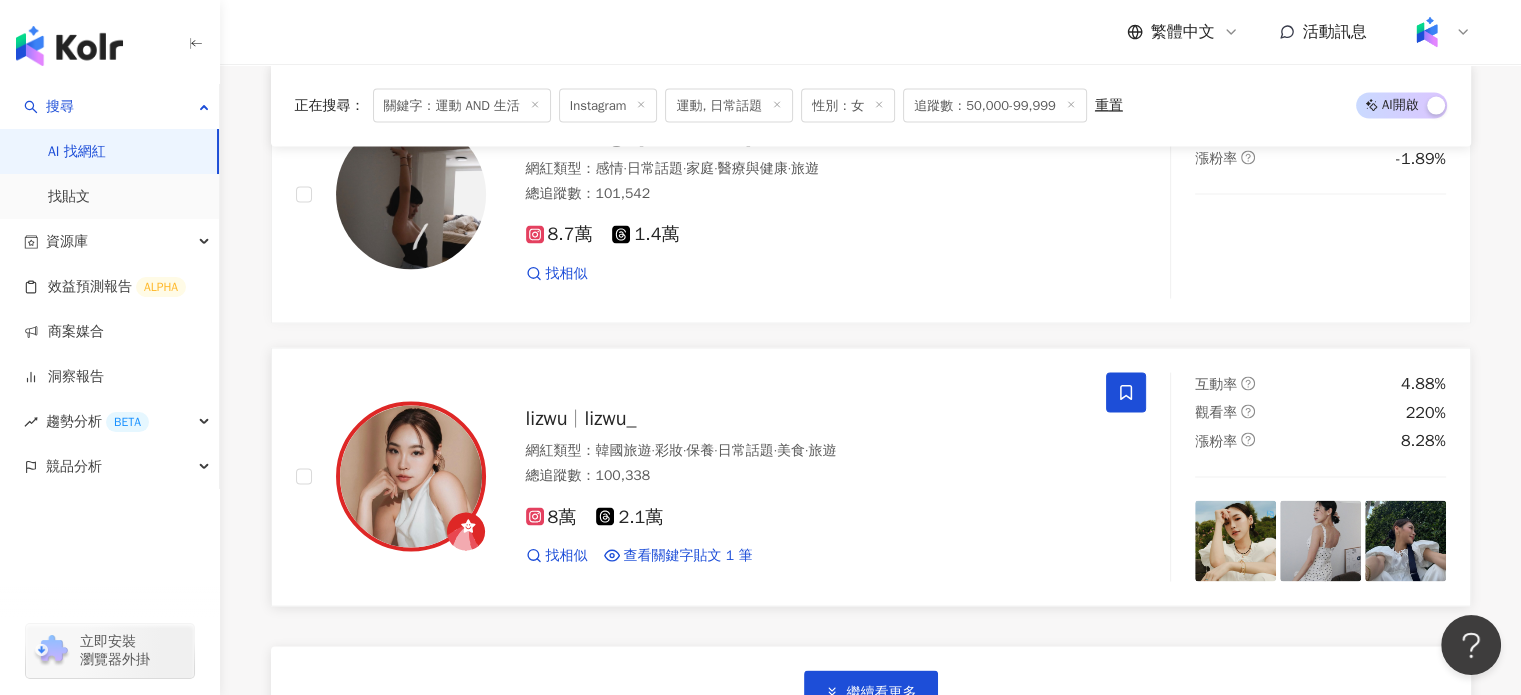 scroll, scrollTop: 11600, scrollLeft: 0, axis: vertical 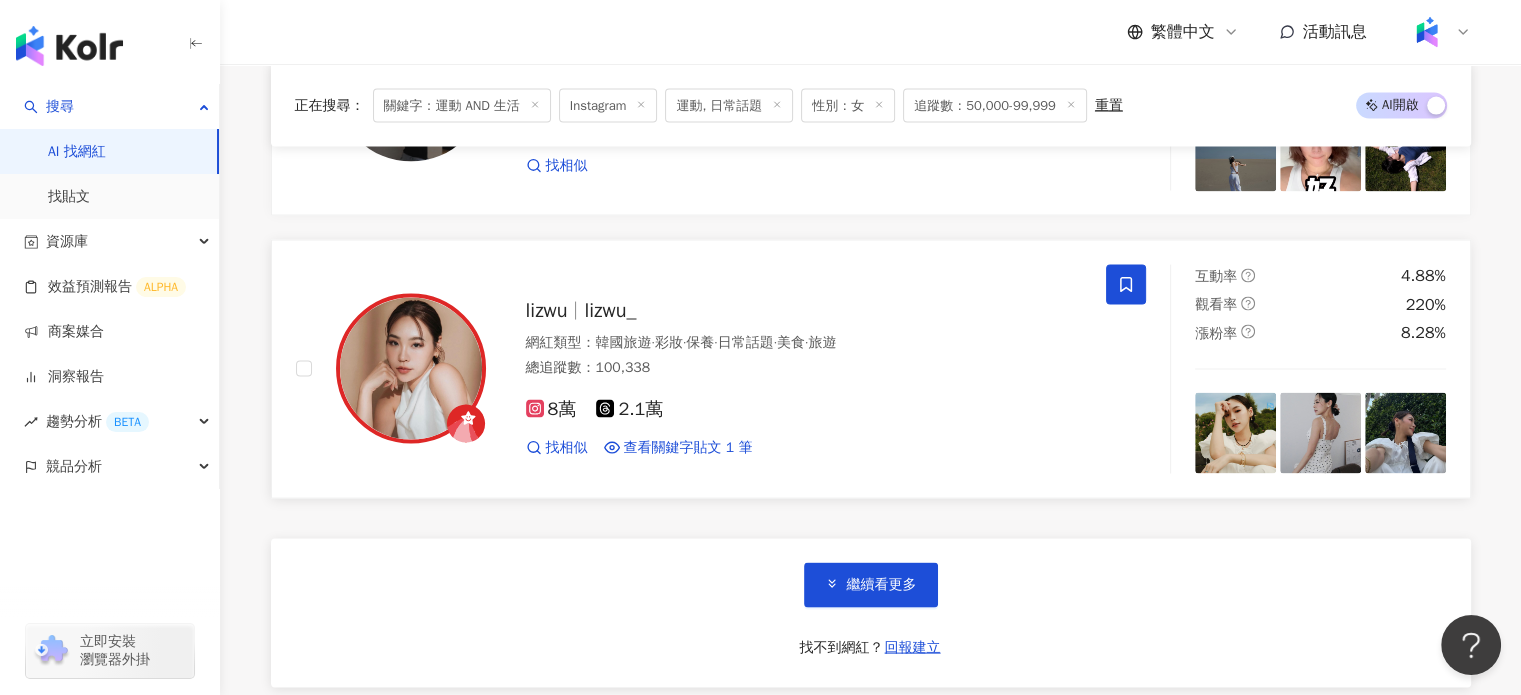 click on "lizwu" at bounding box center (547, 310) 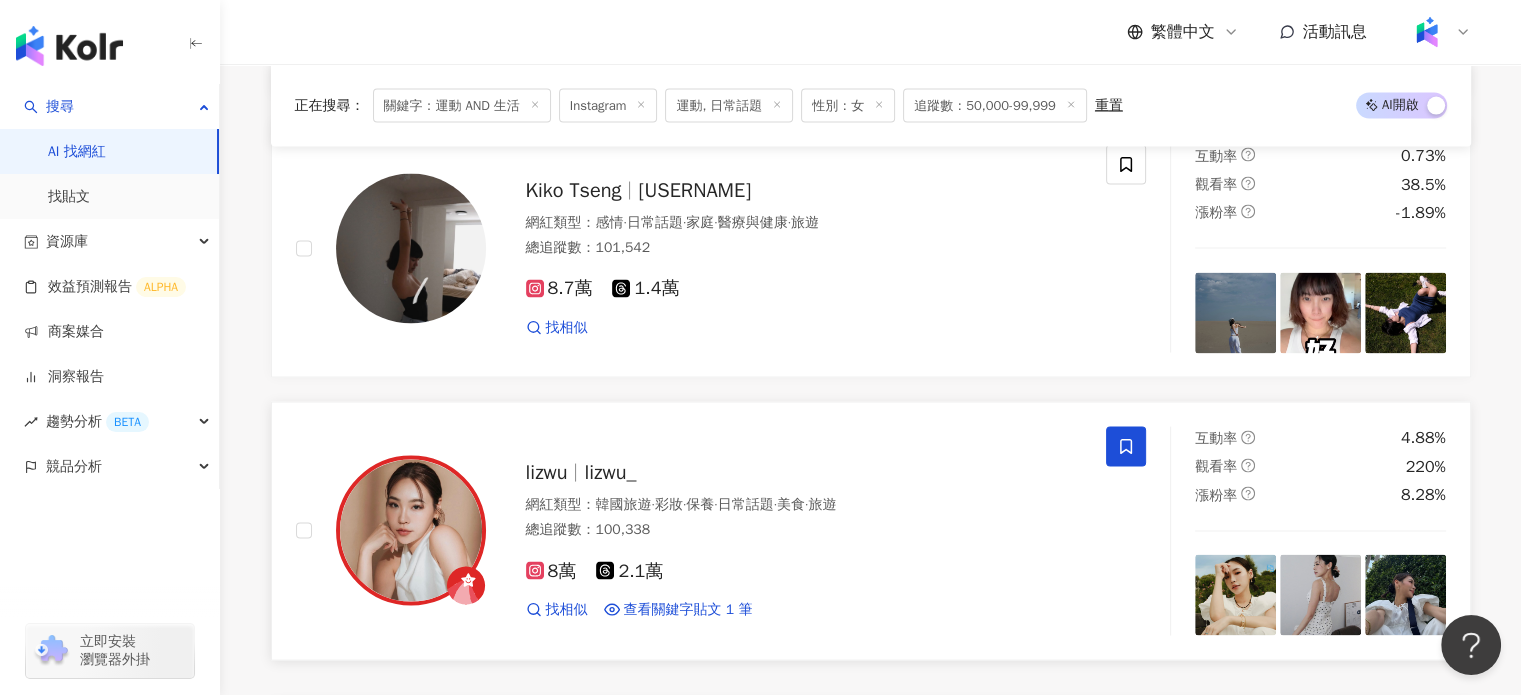 scroll, scrollTop: 11300, scrollLeft: 0, axis: vertical 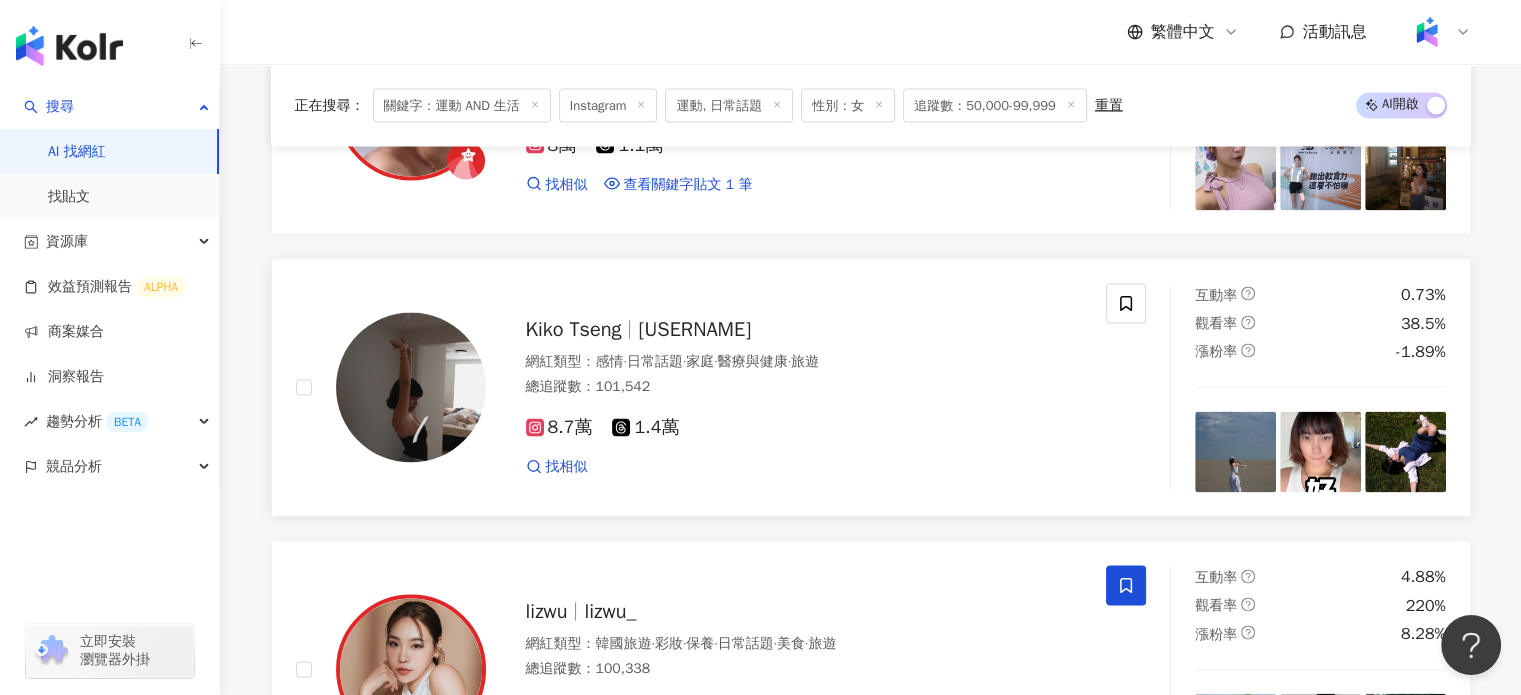 click on "Kiko Tseng" at bounding box center (574, 328) 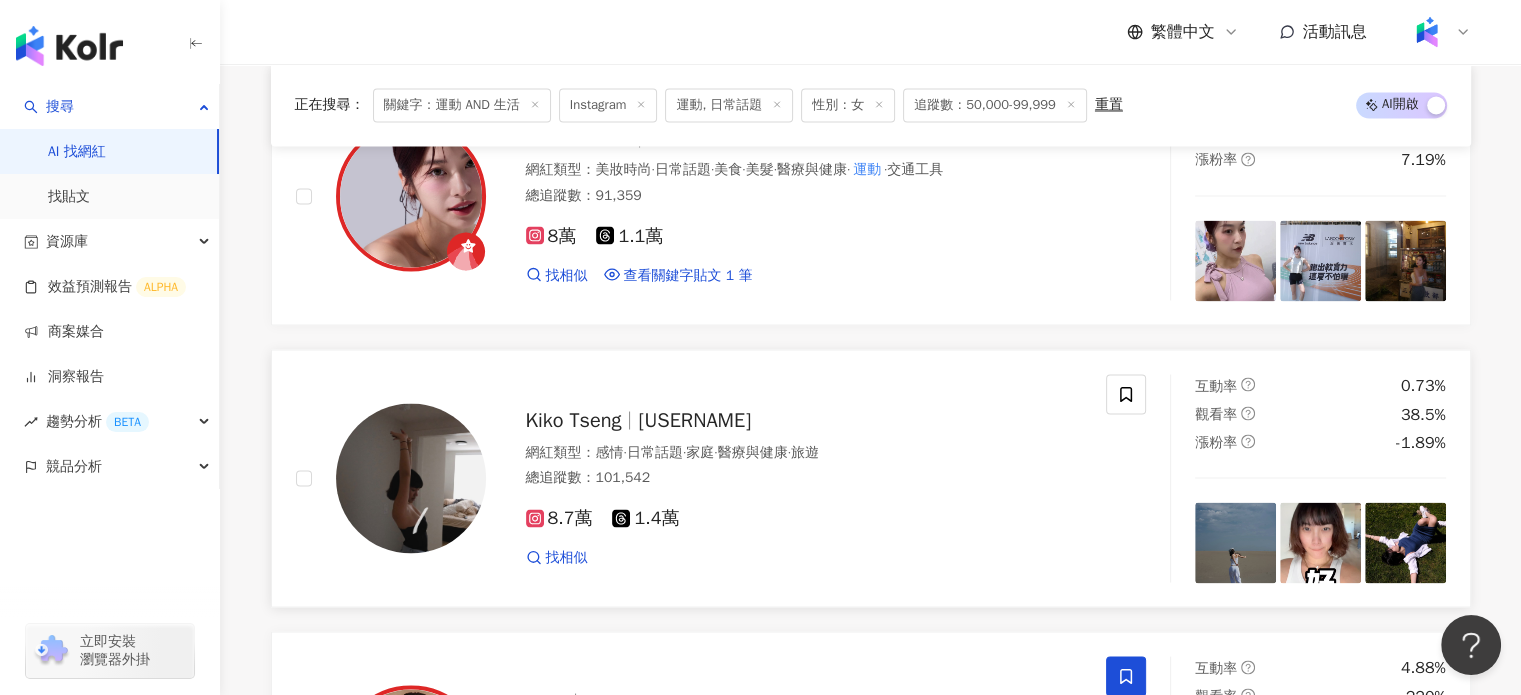 scroll, scrollTop: 11000, scrollLeft: 0, axis: vertical 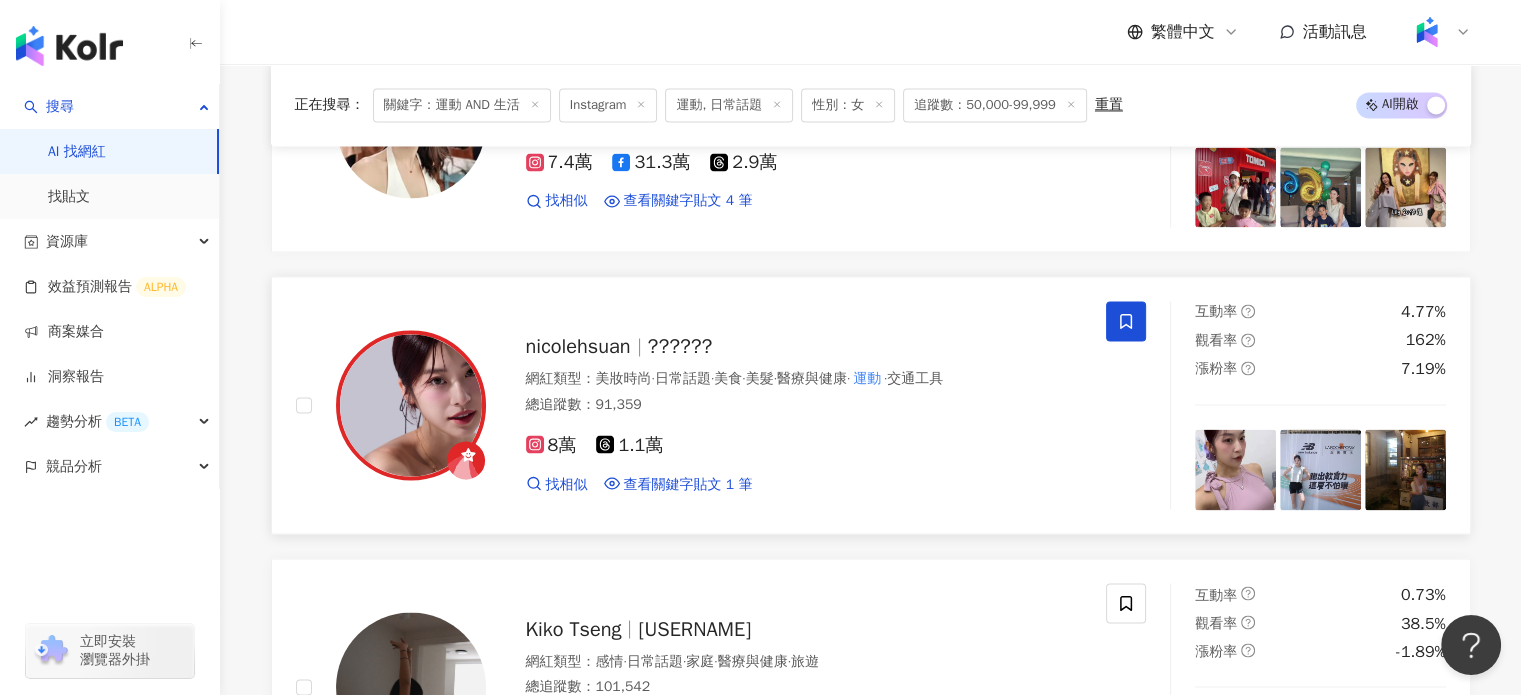 click on "nicolehsuan" at bounding box center [578, 346] 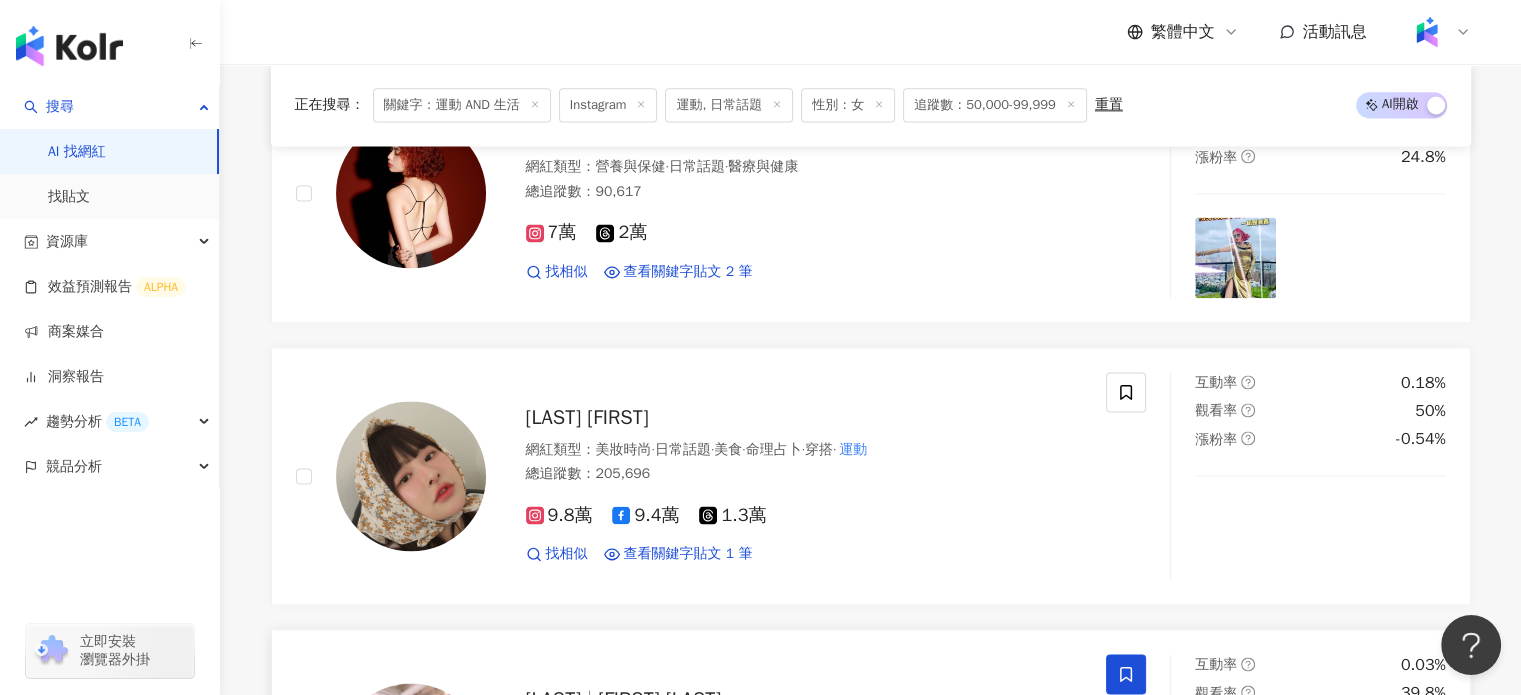 scroll, scrollTop: 10400, scrollLeft: 0, axis: vertical 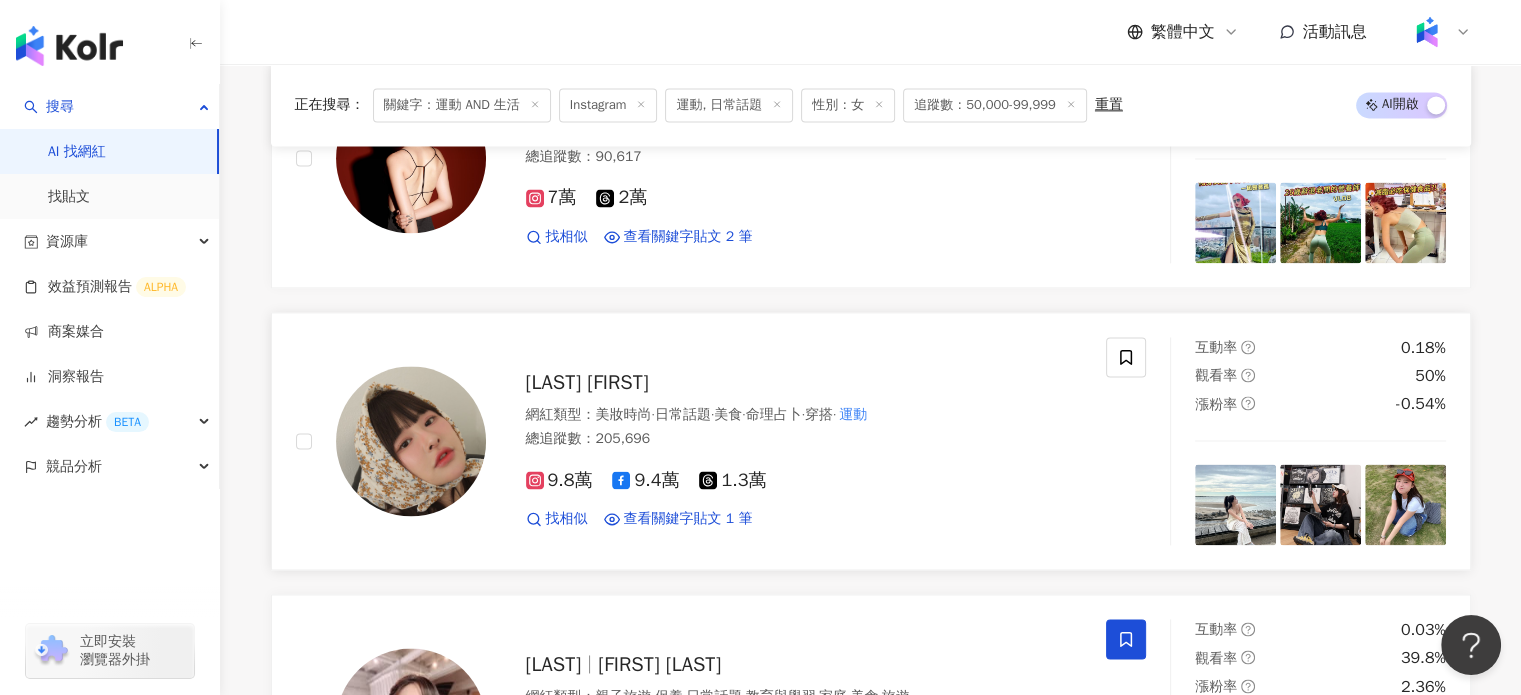 click on "[NAME]" at bounding box center (587, 382) 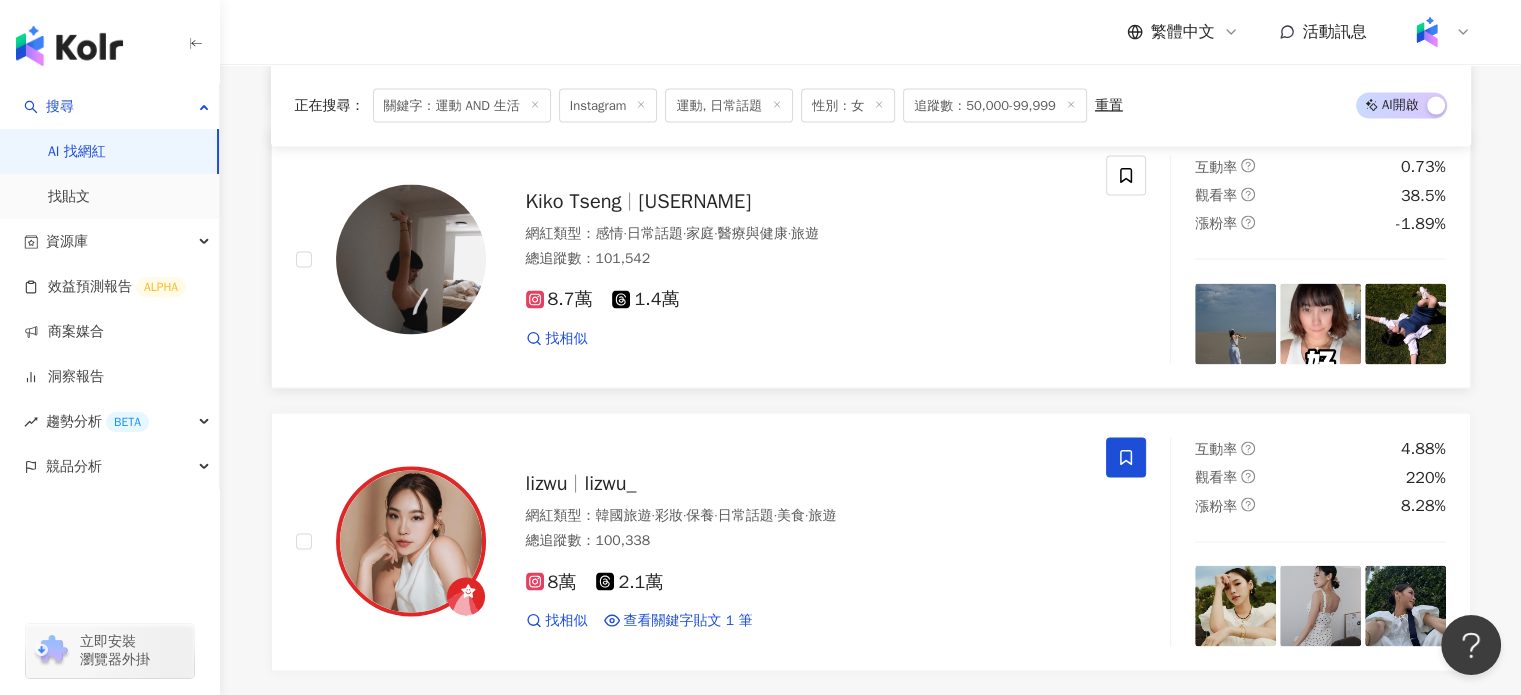 scroll, scrollTop: 11700, scrollLeft: 0, axis: vertical 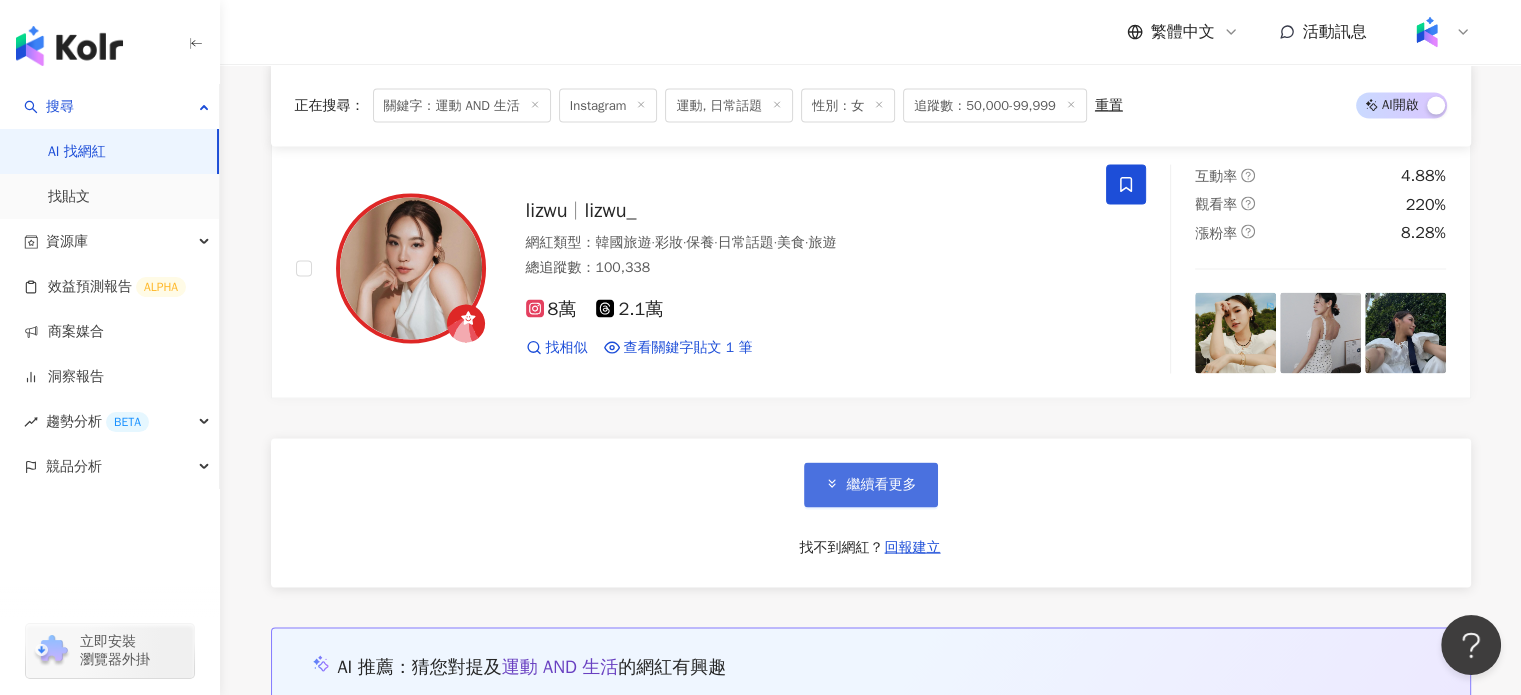 click on "繼續看更多" at bounding box center [882, 485] 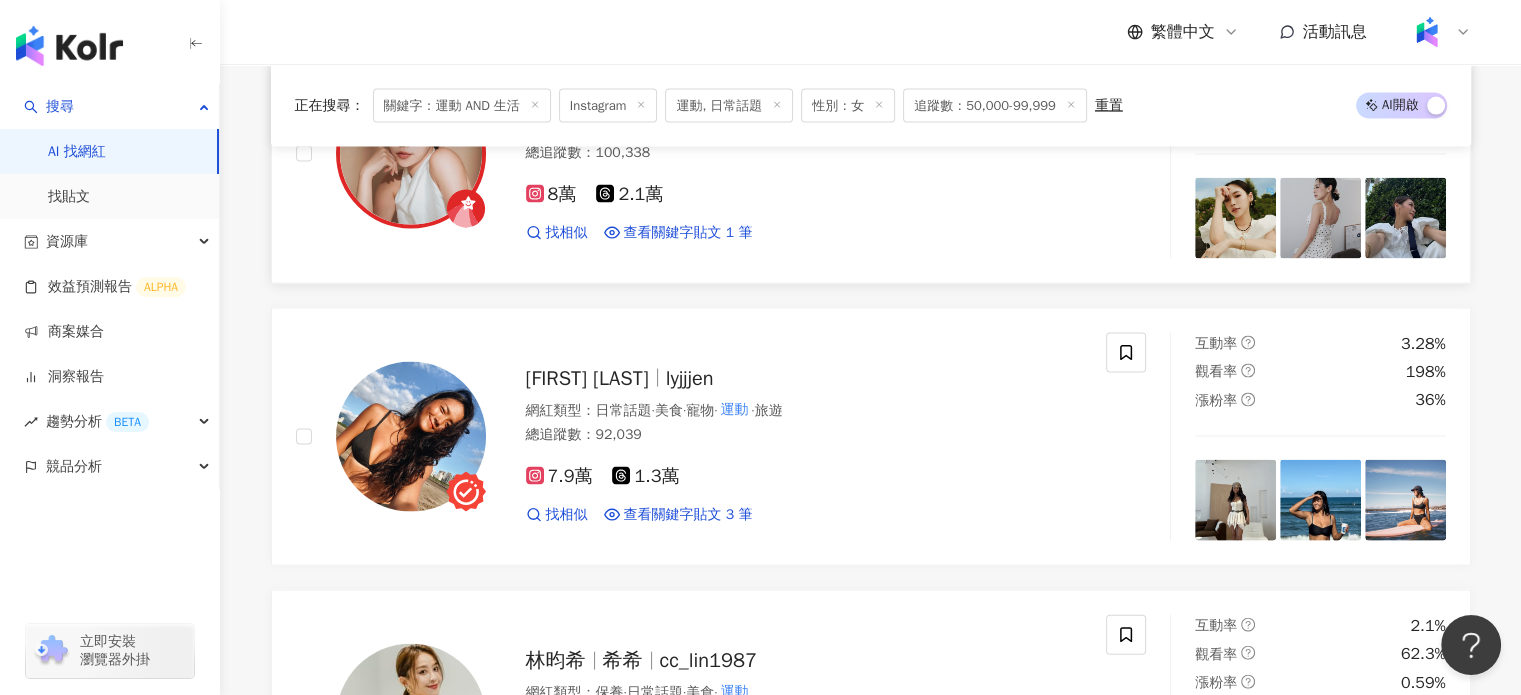 scroll, scrollTop: 11900, scrollLeft: 0, axis: vertical 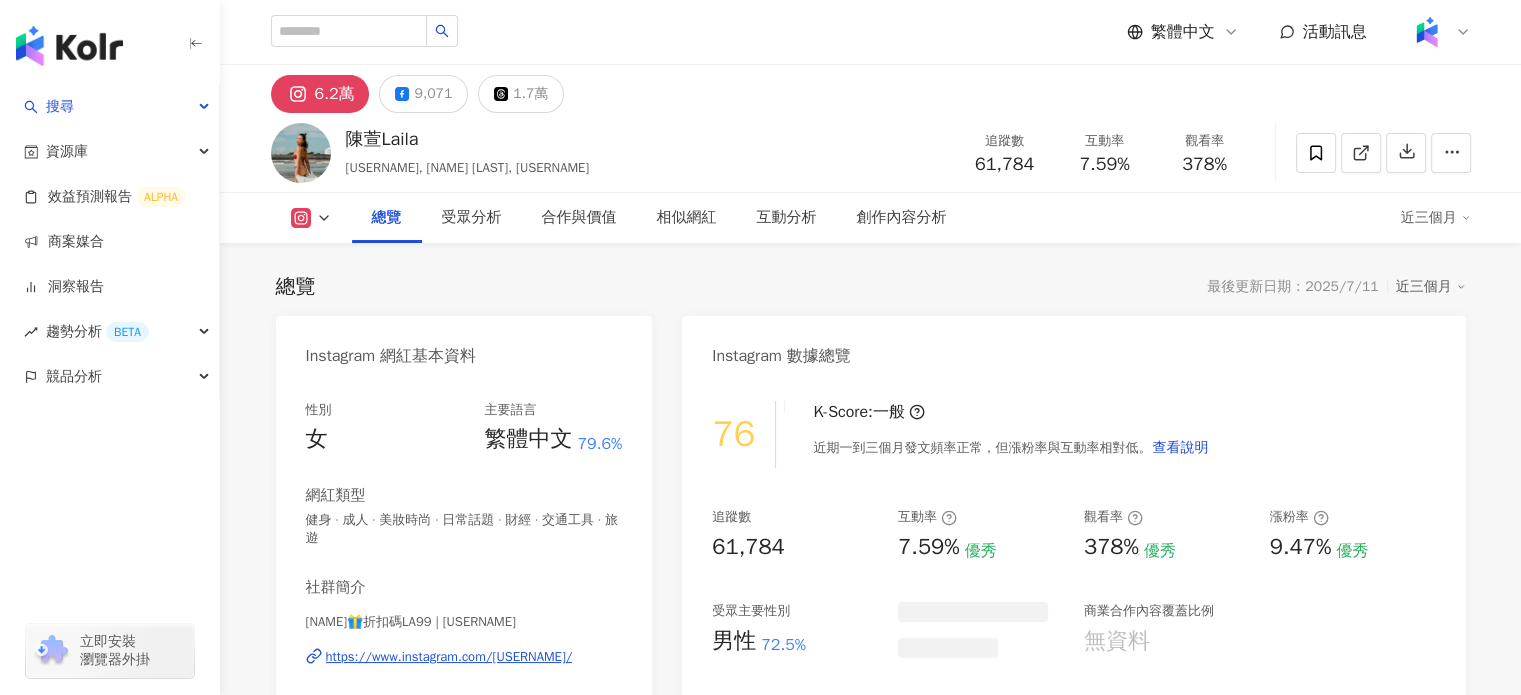 click 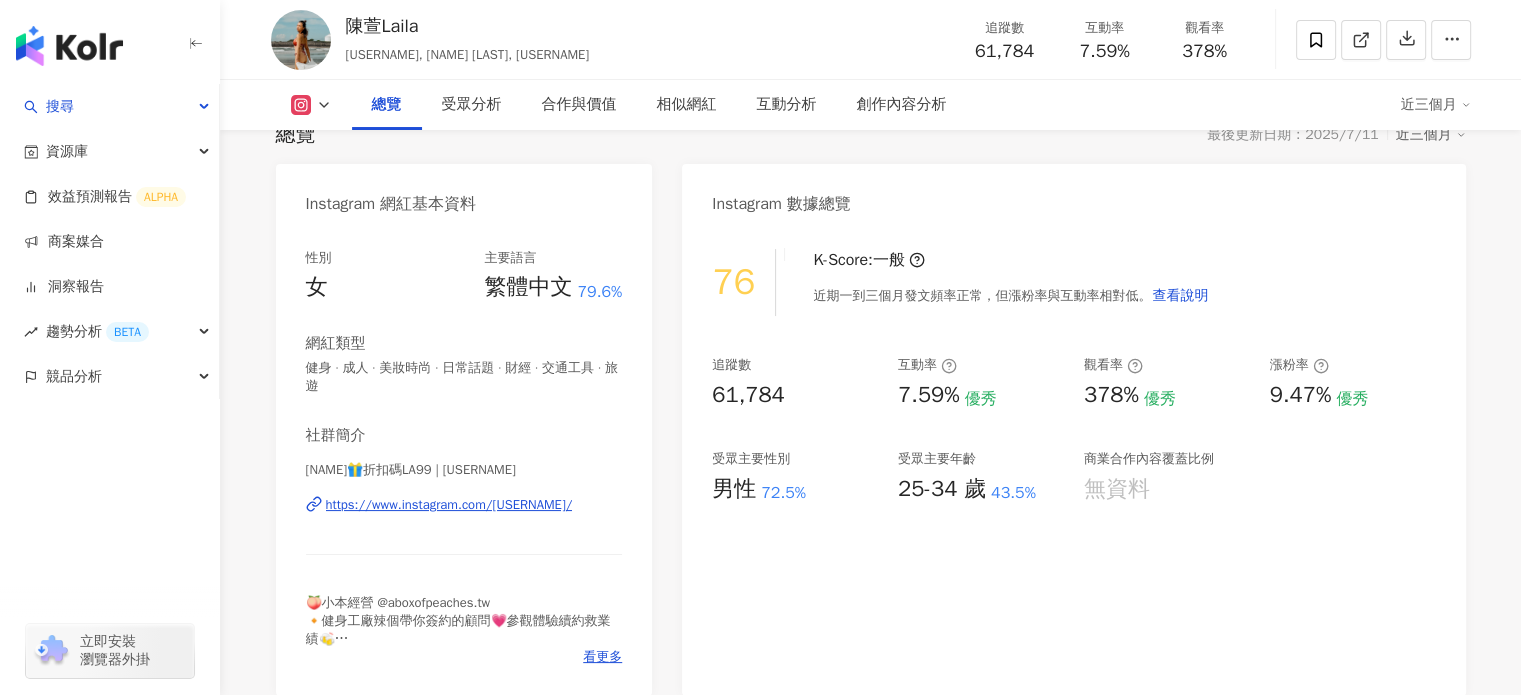 scroll, scrollTop: 200, scrollLeft: 0, axis: vertical 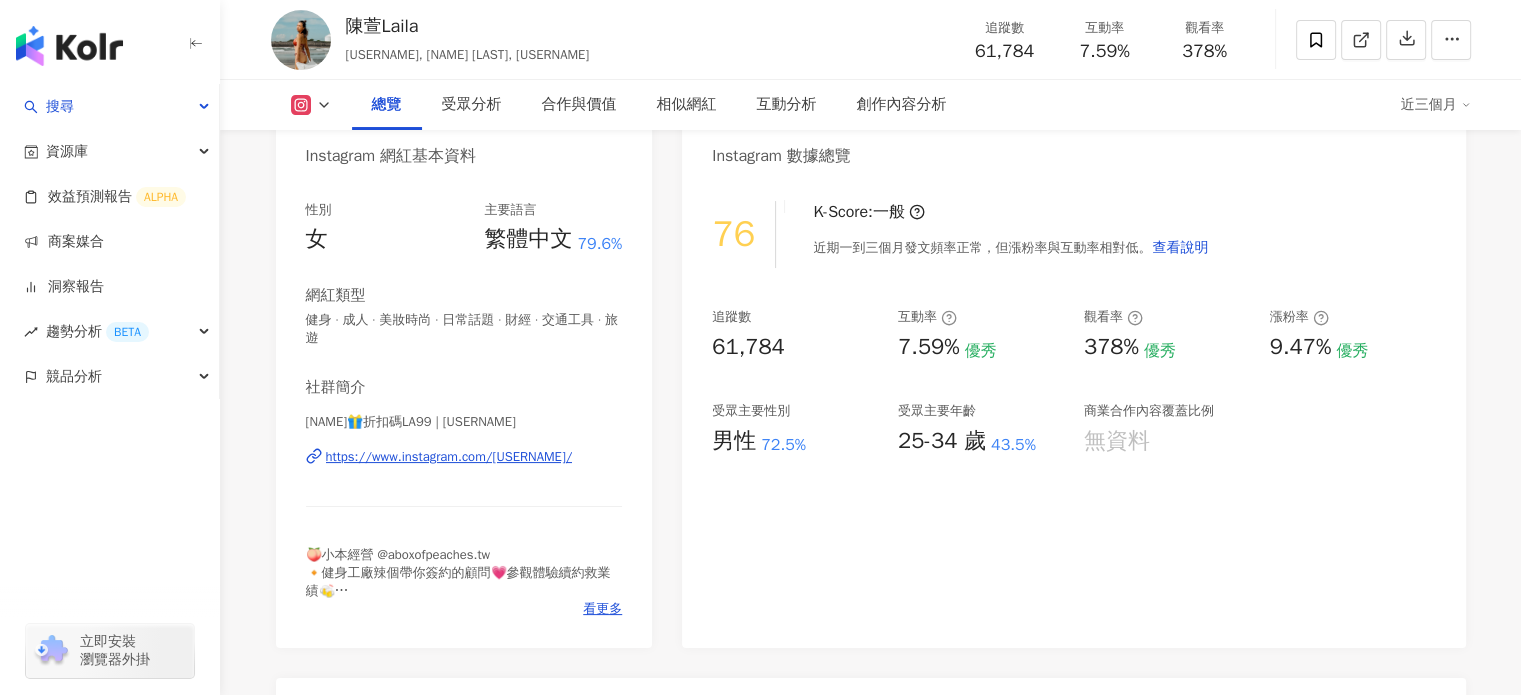click on "https://www.instagram.com/[USERNAME]/" at bounding box center (449, 457) 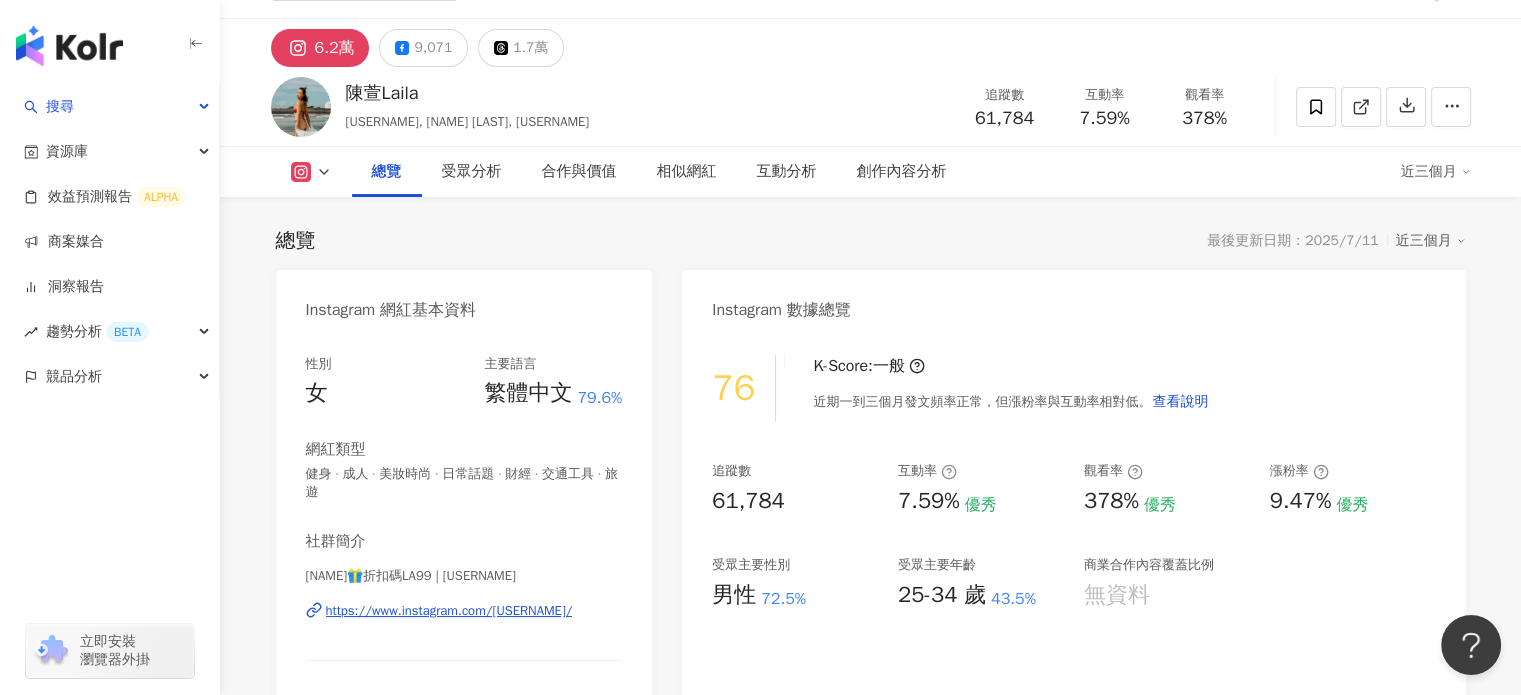 scroll, scrollTop: 0, scrollLeft: 0, axis: both 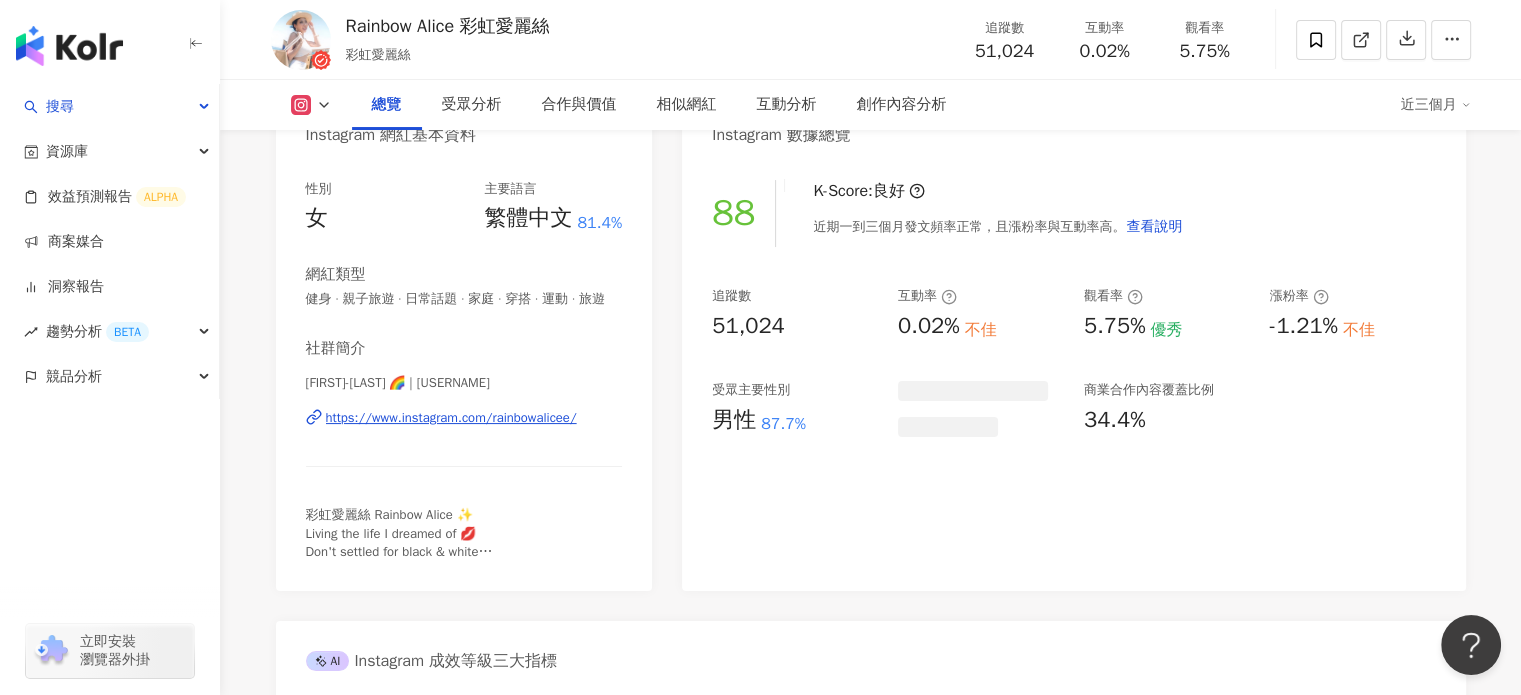 click on "https://www.instagram.com/rainbowalicee/" at bounding box center [451, 418] 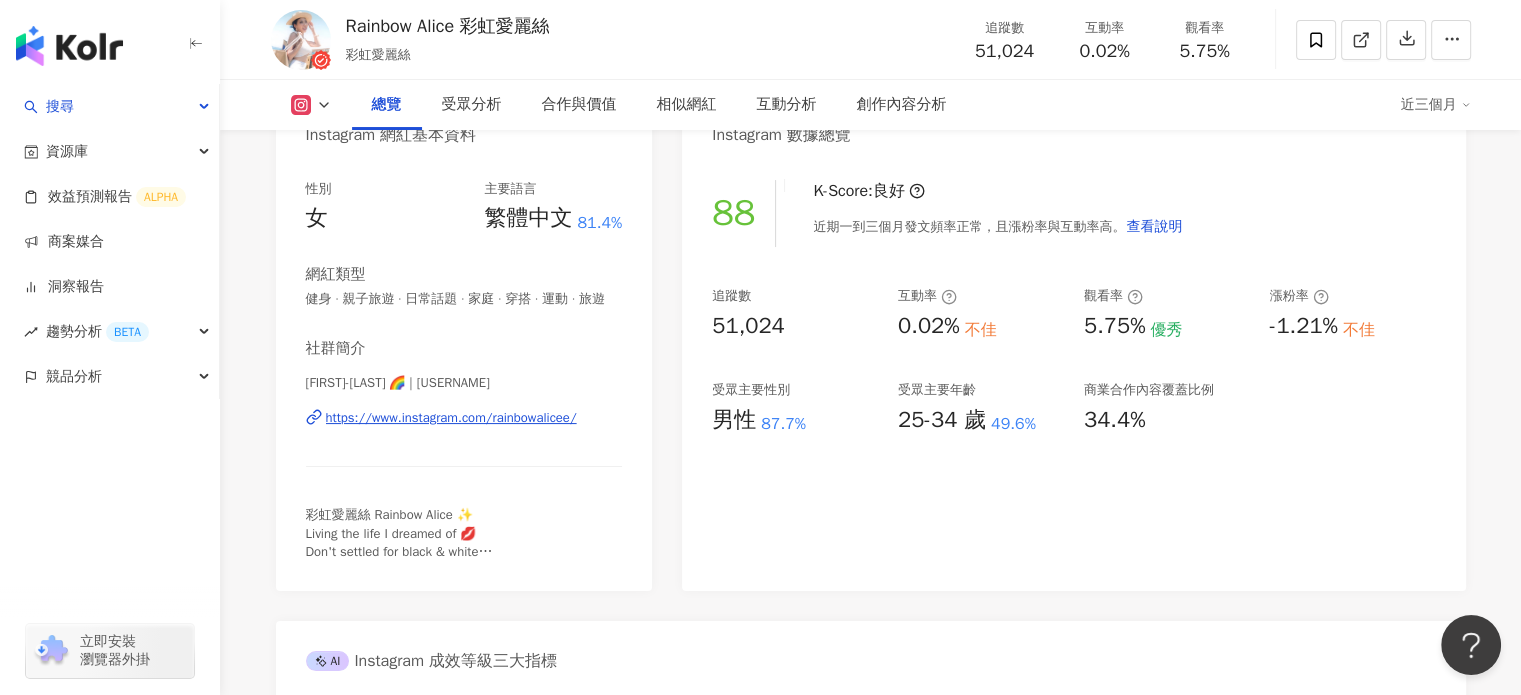 scroll, scrollTop: 300, scrollLeft: 0, axis: vertical 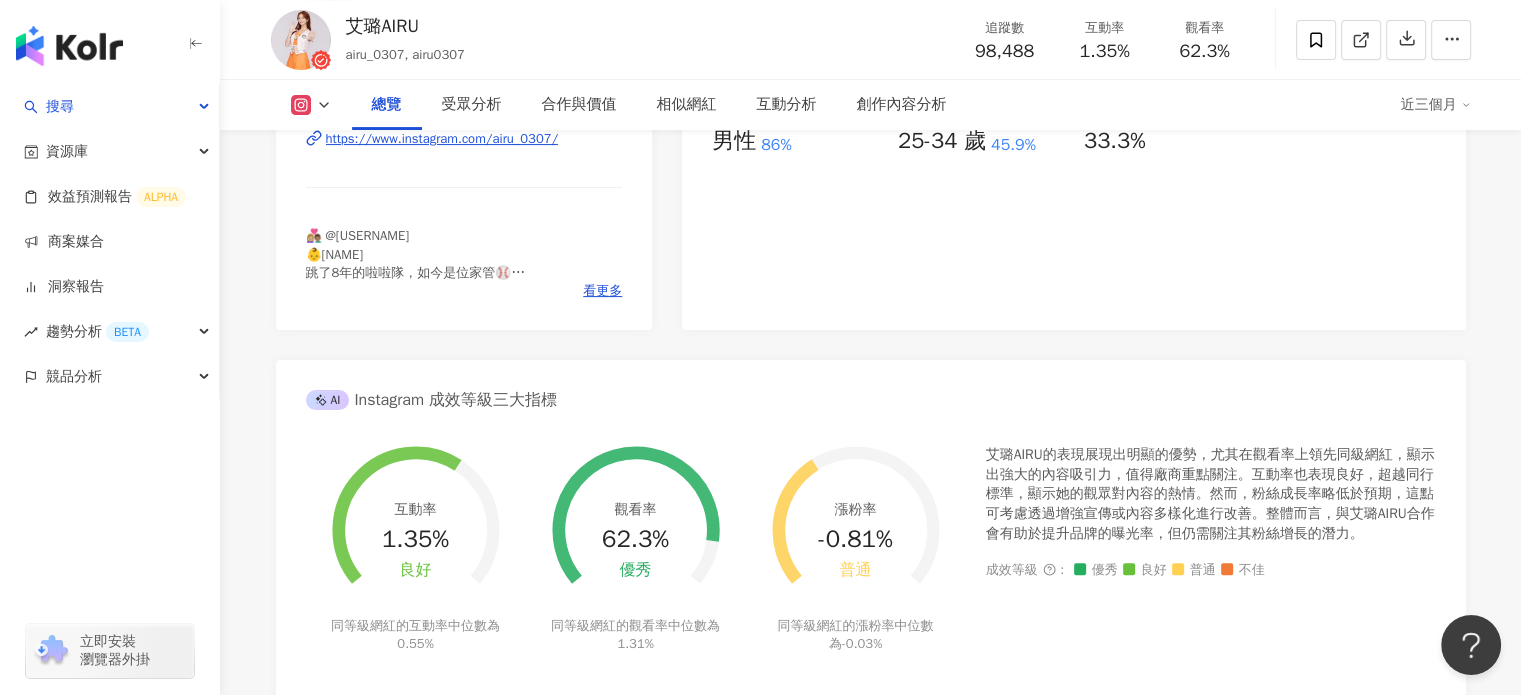 click on "https://www.instagram.com/airu_0307/" at bounding box center [442, 139] 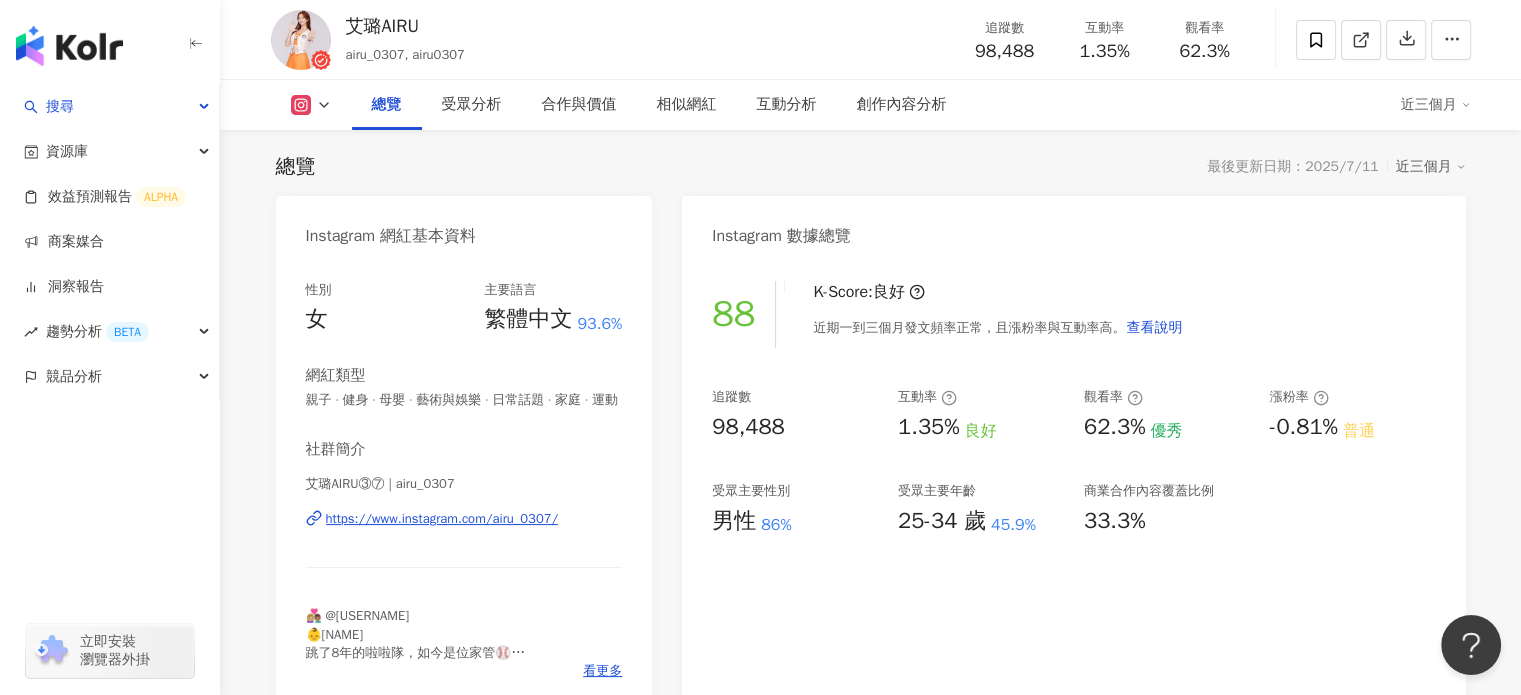scroll, scrollTop: 0, scrollLeft: 0, axis: both 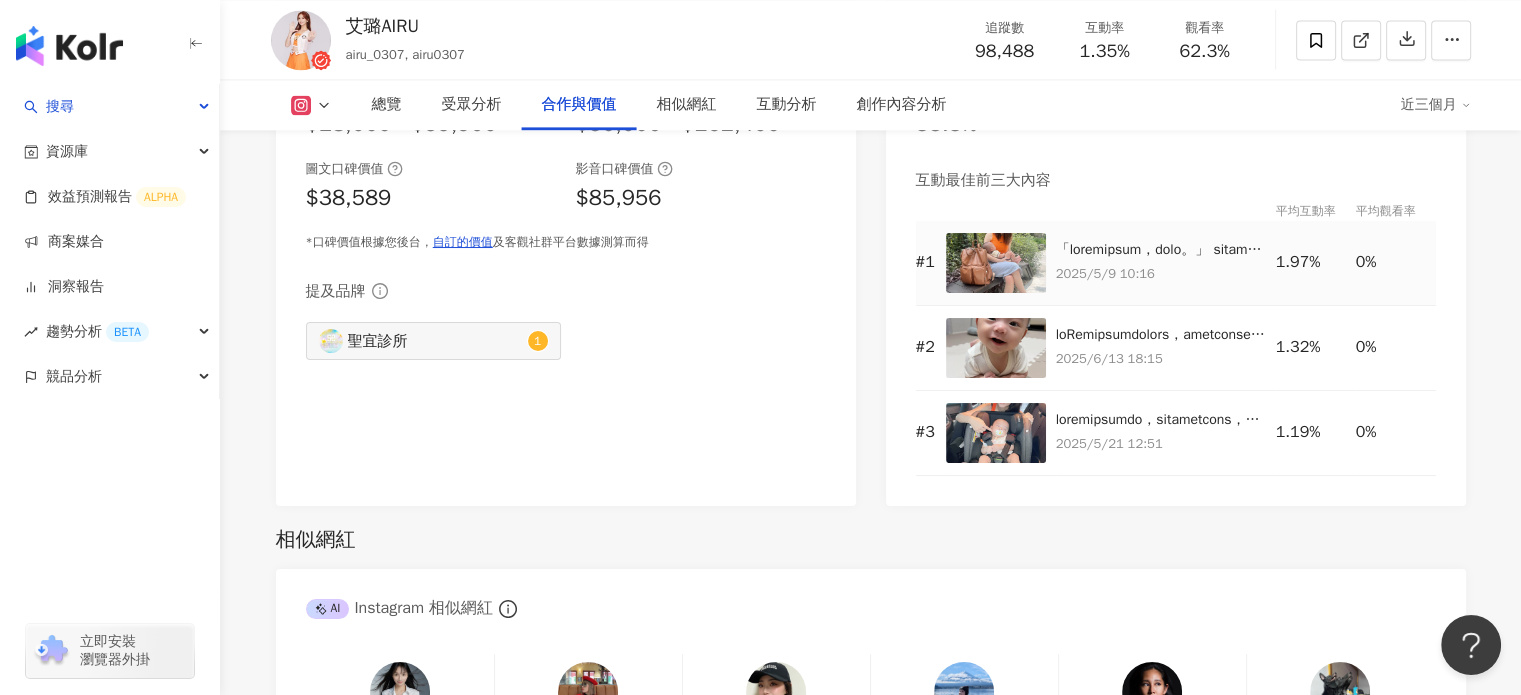 click on "2025/5/9 10:16" at bounding box center [1161, 274] 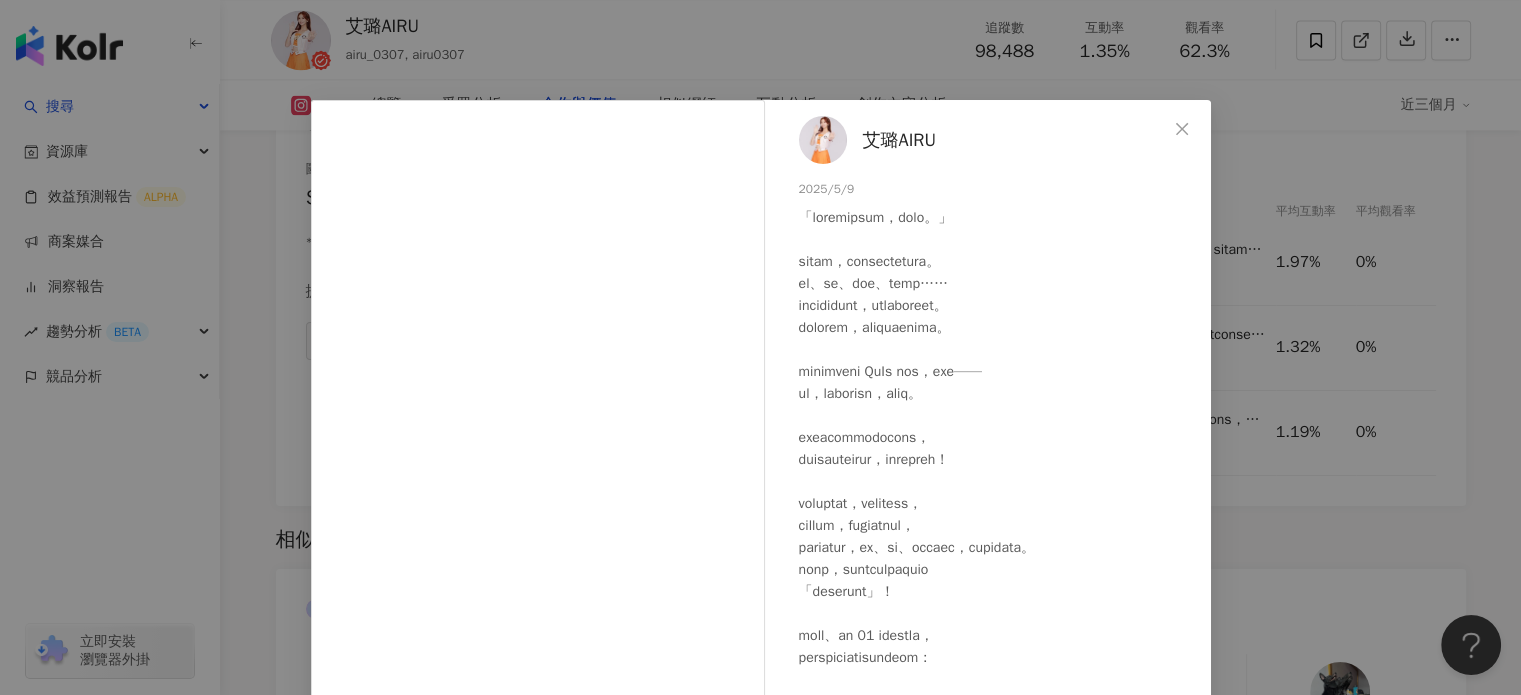 scroll, scrollTop: 100, scrollLeft: 0, axis: vertical 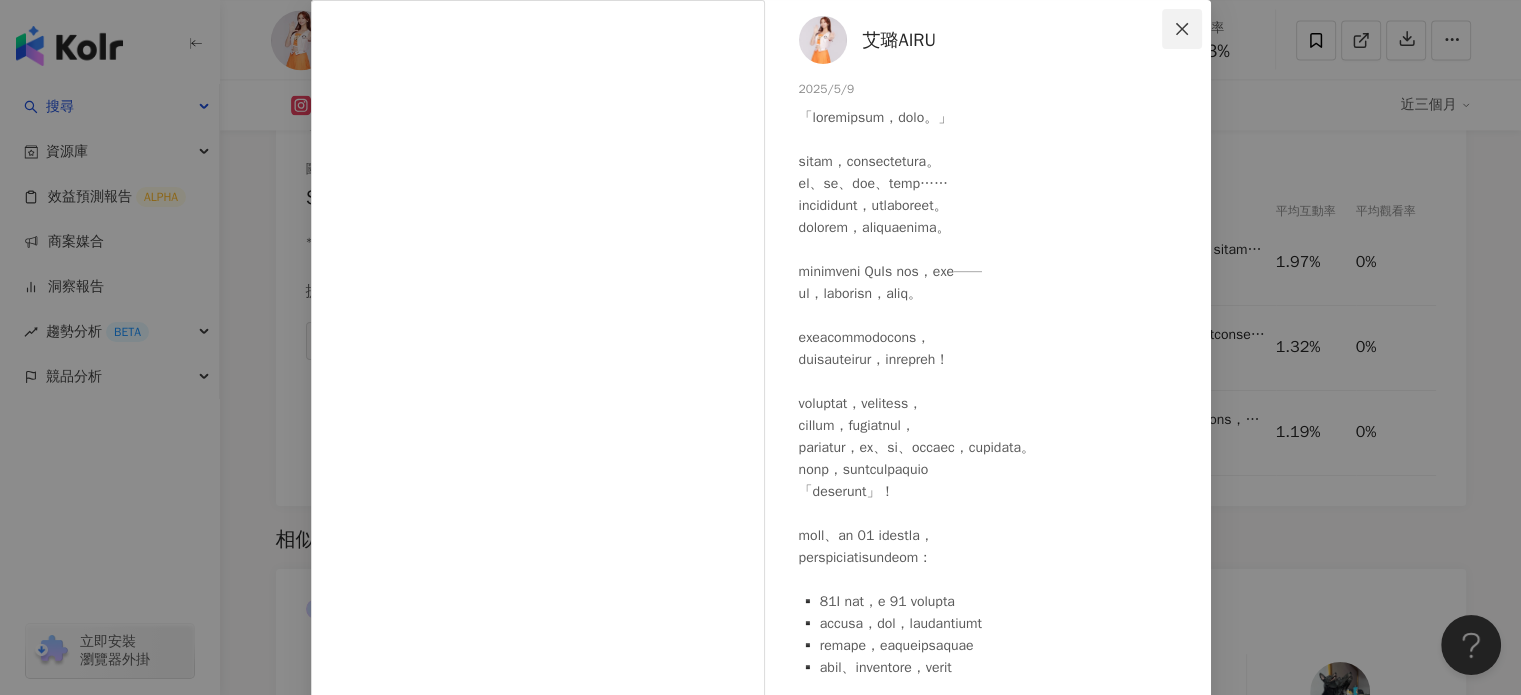click at bounding box center (1182, 29) 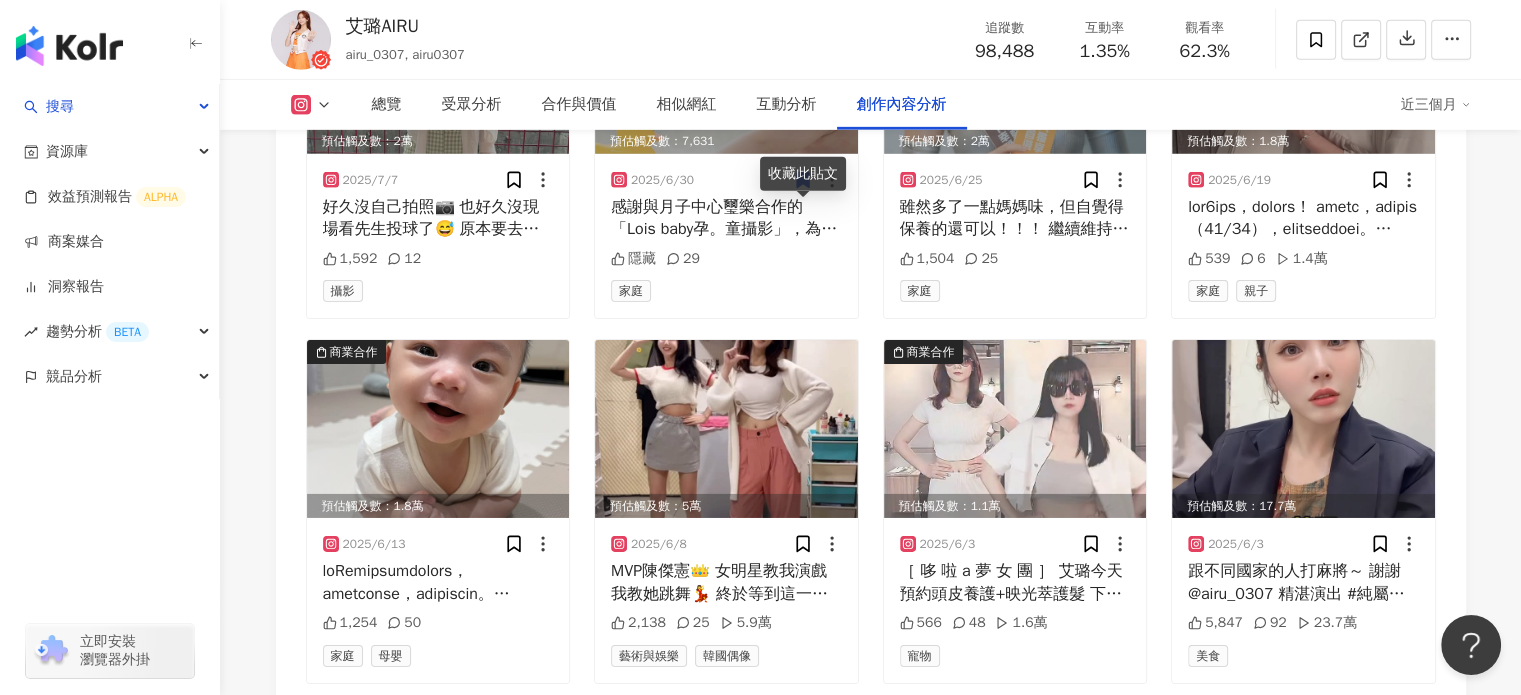 scroll, scrollTop: 5217, scrollLeft: 0, axis: vertical 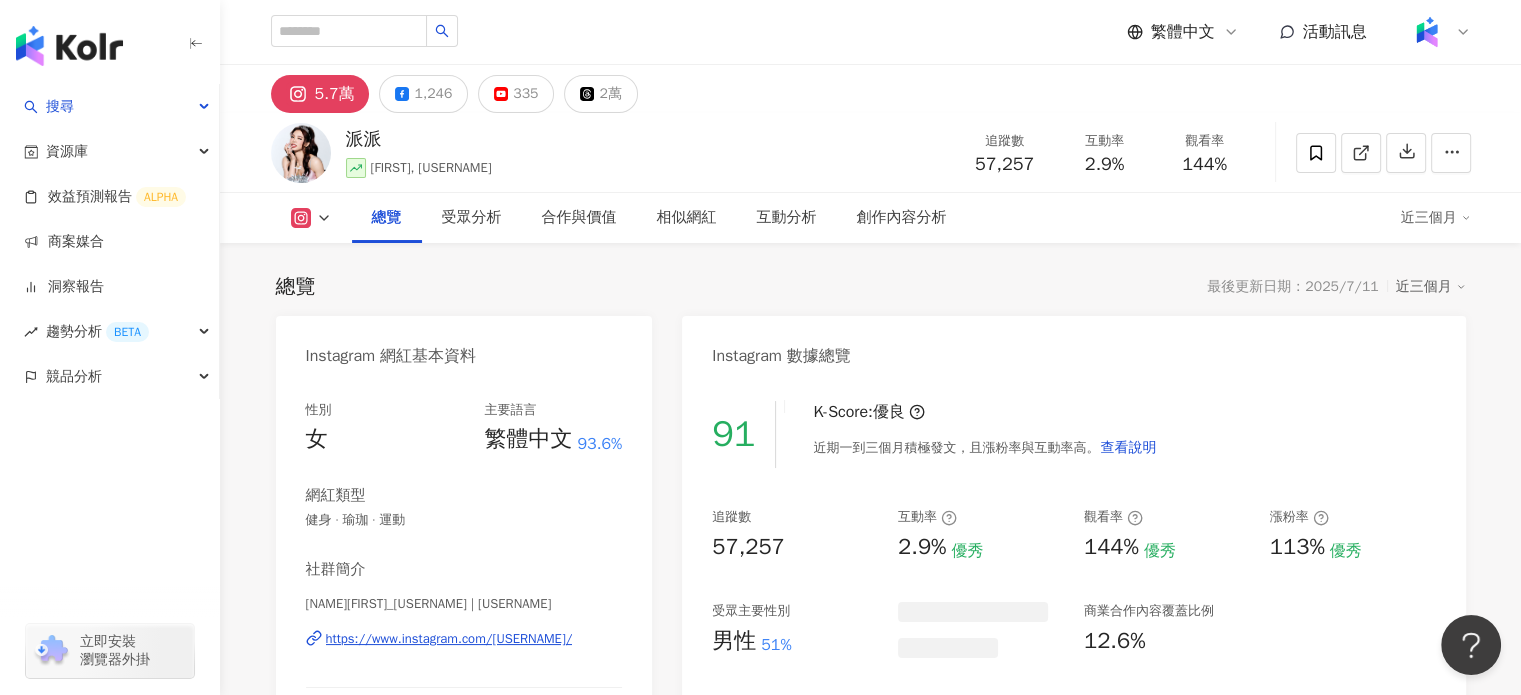 click on "https://www.instagram.com/[USERNAME]/" at bounding box center (449, 639) 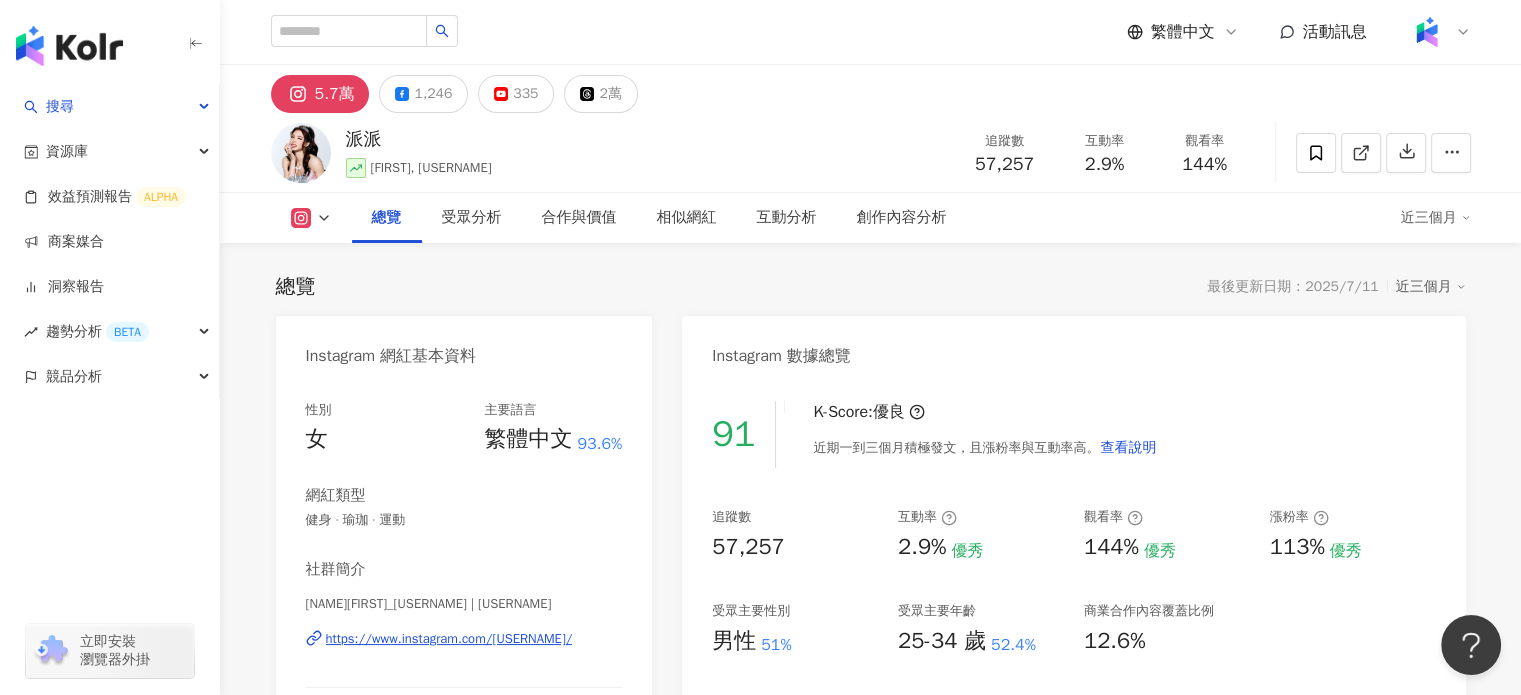 scroll, scrollTop: 300, scrollLeft: 0, axis: vertical 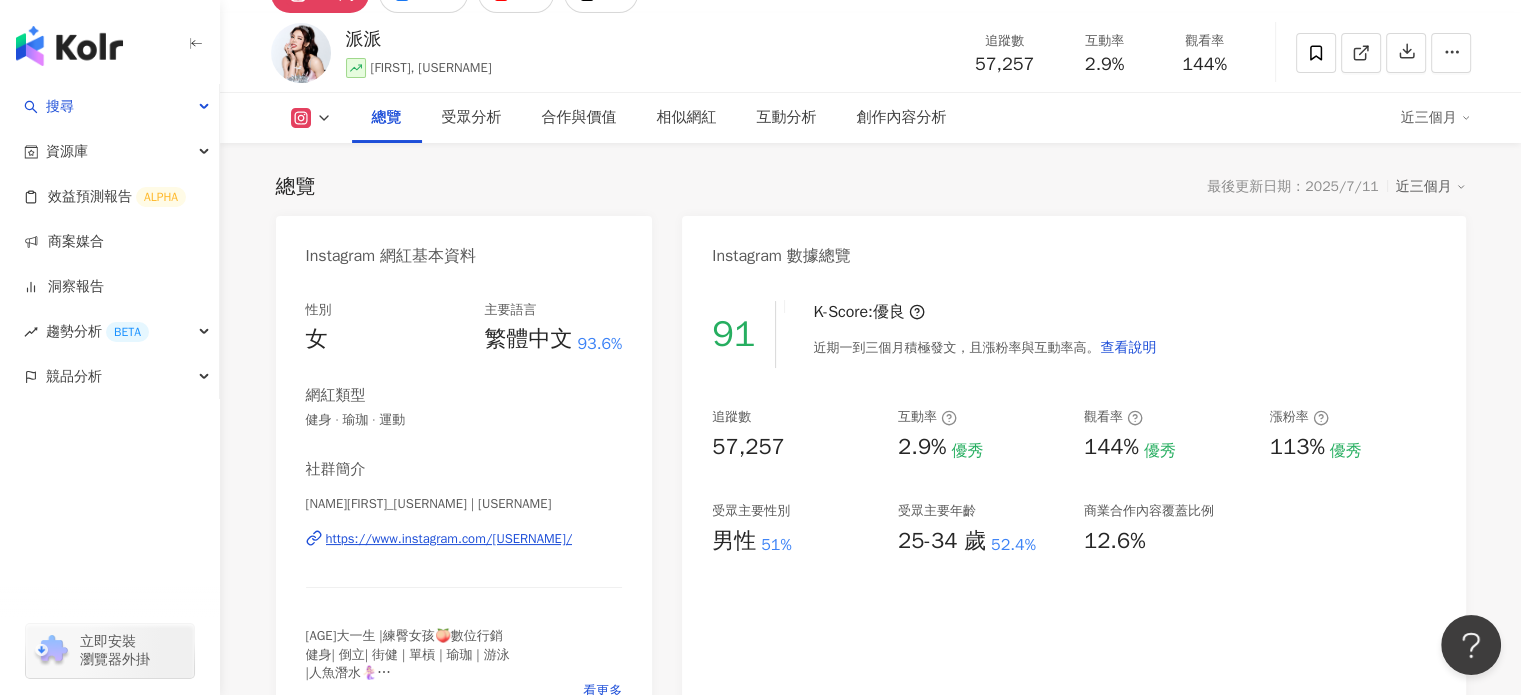 click on "https://www.instagram.com/patricia_pei_lee/" at bounding box center (449, 539) 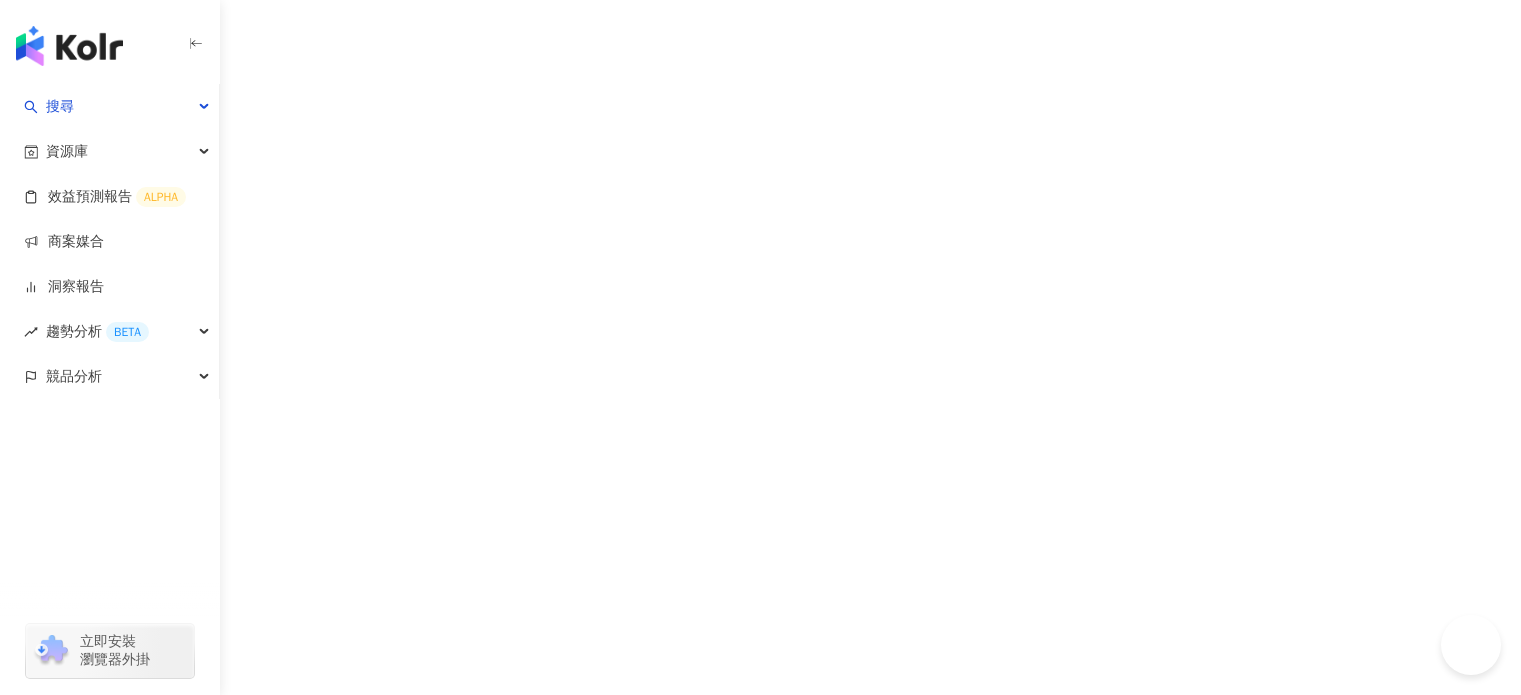 scroll, scrollTop: 0, scrollLeft: 0, axis: both 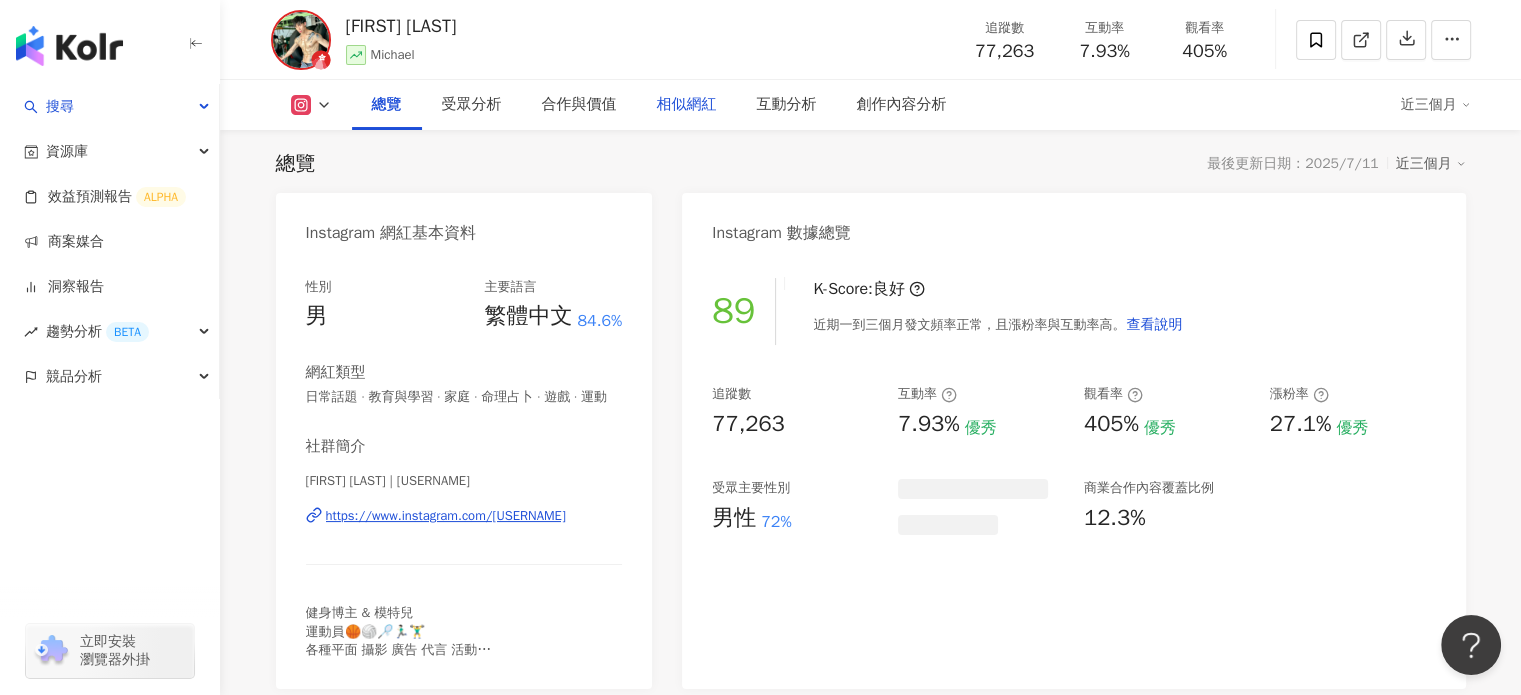 click on "相似網紅" at bounding box center (687, 105) 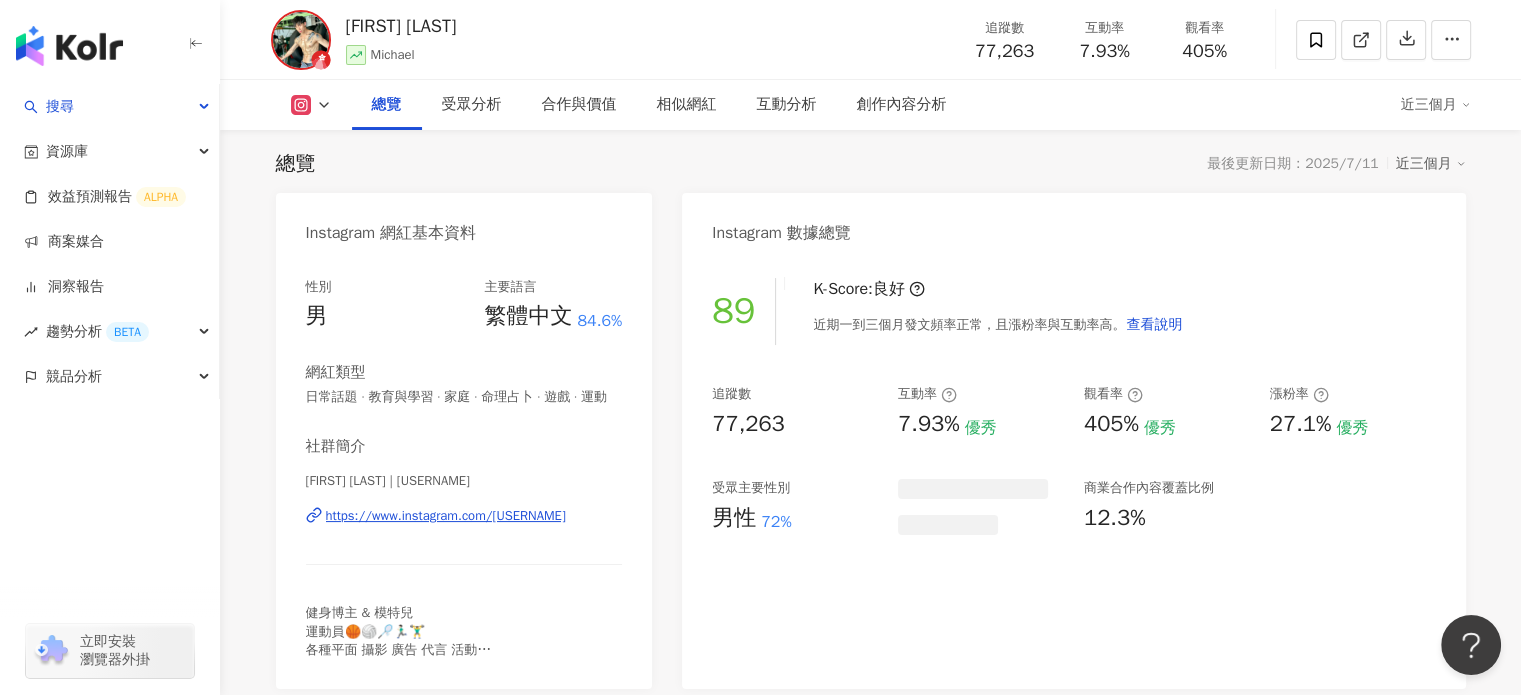 click on "相似網紅" at bounding box center [687, 105] 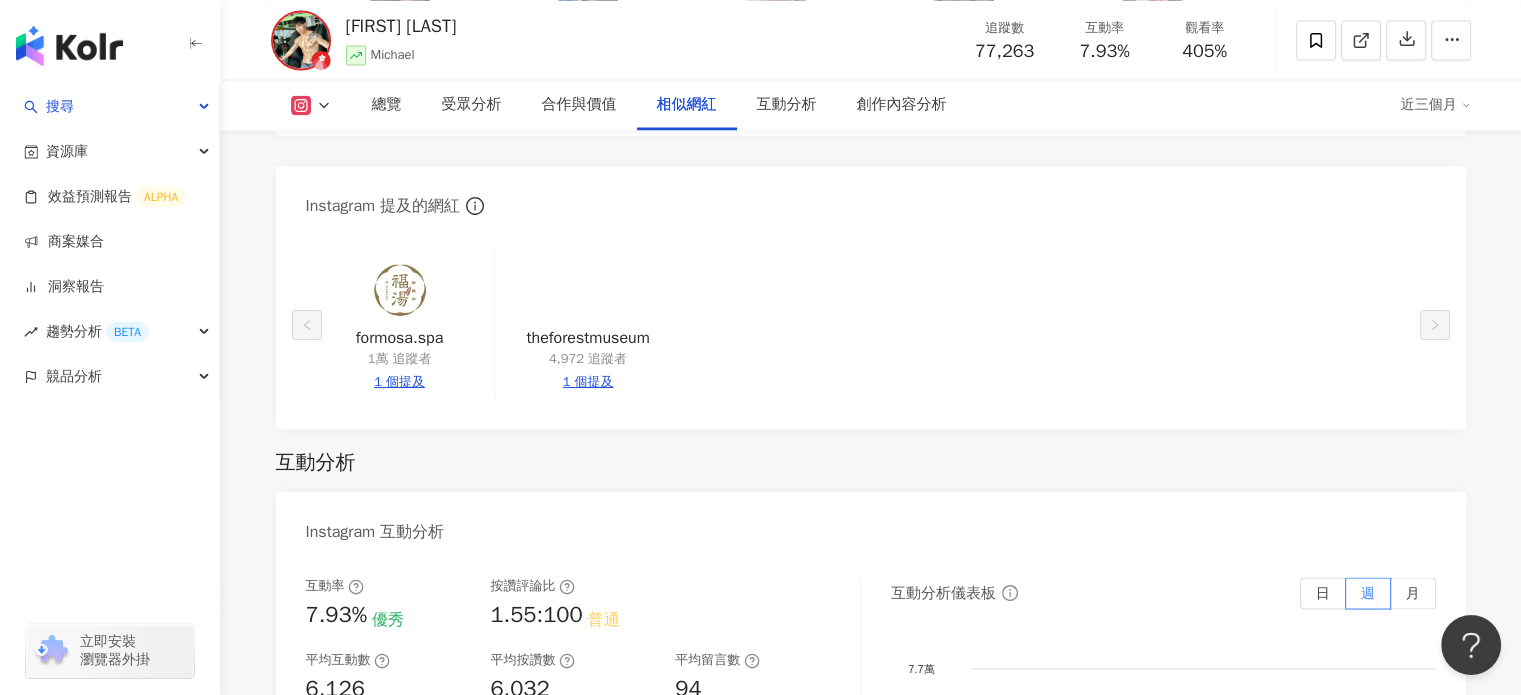 scroll, scrollTop: 3176, scrollLeft: 0, axis: vertical 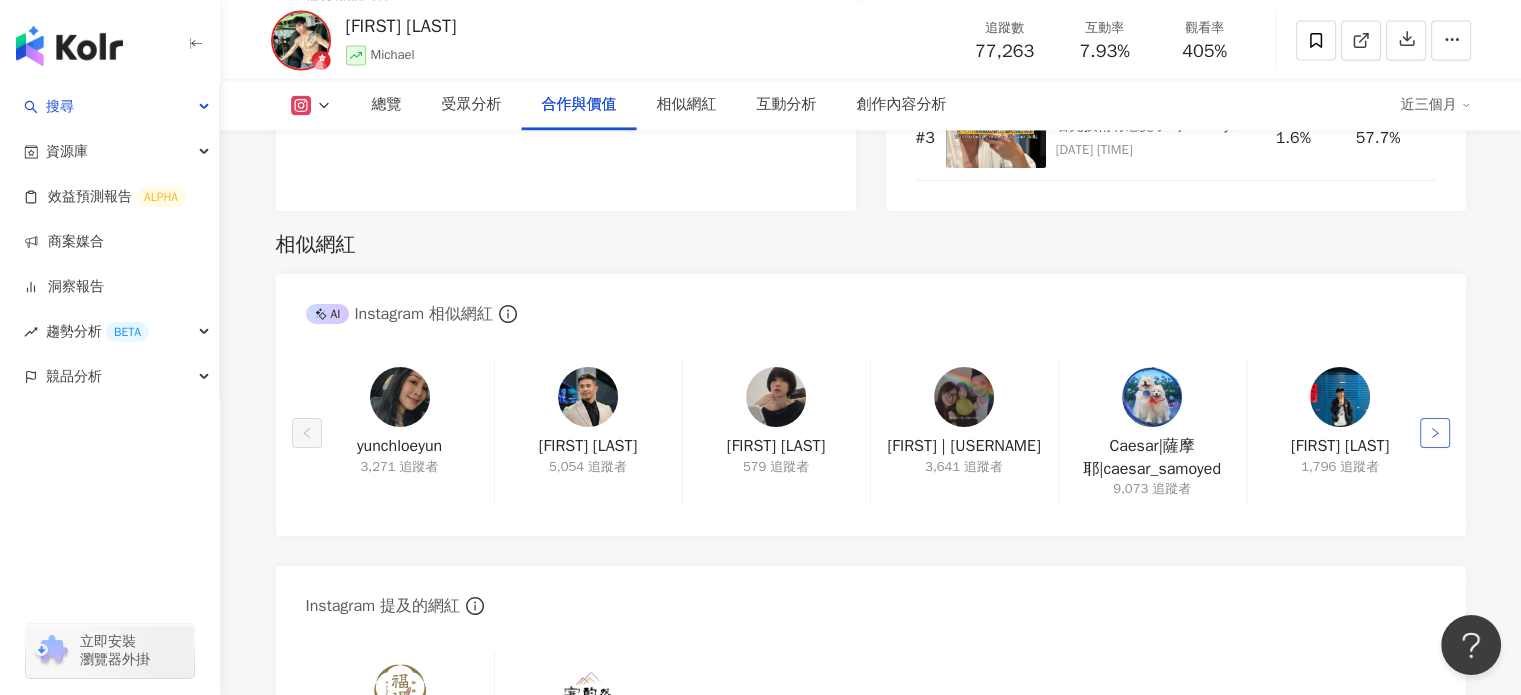 click at bounding box center [1435, 433] 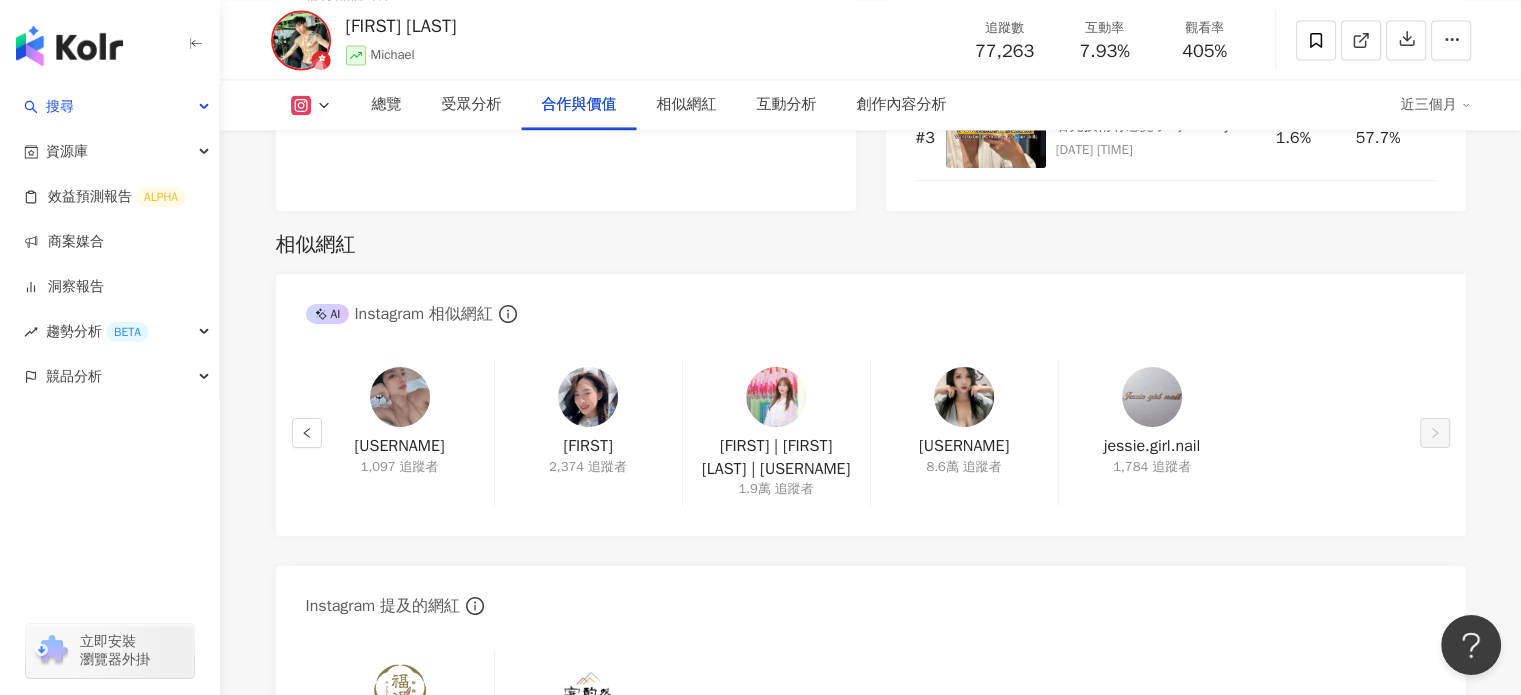 click at bounding box center [964, 397] 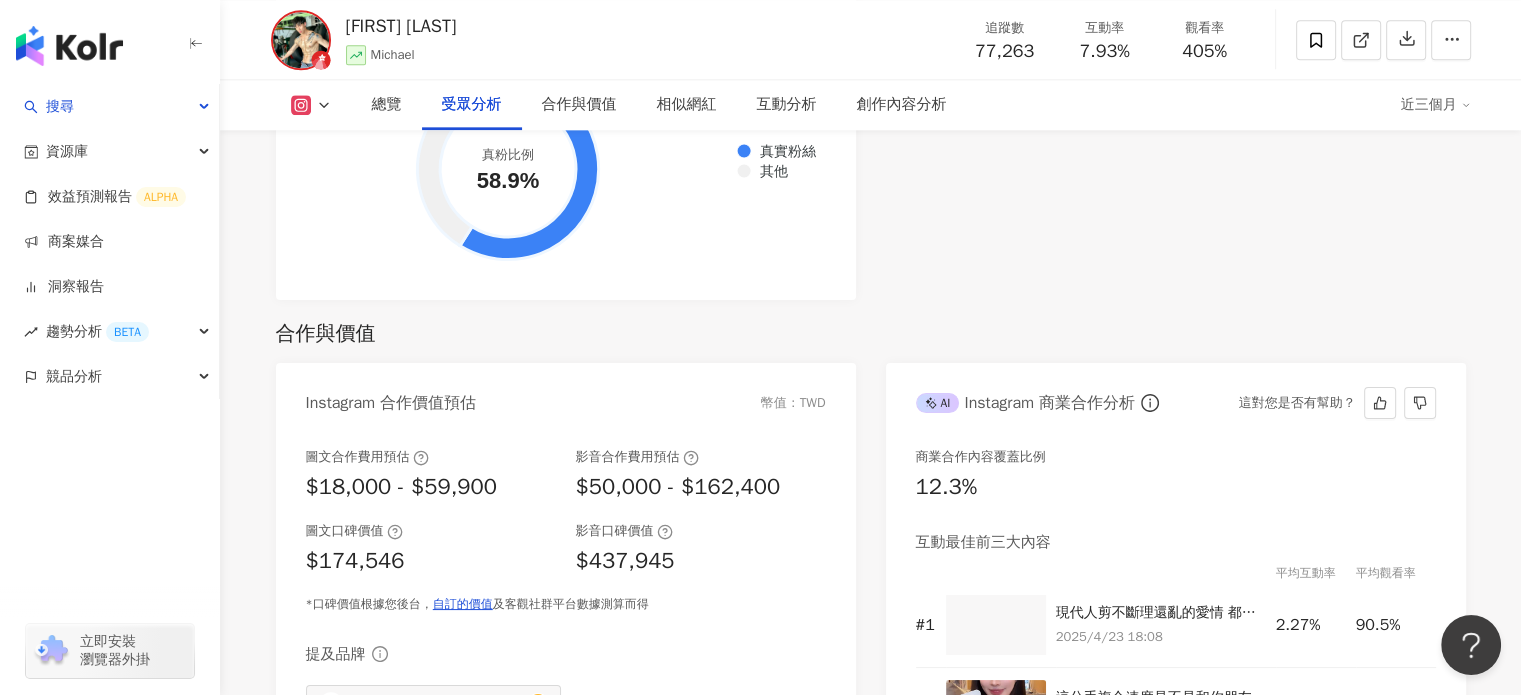 scroll, scrollTop: 2576, scrollLeft: 0, axis: vertical 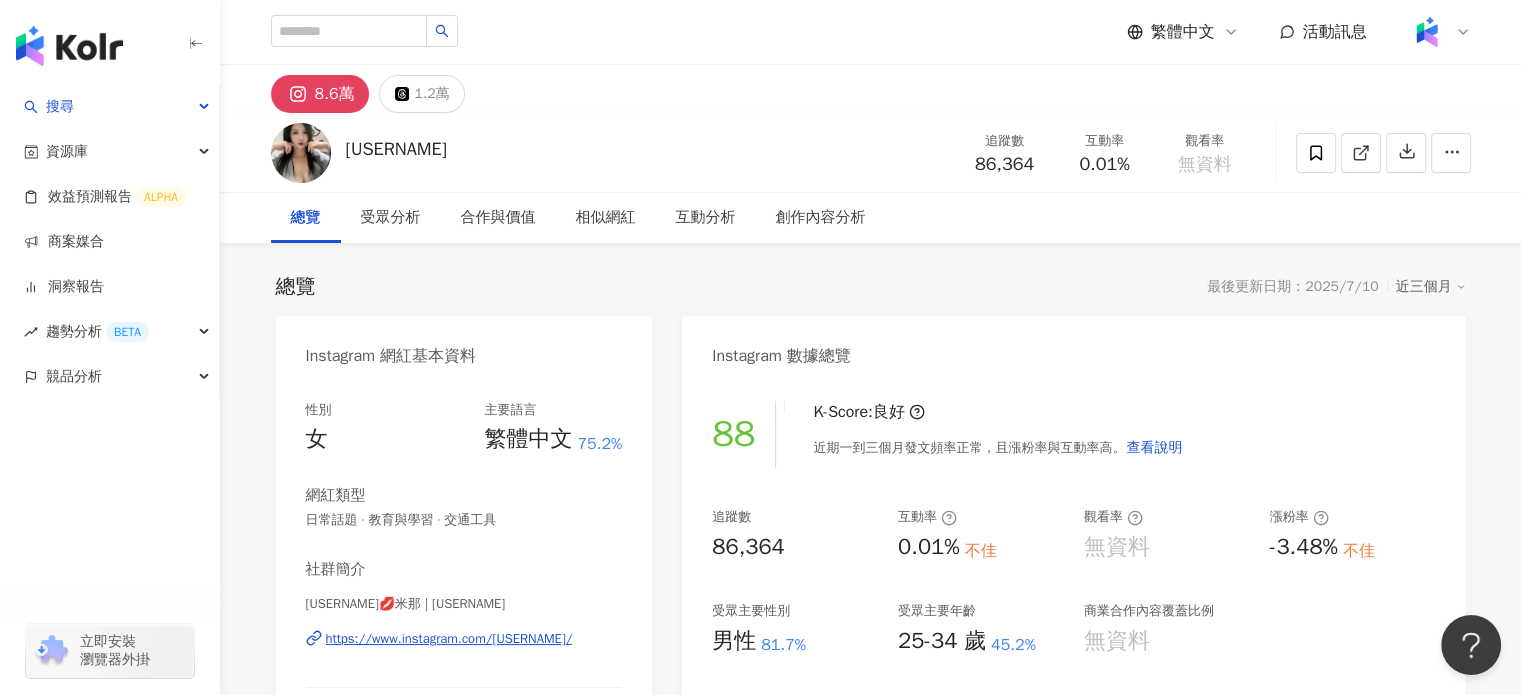 click on "https://www.instagram.com/[USERNAME]/" at bounding box center (449, 639) 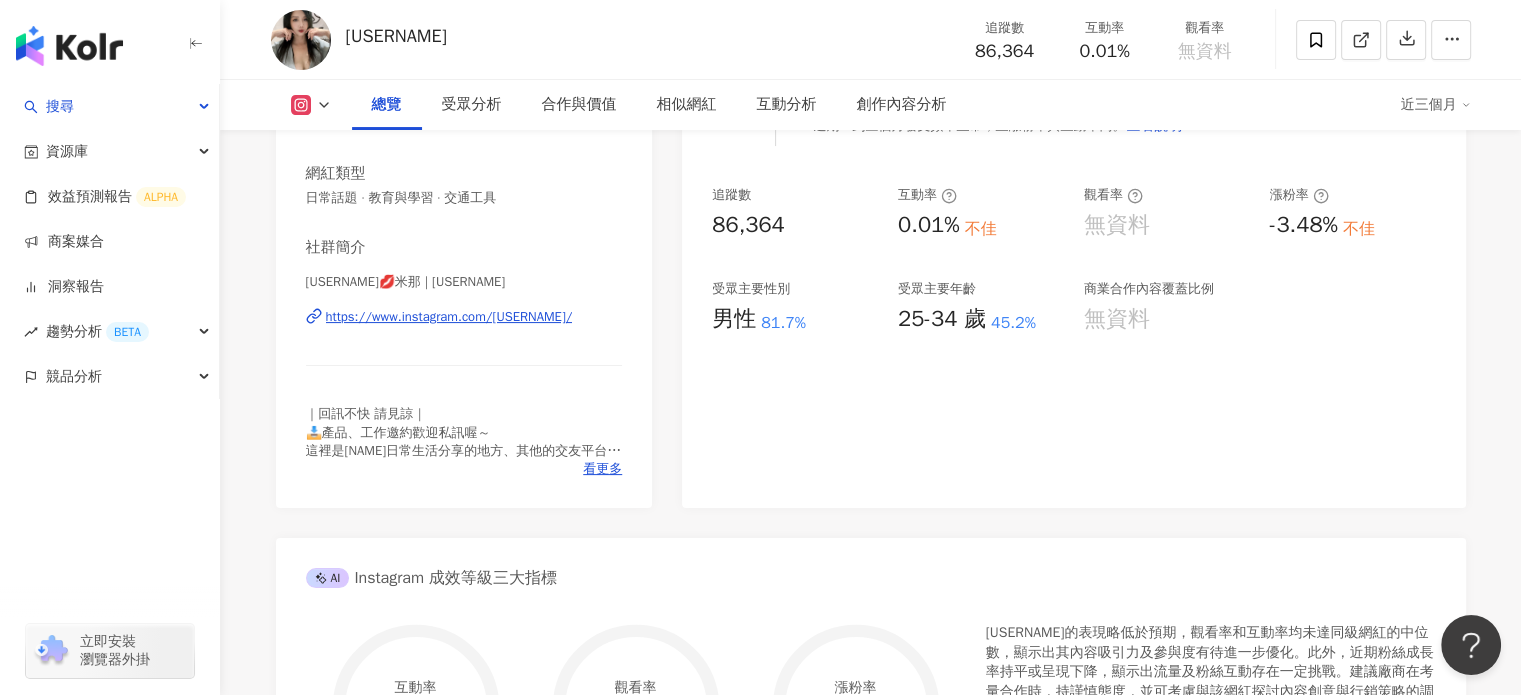 scroll, scrollTop: 200, scrollLeft: 0, axis: vertical 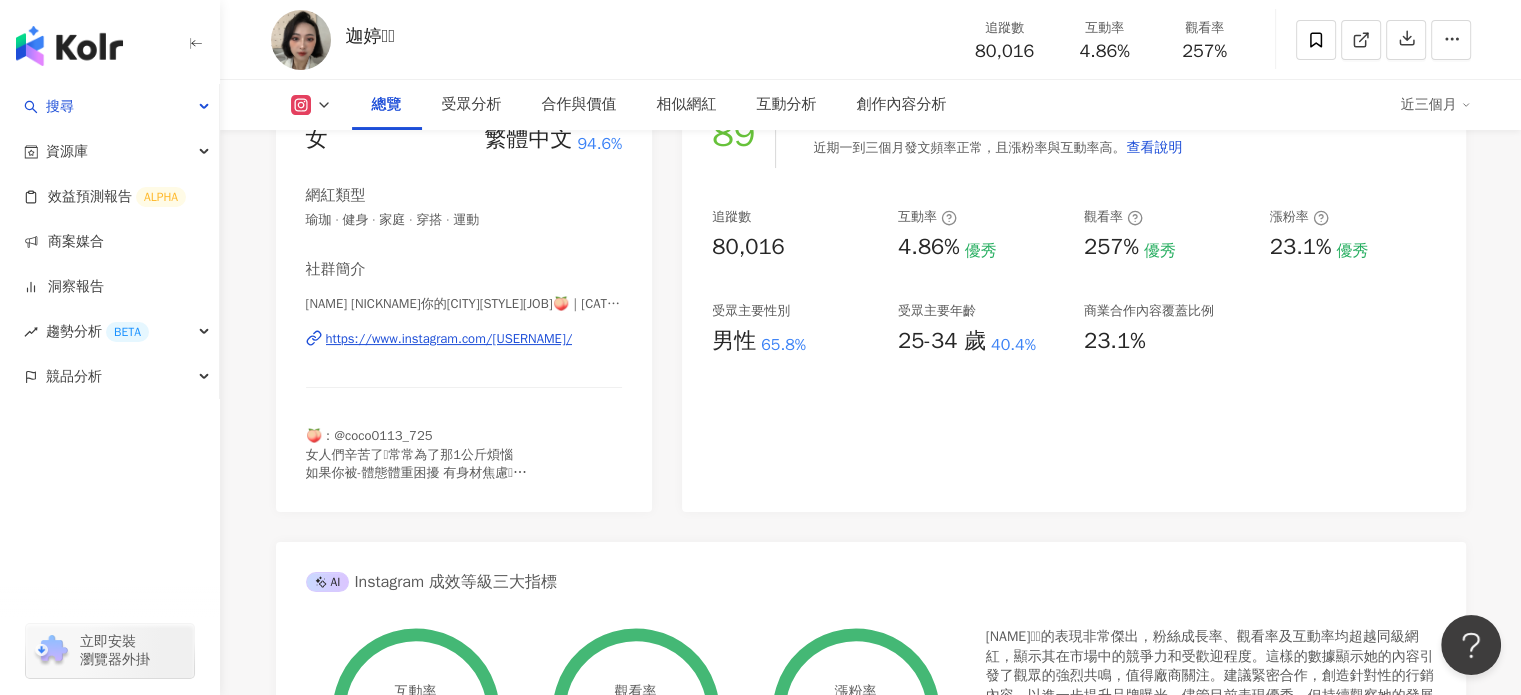 click on "https://www.instagram.com/coco01_13/" at bounding box center [449, 339] 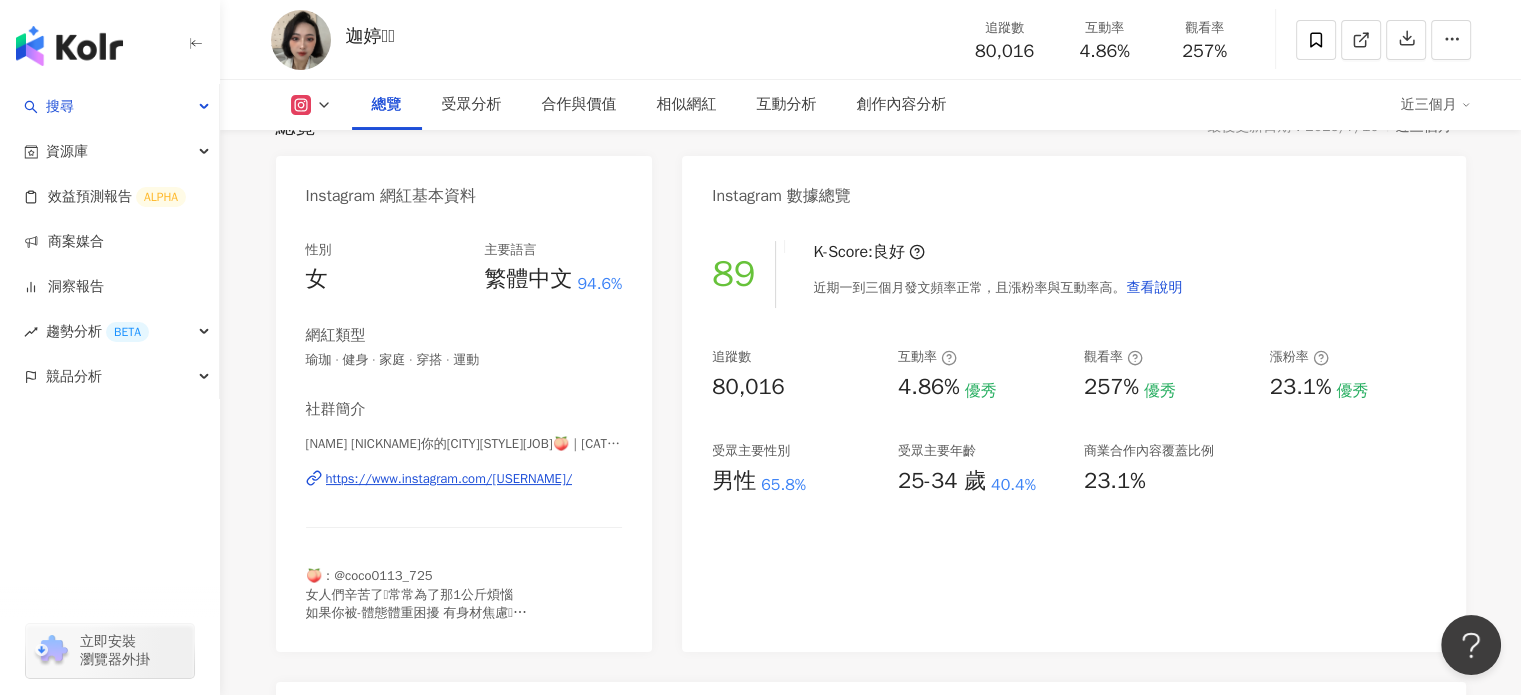 scroll, scrollTop: 0, scrollLeft: 0, axis: both 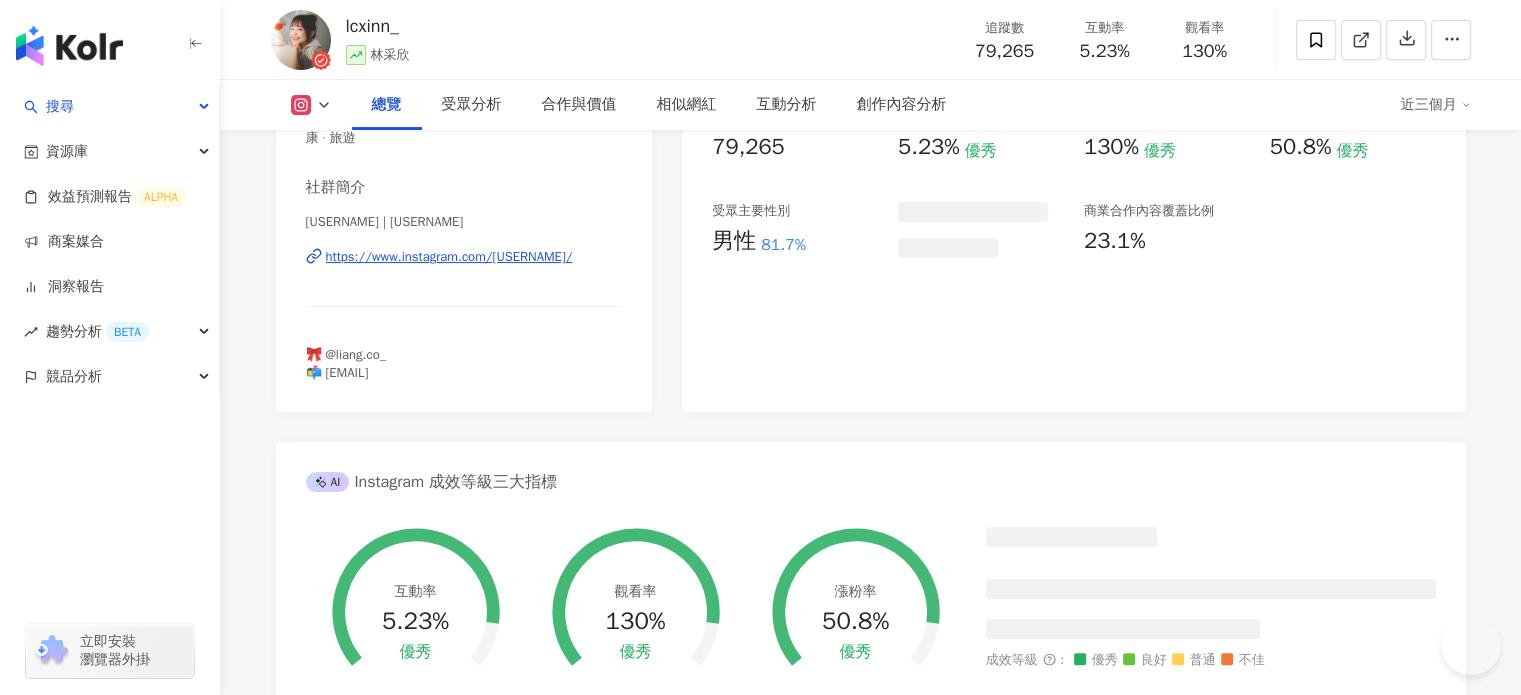 click on "https://www.instagram.com/[USERNAME]/" at bounding box center (449, 257) 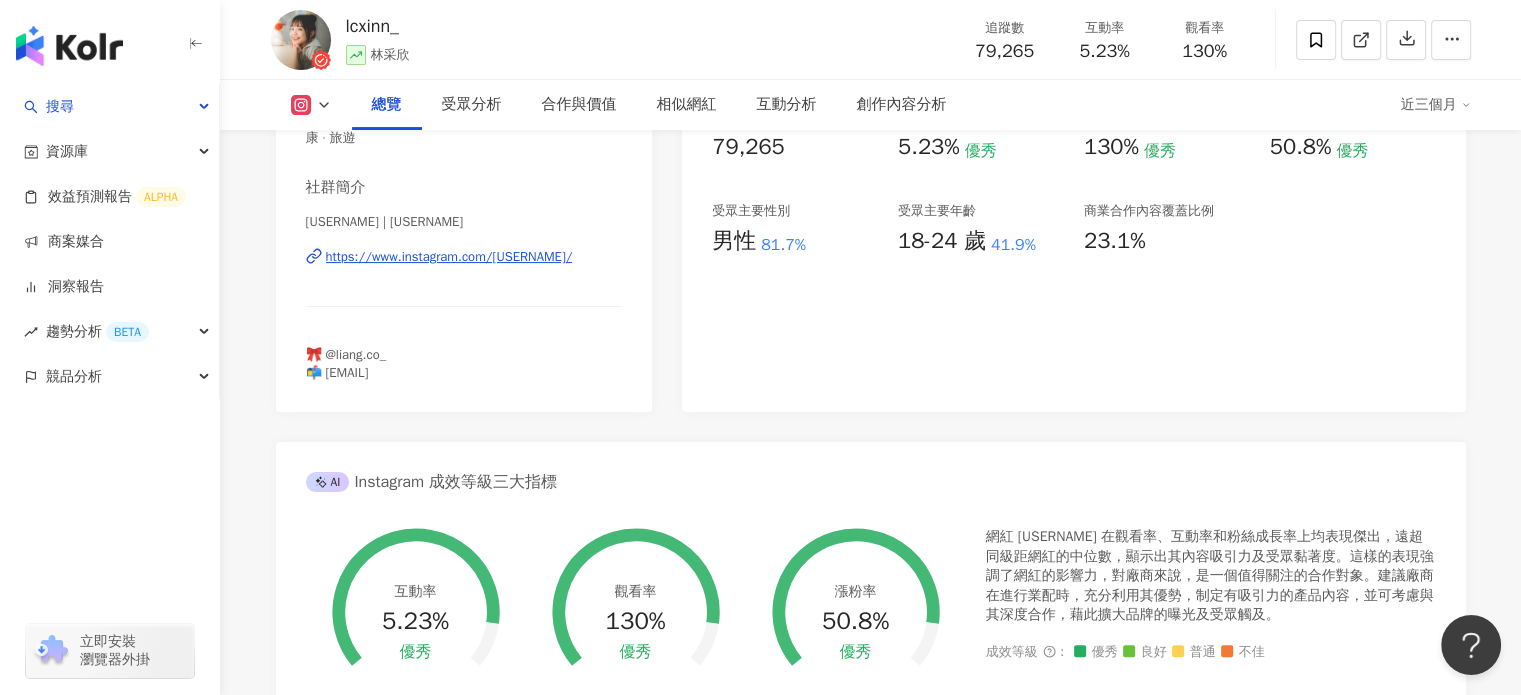 scroll, scrollTop: 0, scrollLeft: 0, axis: both 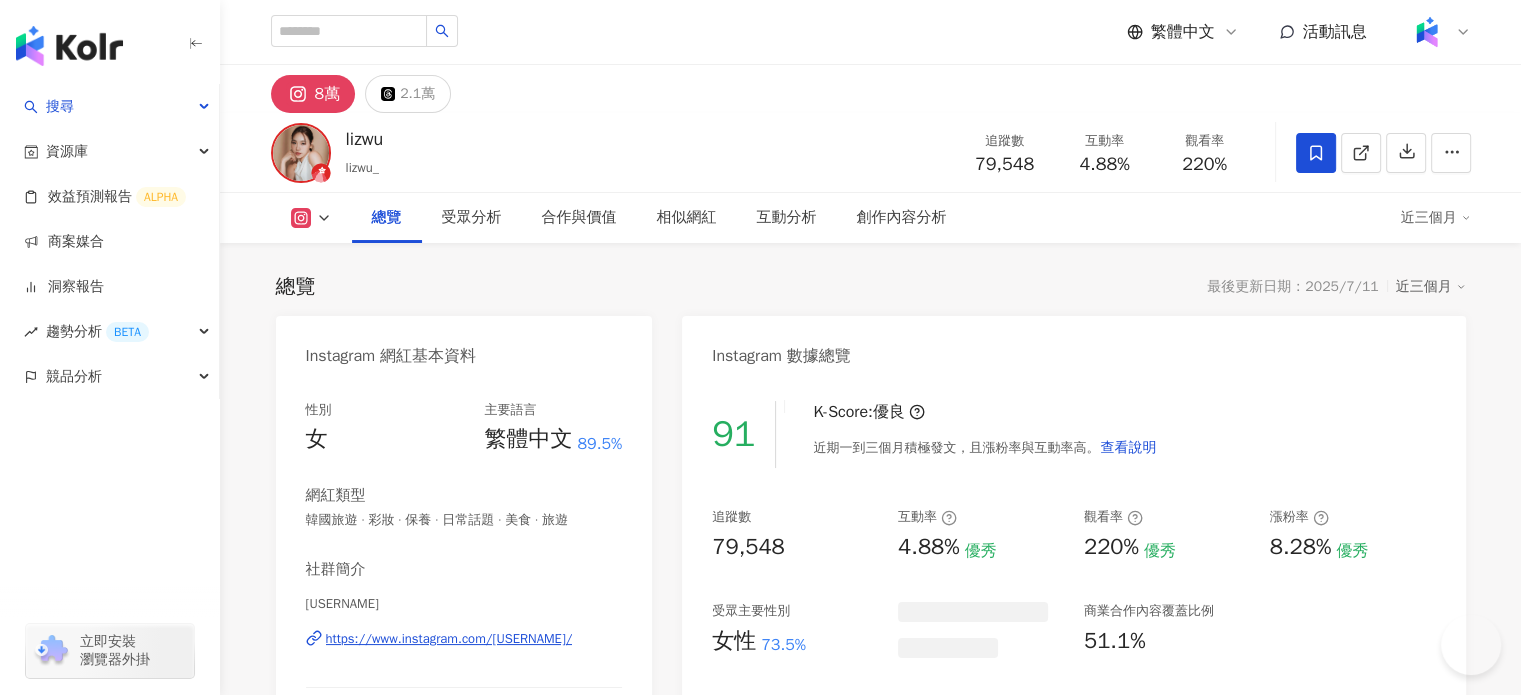 click 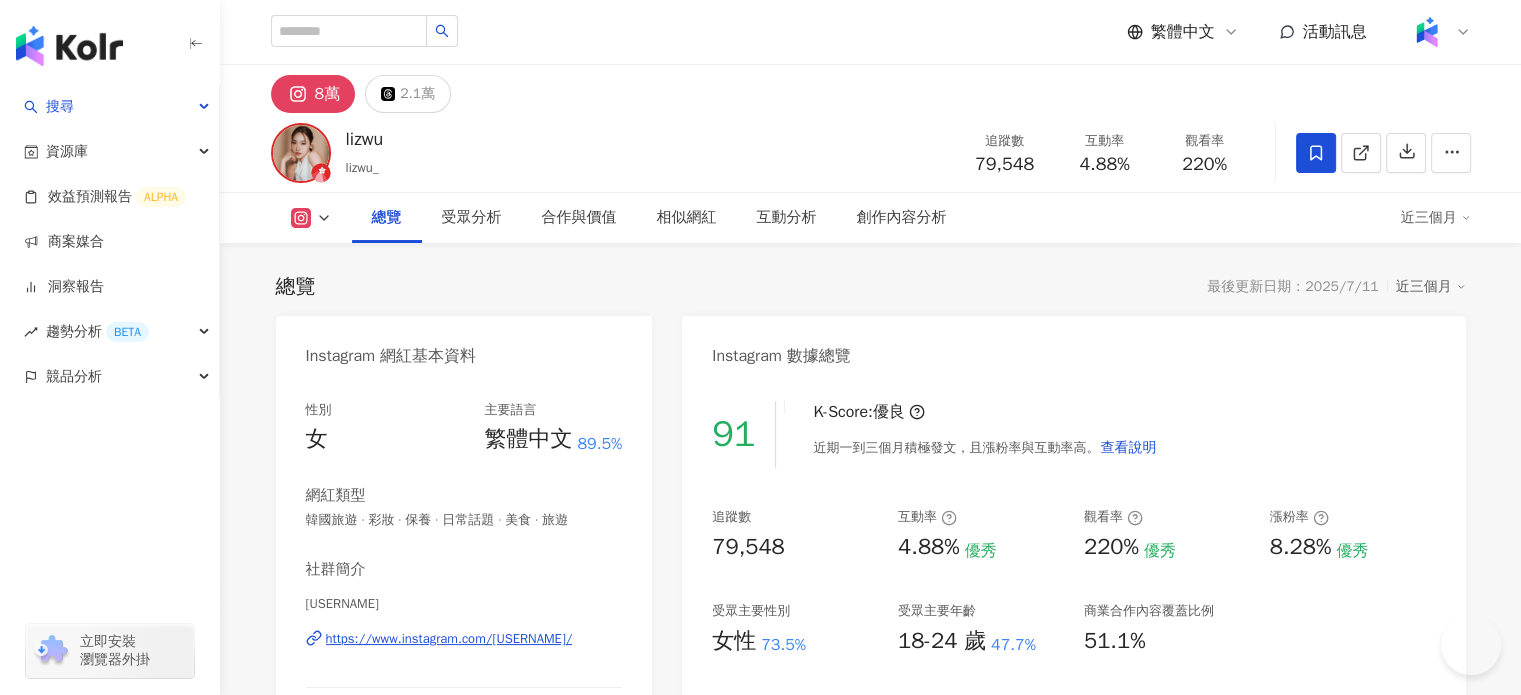 click 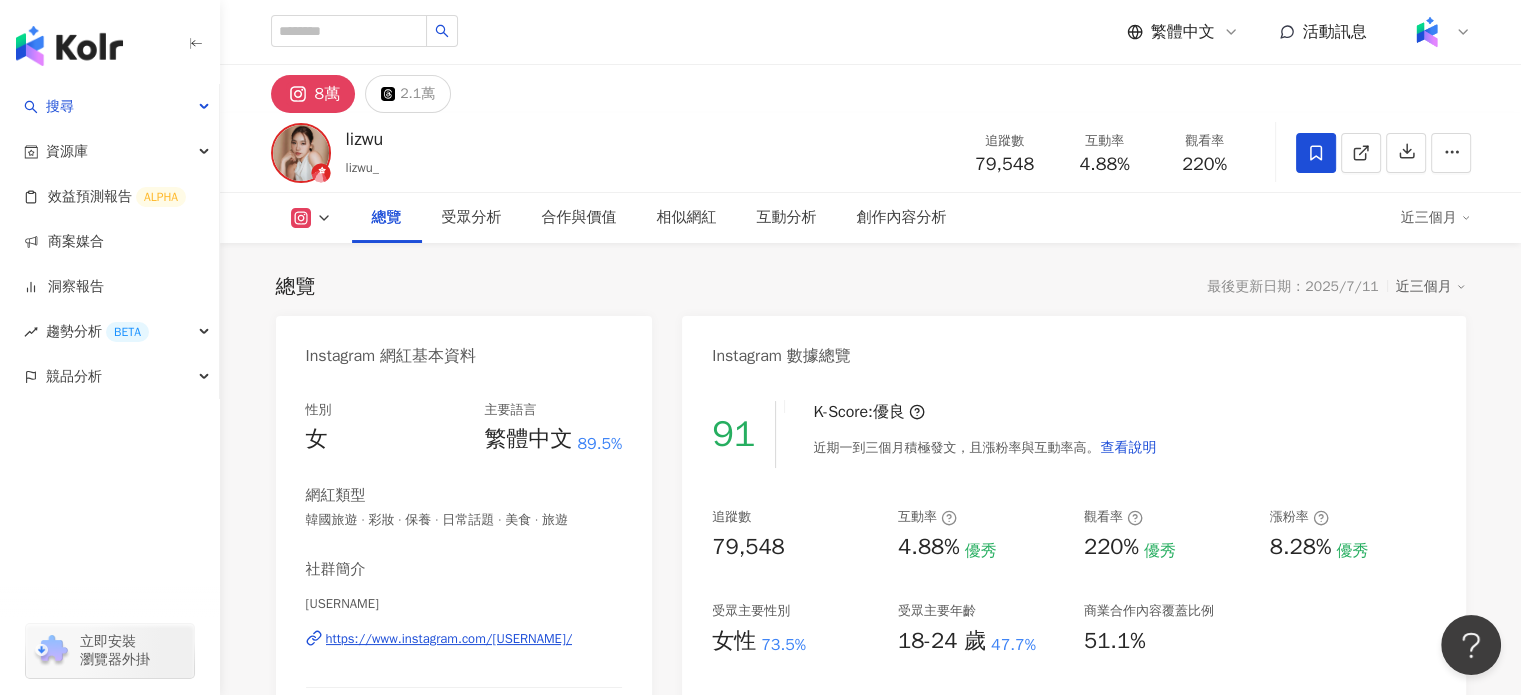 scroll, scrollTop: 0, scrollLeft: 0, axis: both 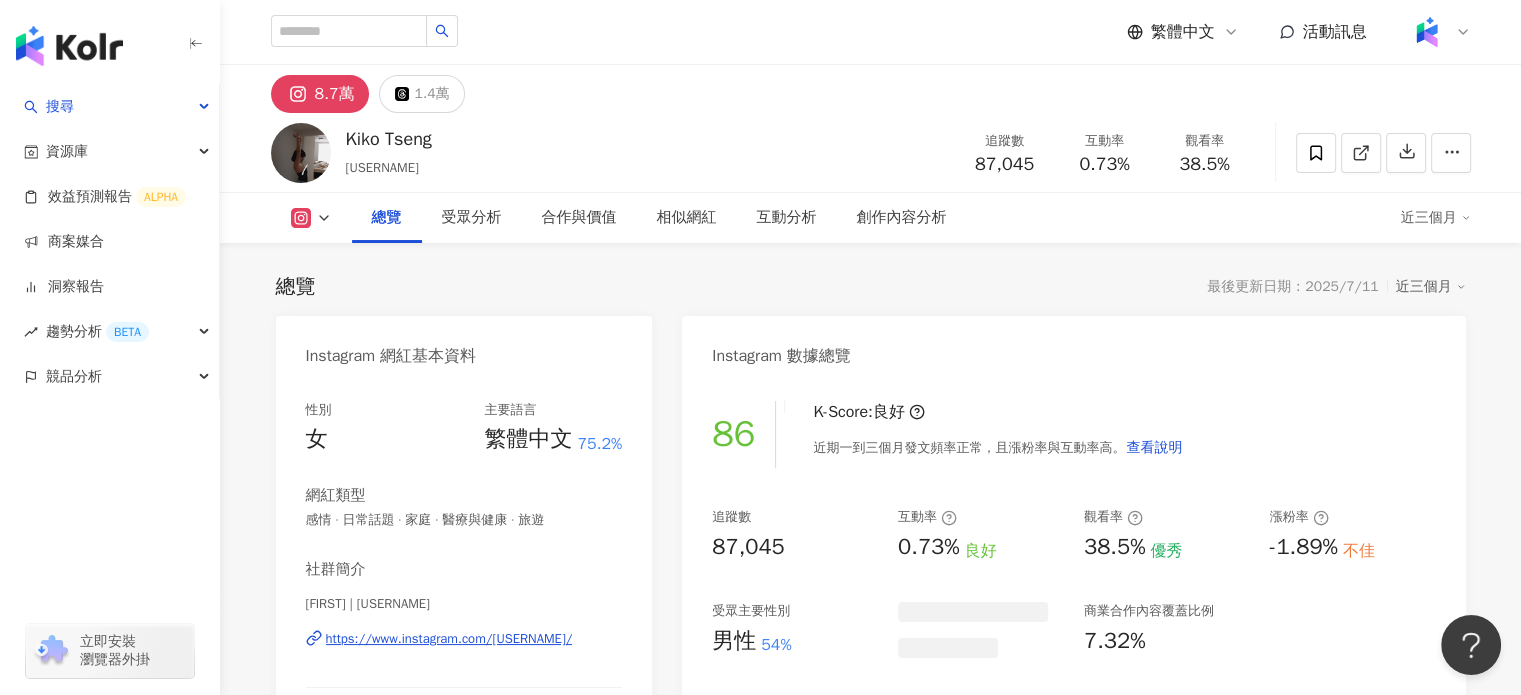 click on "https://www.instagram.com/[USERNAME]/" at bounding box center [449, 639] 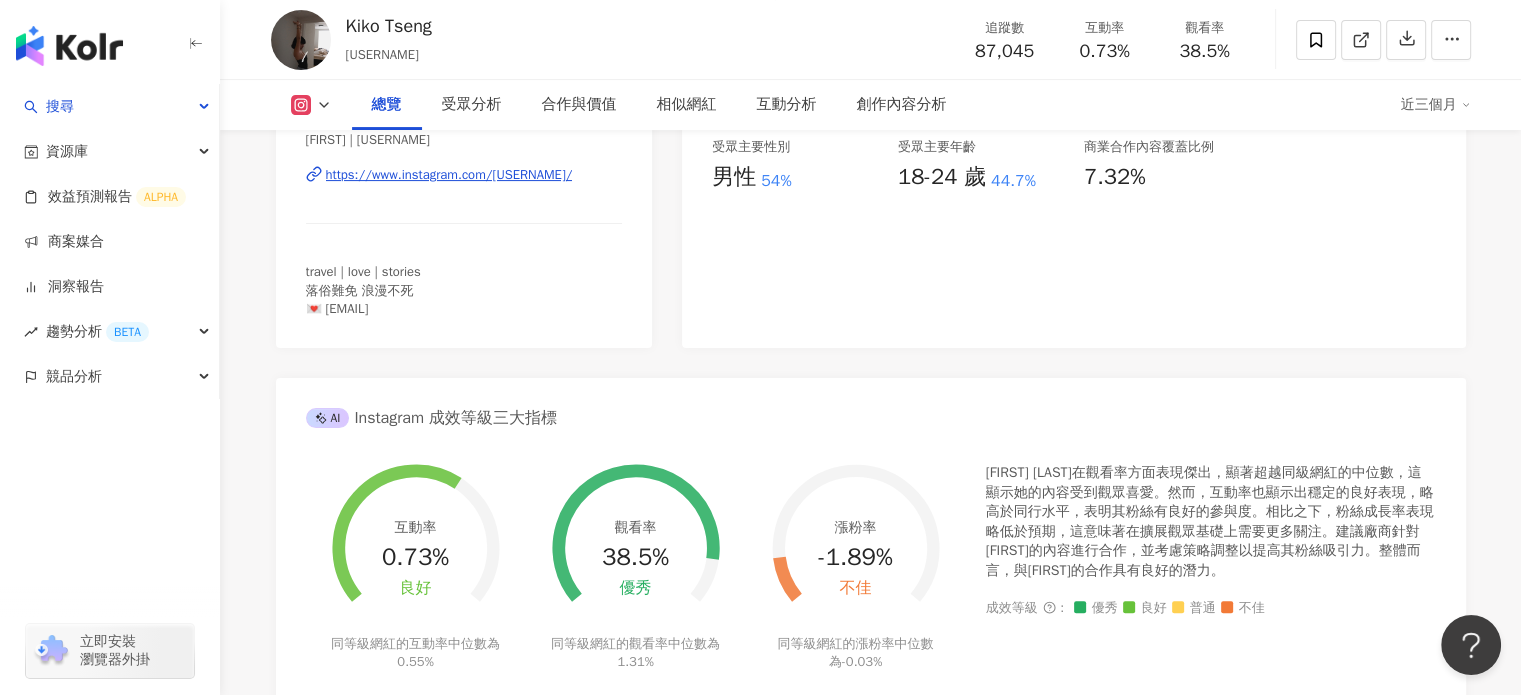 scroll, scrollTop: 500, scrollLeft: 0, axis: vertical 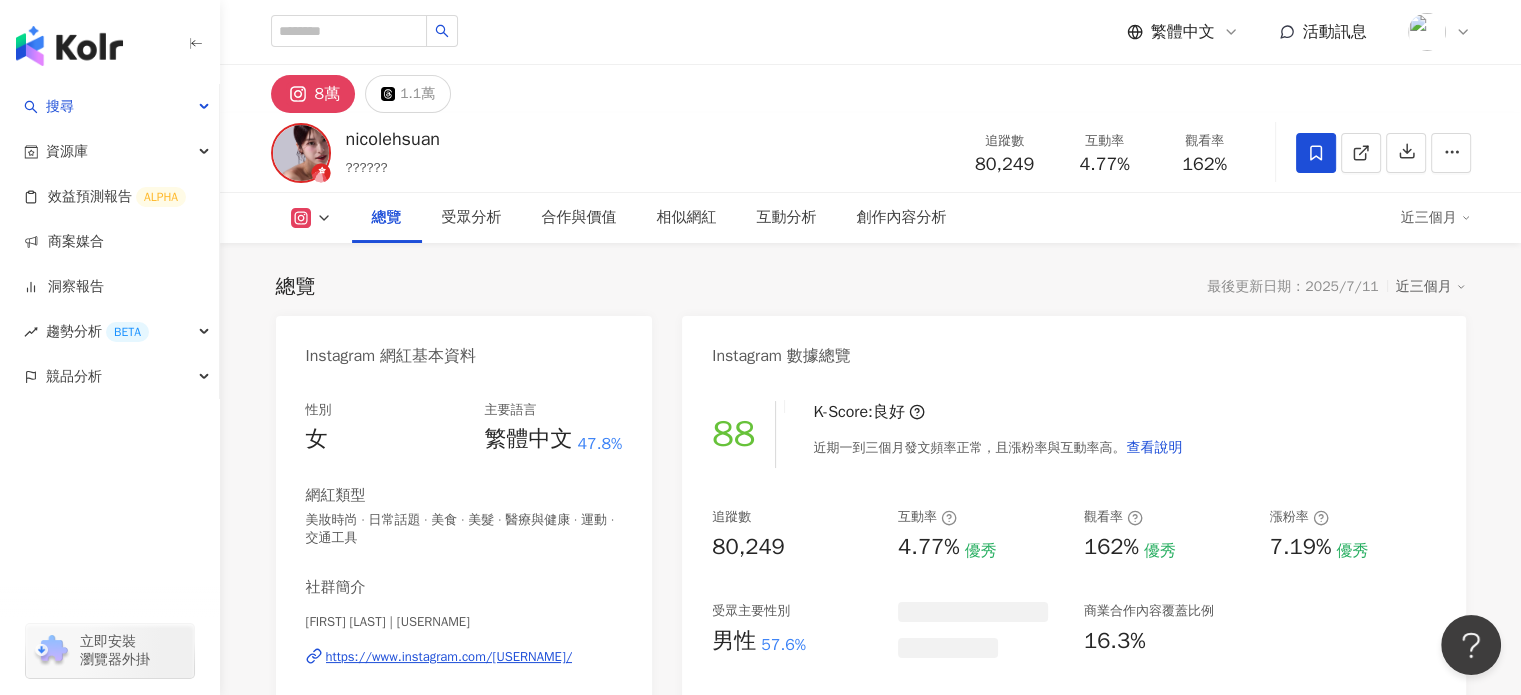 click on "https://www.instagram.com/nicolehsuan/" at bounding box center [449, 657] 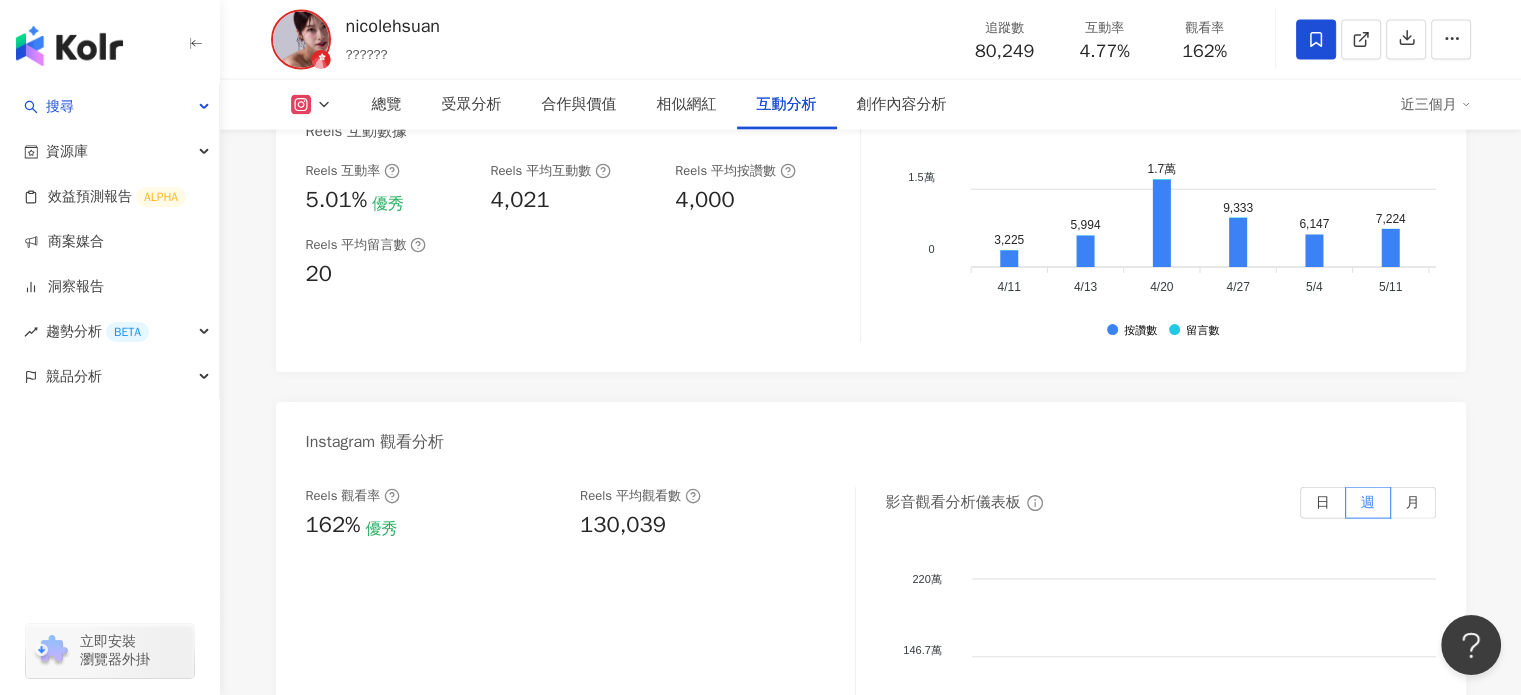 scroll, scrollTop: 4100, scrollLeft: 0, axis: vertical 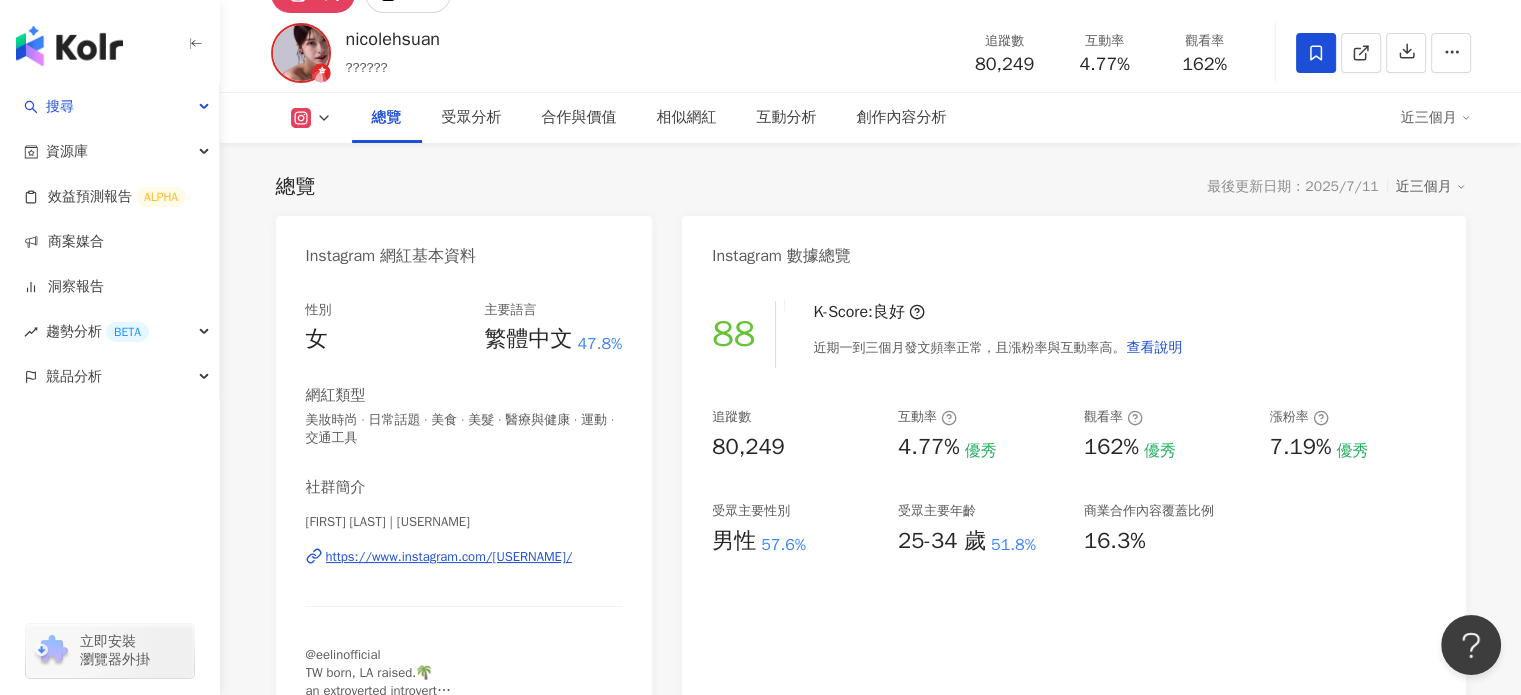 click on "https://www.instagram.com/nicolehsuan/" at bounding box center [449, 557] 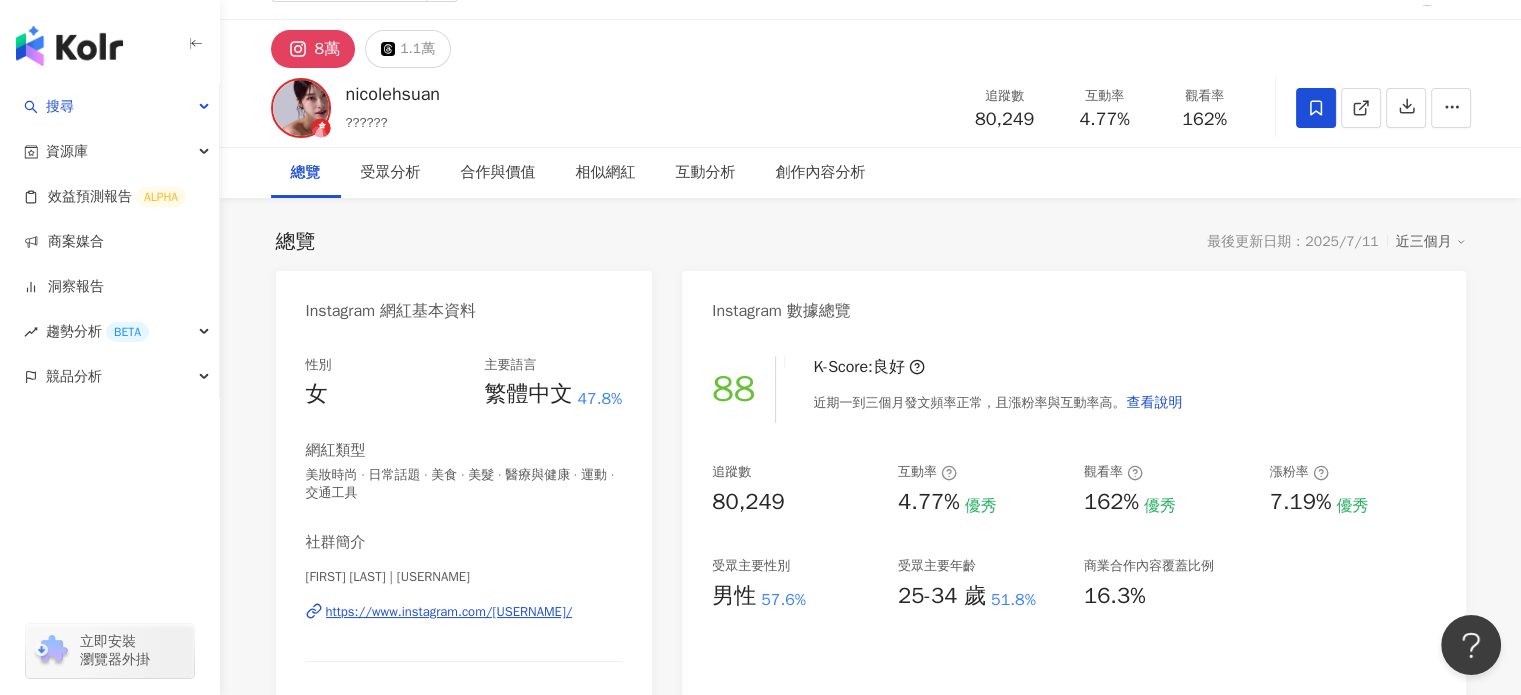 scroll, scrollTop: 0, scrollLeft: 0, axis: both 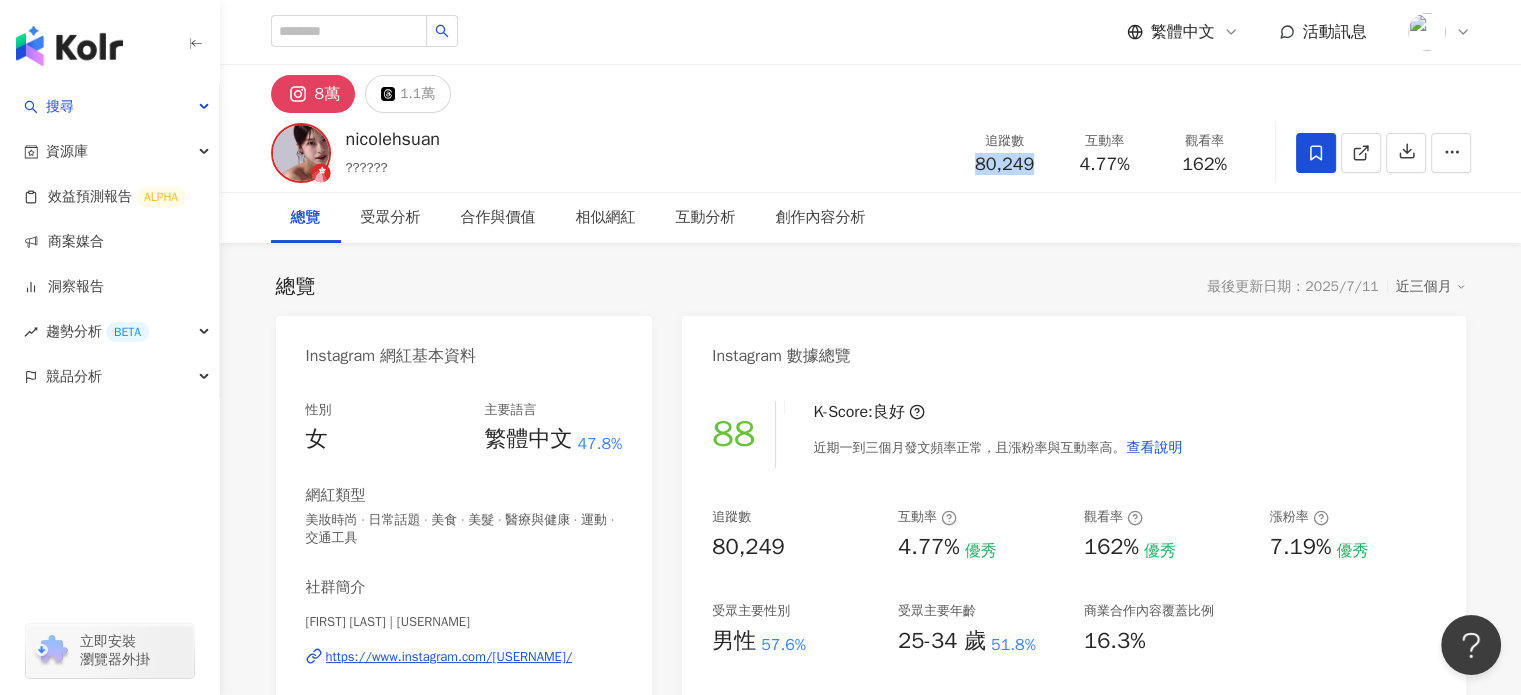 drag, startPoint x: 970, startPoint y: 167, endPoint x: 1032, endPoint y: 175, distance: 62.514 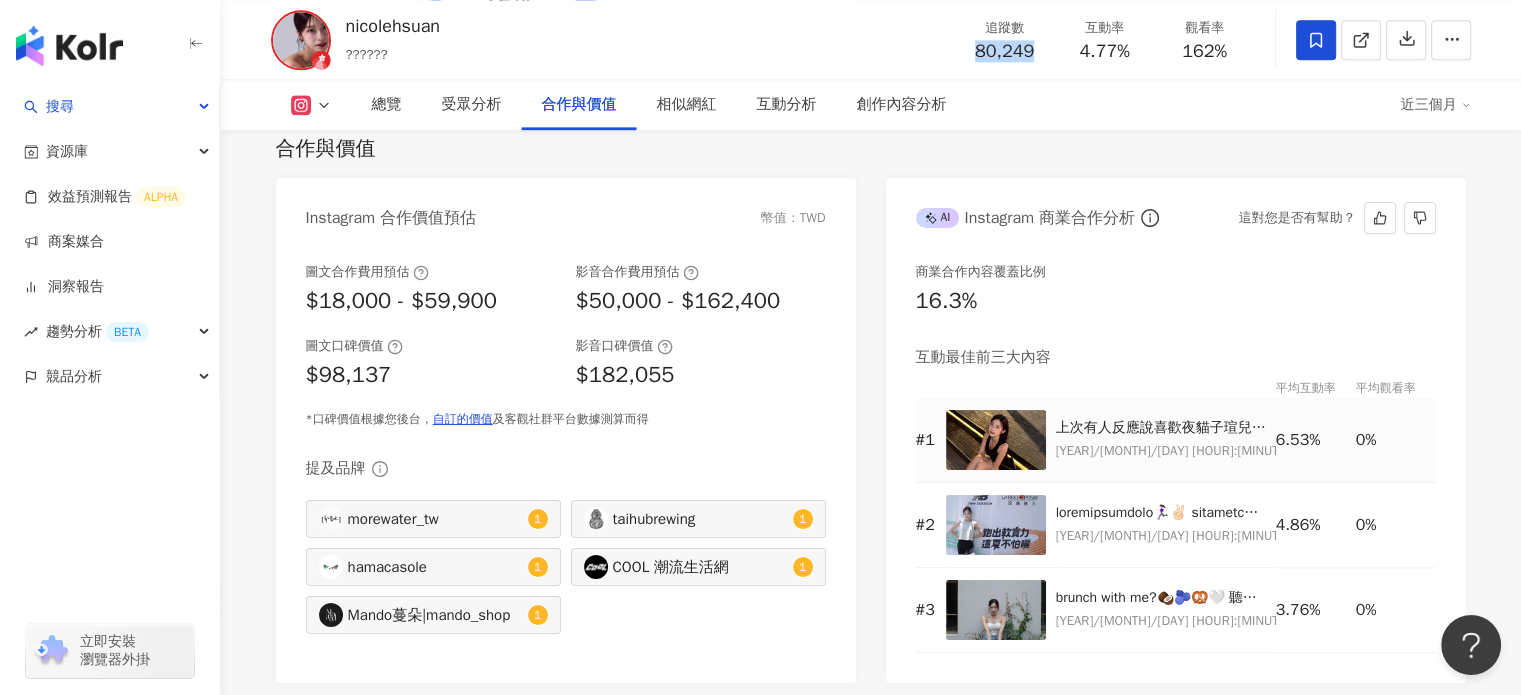 scroll, scrollTop: 2800, scrollLeft: 0, axis: vertical 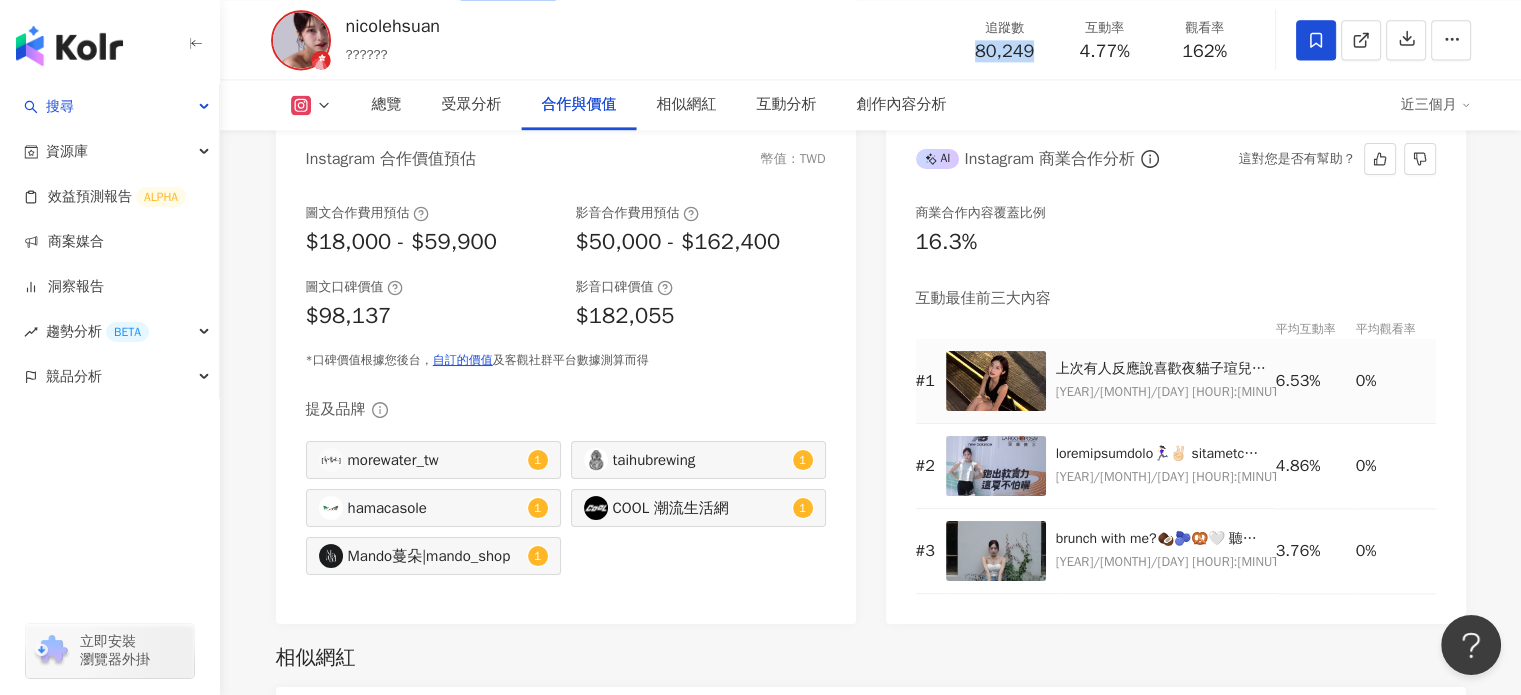 click at bounding box center [996, 381] 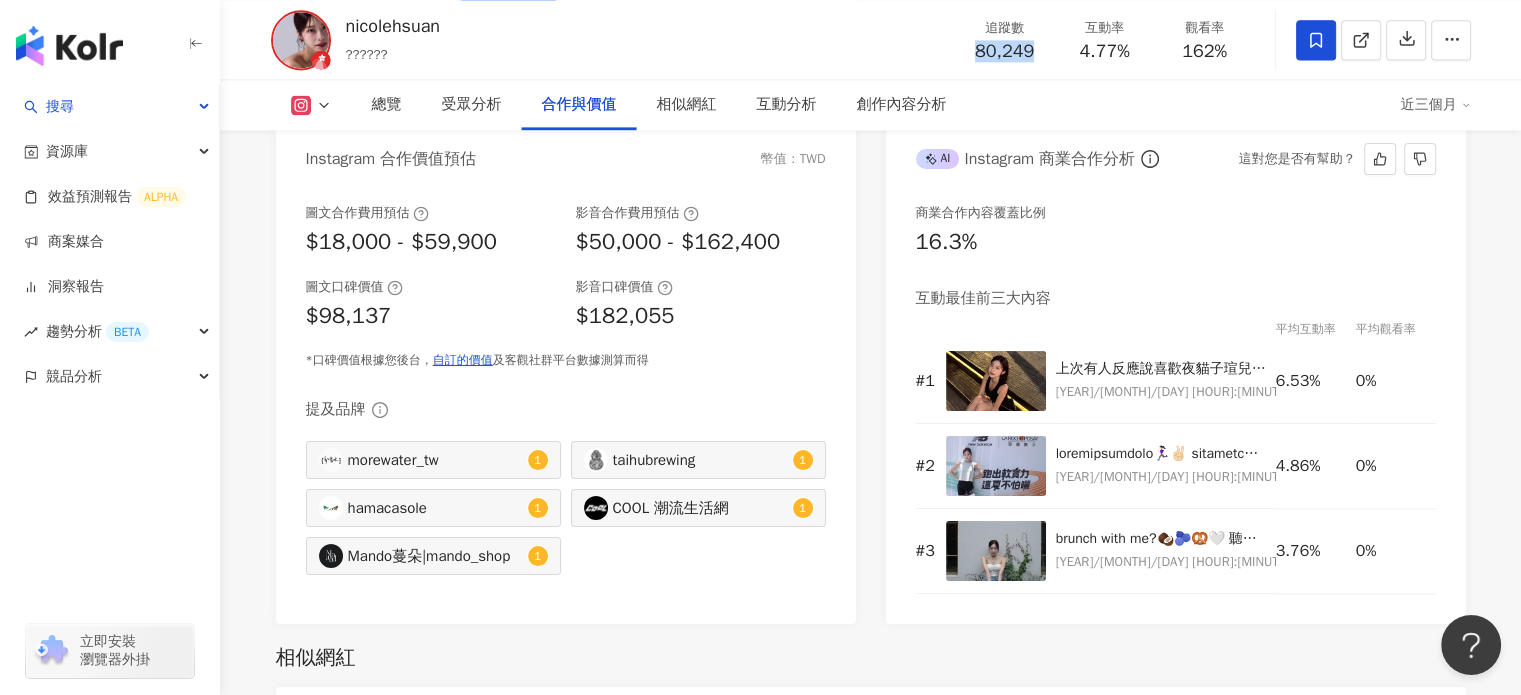 click at bounding box center (993, 257) 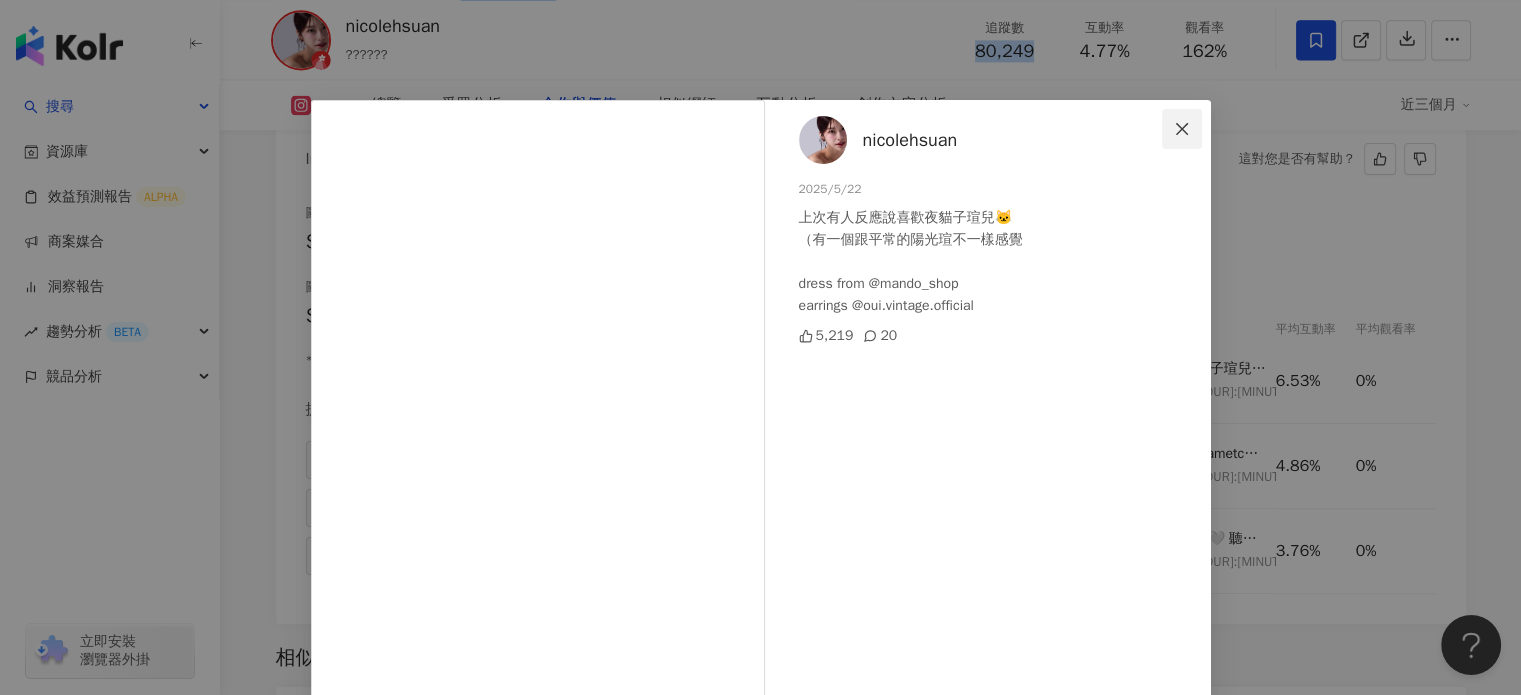 click 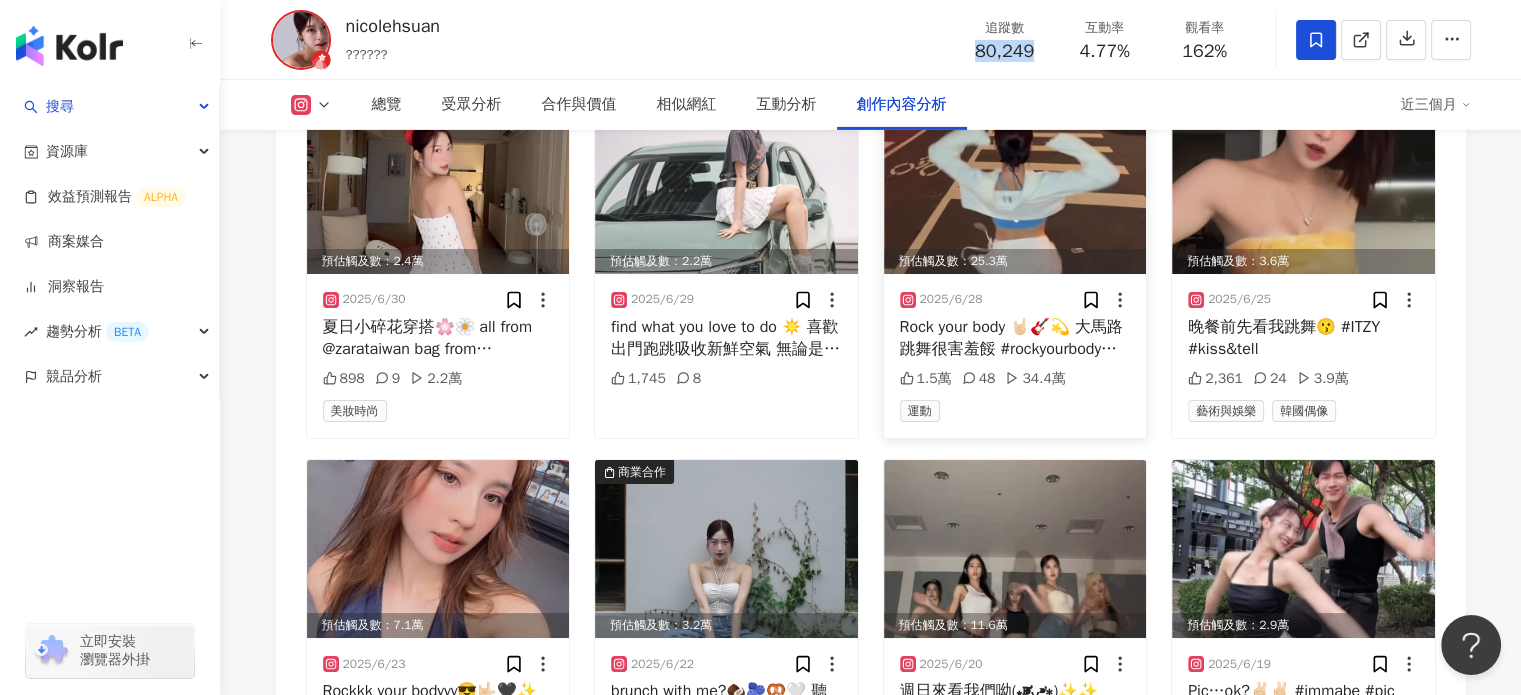 scroll, scrollTop: 7000, scrollLeft: 0, axis: vertical 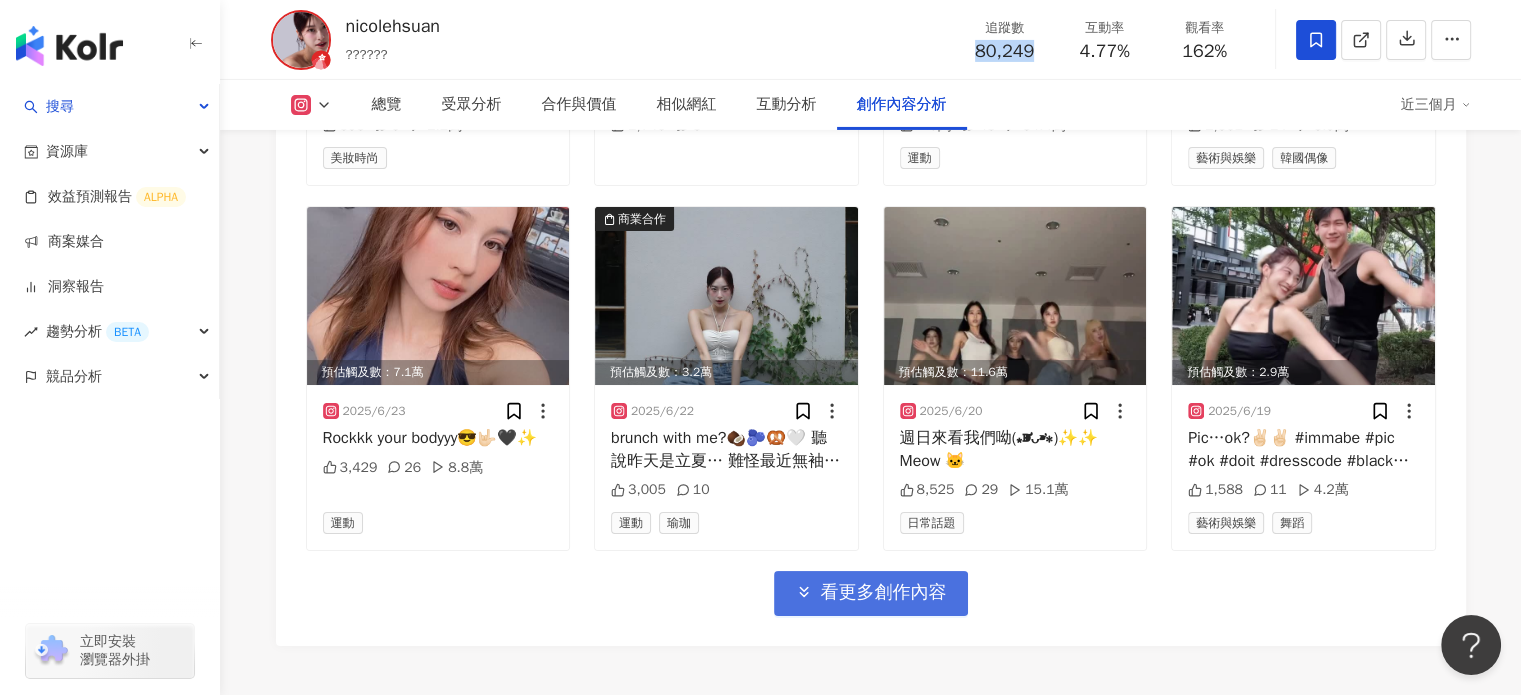 click on "看更多創作內容" at bounding box center (884, 593) 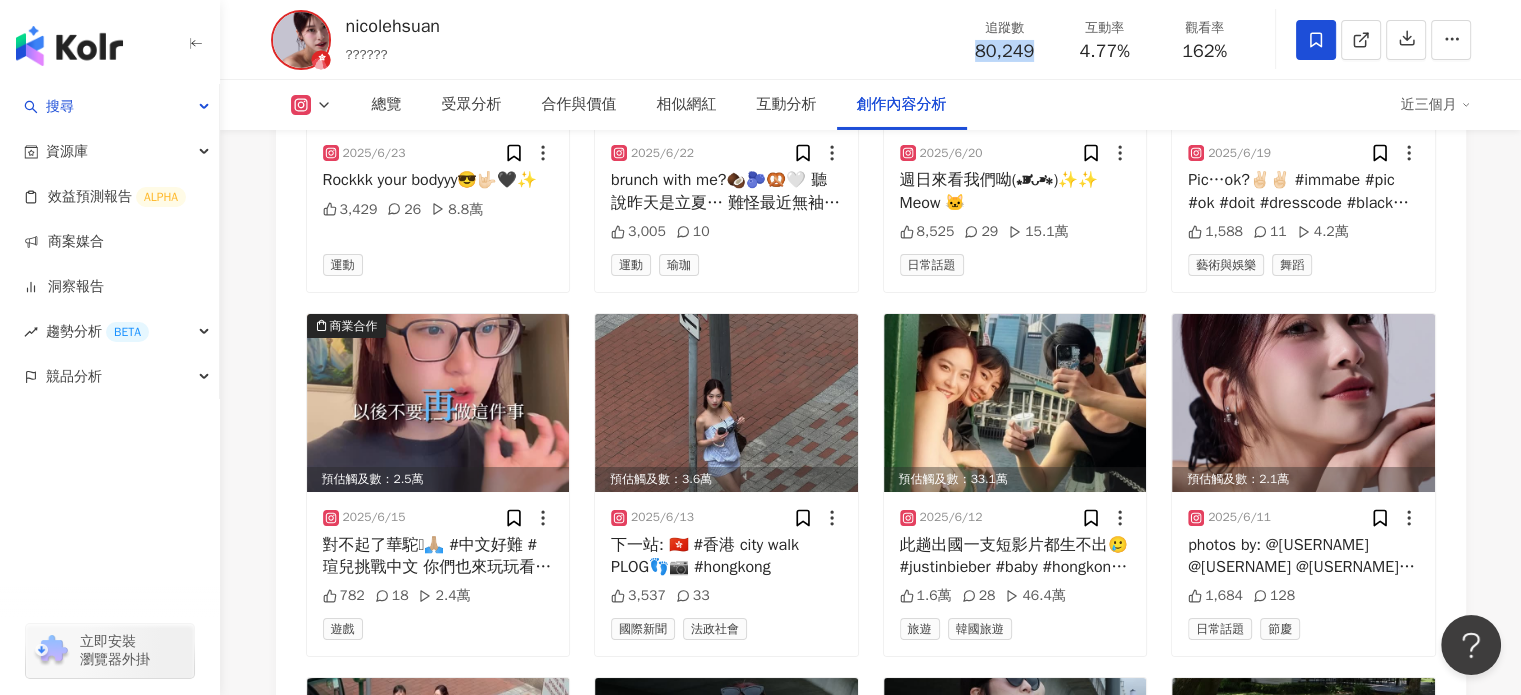 scroll, scrollTop: 7400, scrollLeft: 0, axis: vertical 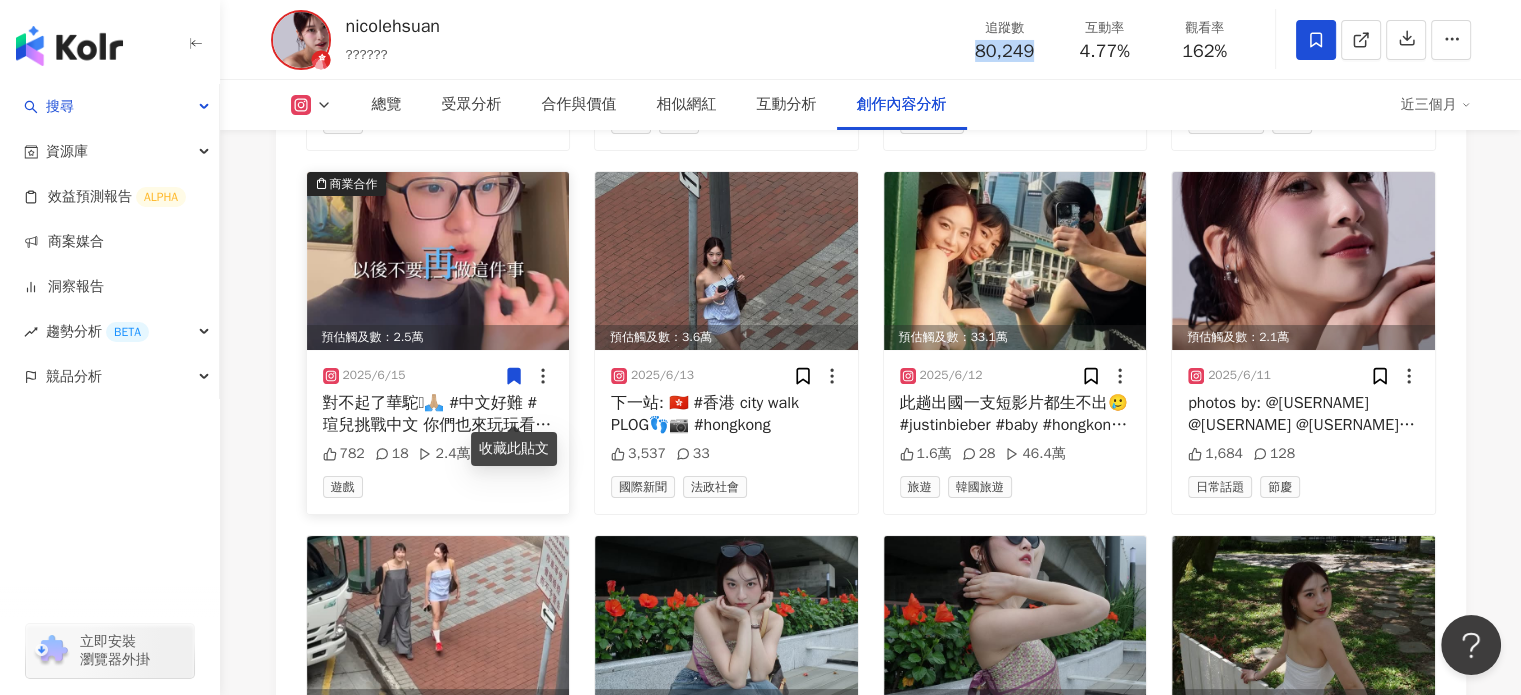 click at bounding box center [438, 261] 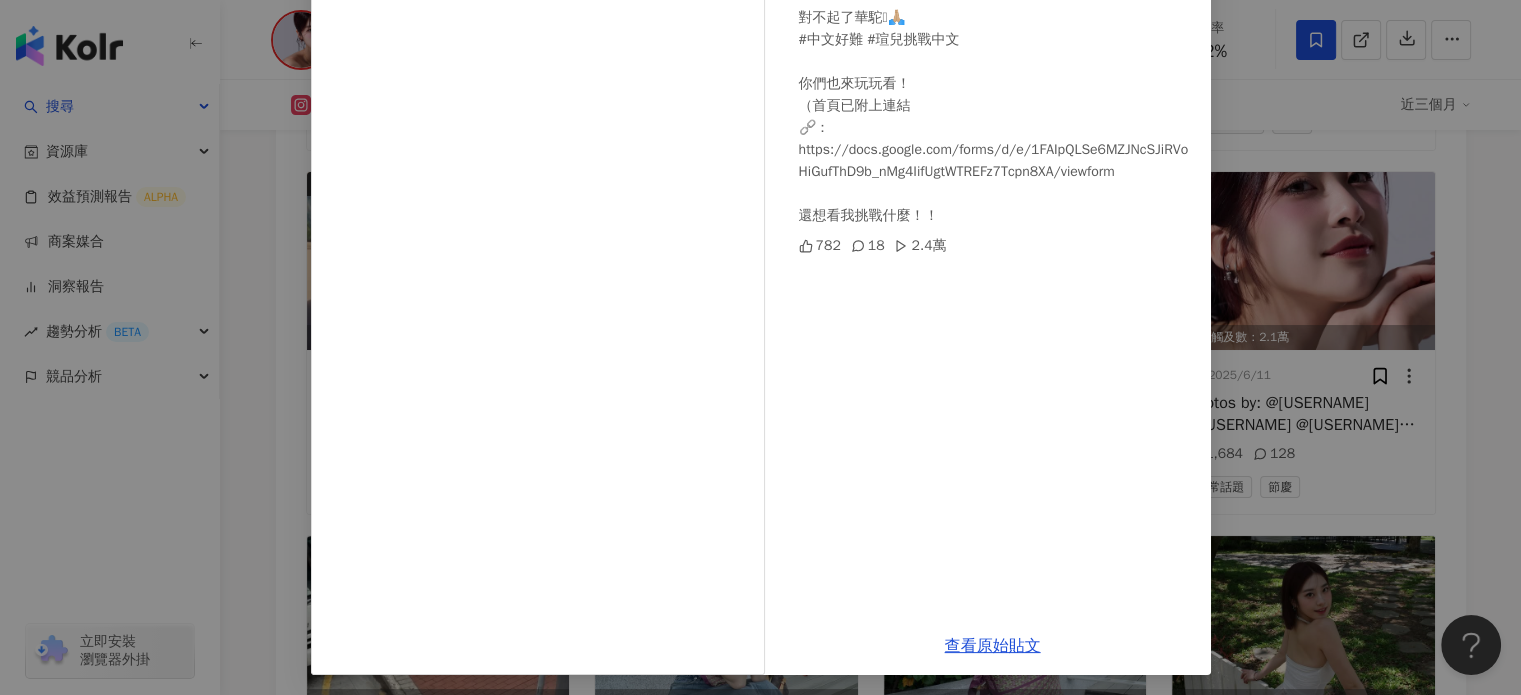 scroll, scrollTop: 100, scrollLeft: 0, axis: vertical 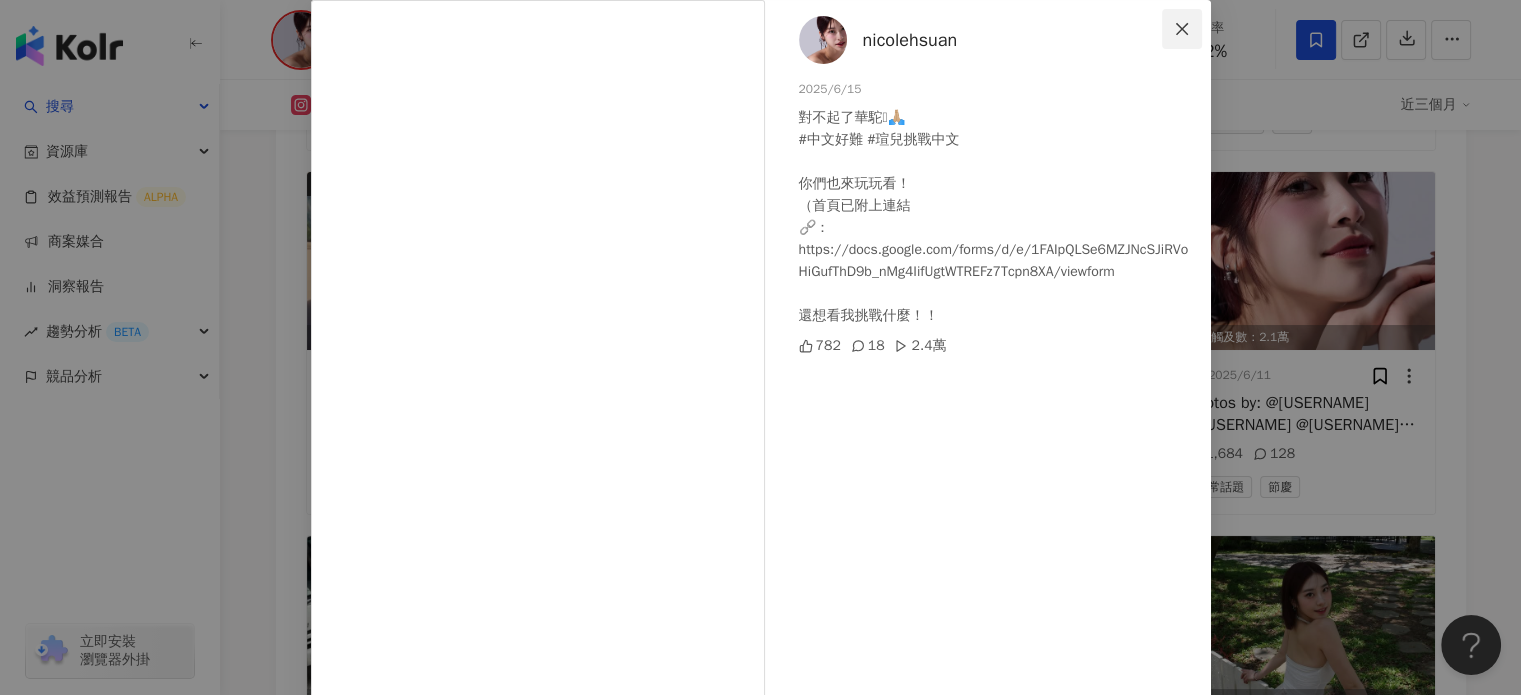 click 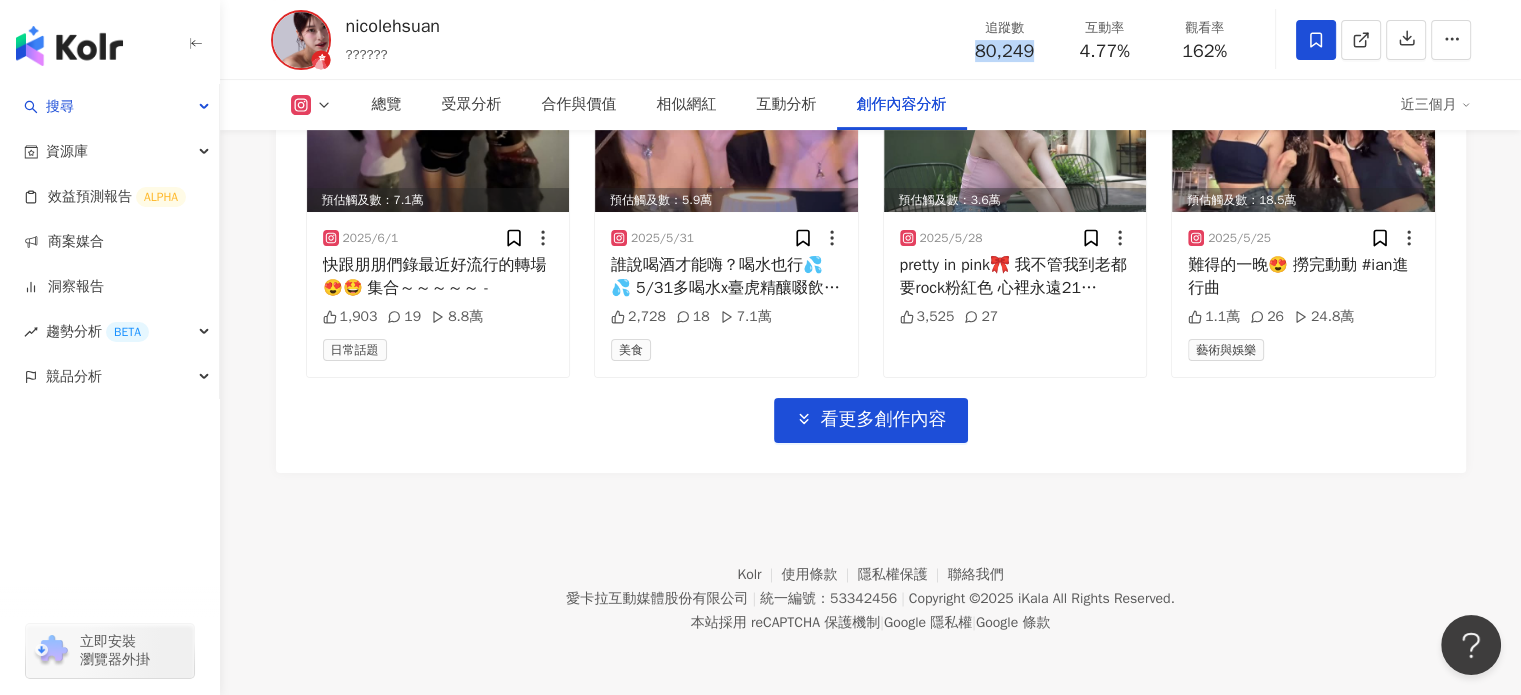 scroll, scrollTop: 8197, scrollLeft: 0, axis: vertical 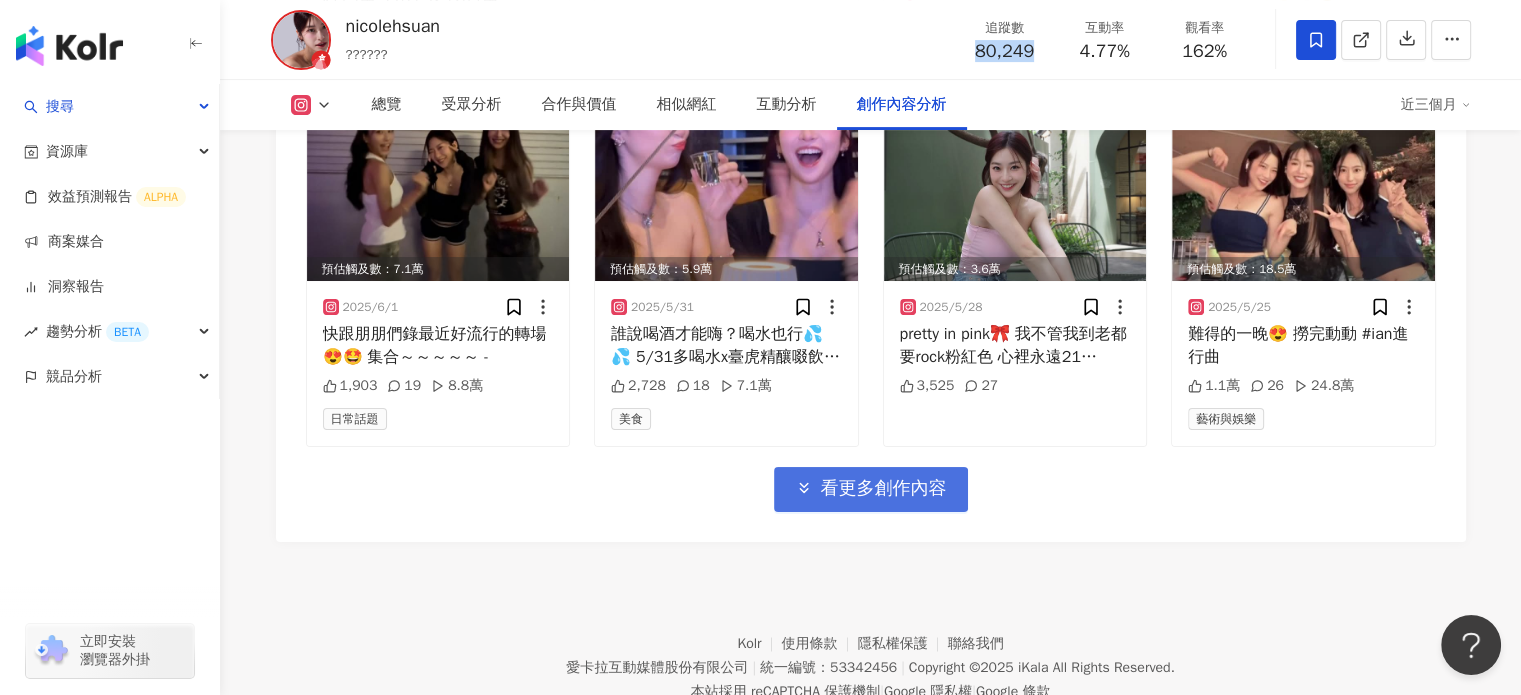click on "看更多創作內容" at bounding box center [884, 489] 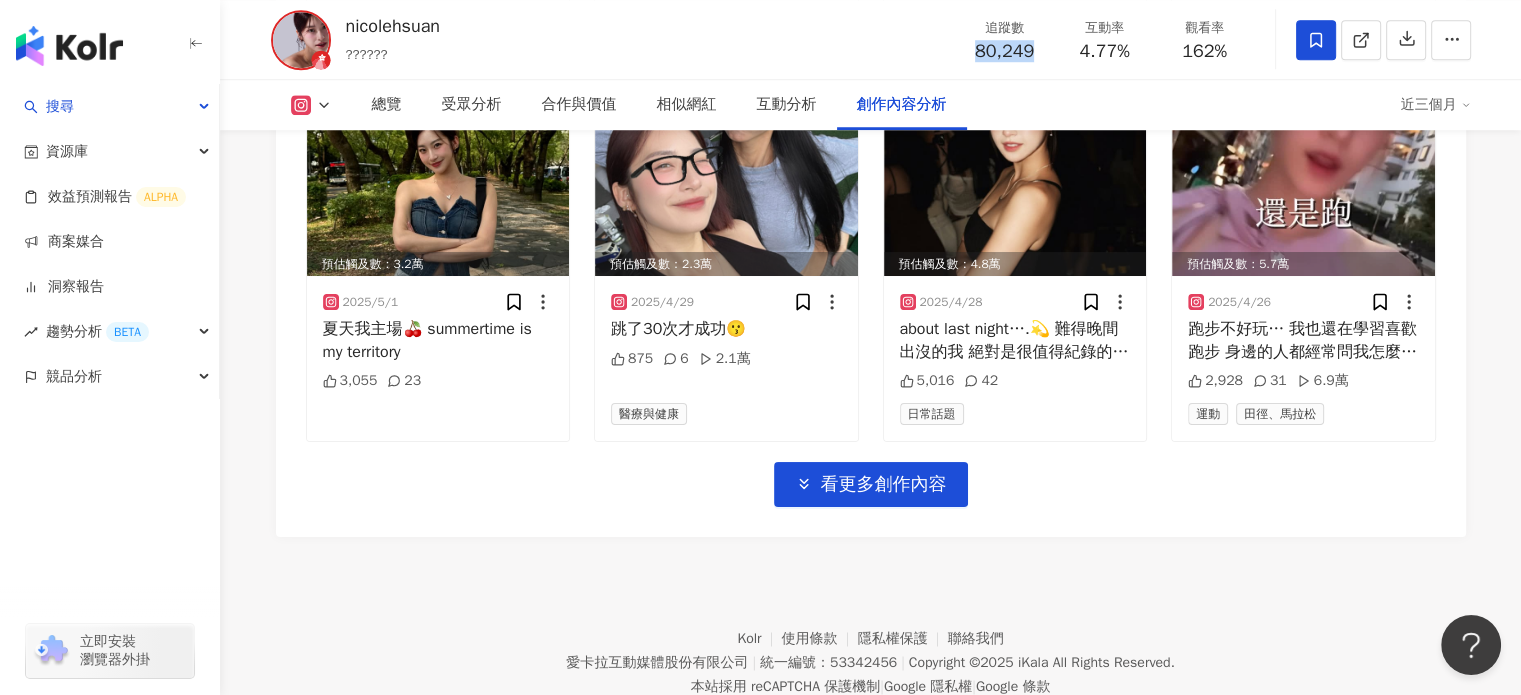 scroll, scrollTop: 9388, scrollLeft: 0, axis: vertical 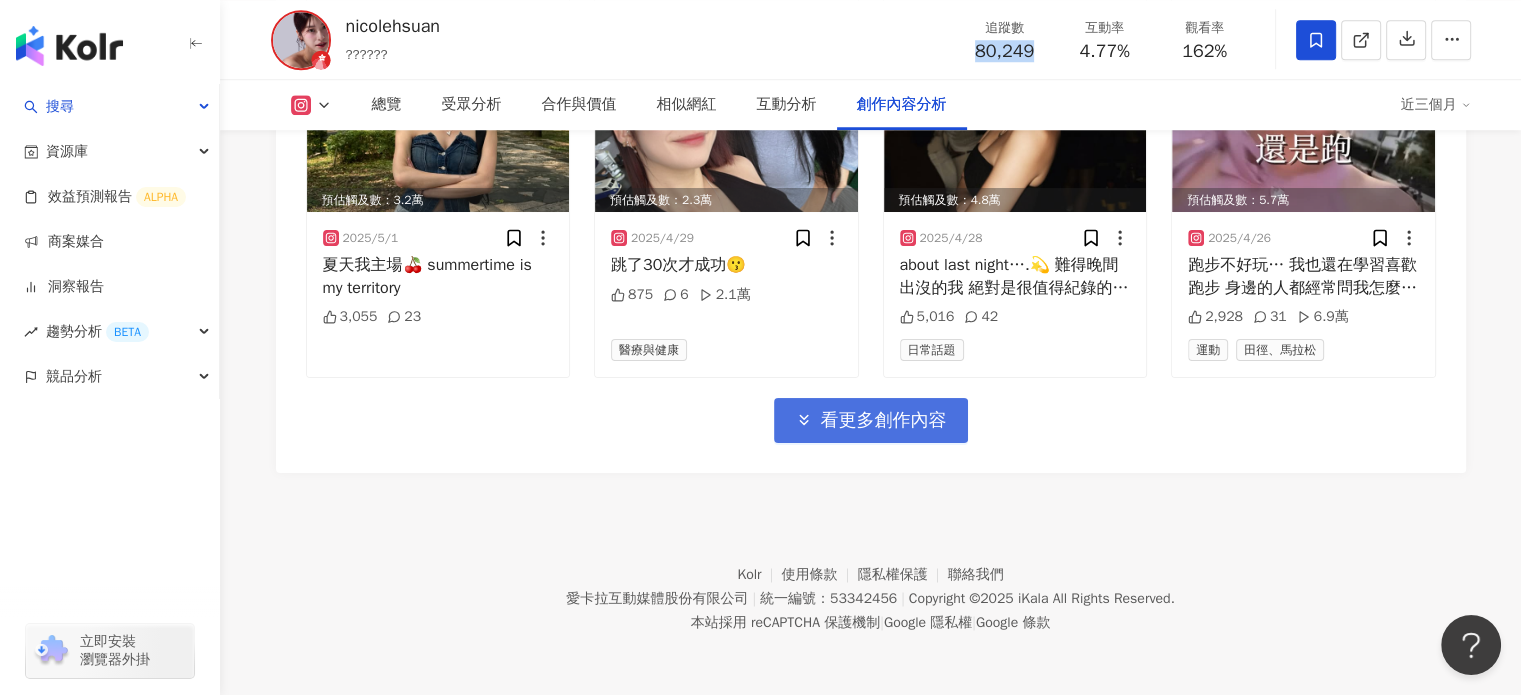 click on "看更多創作內容" at bounding box center [884, 421] 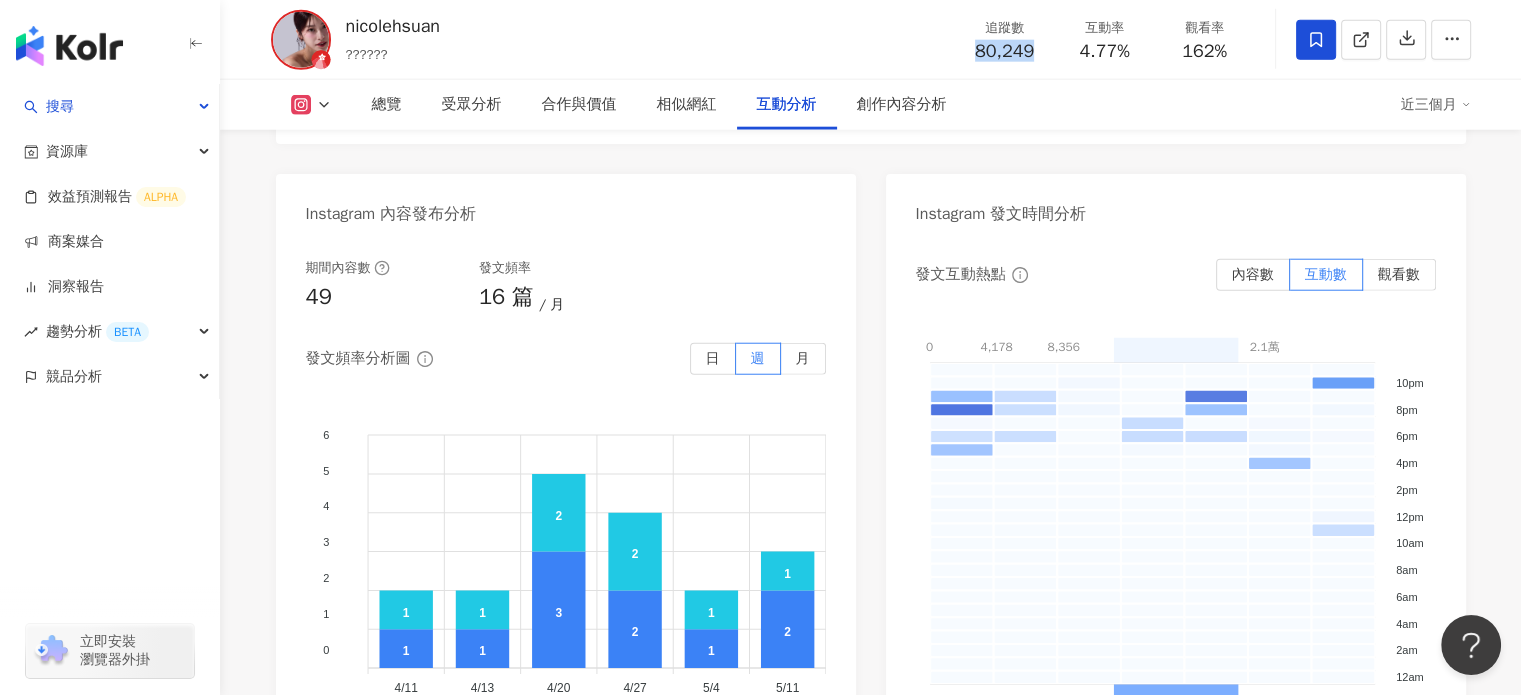 scroll, scrollTop: 4588, scrollLeft: 0, axis: vertical 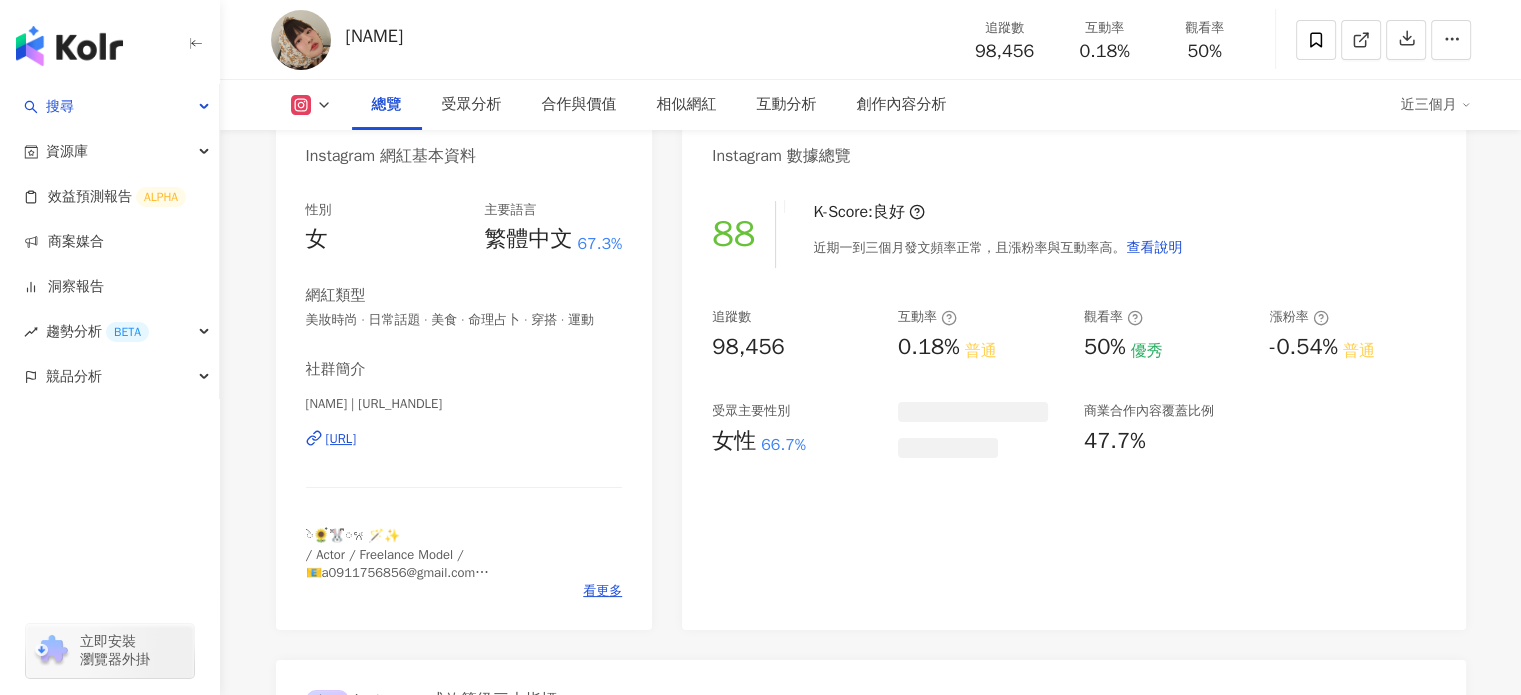 click on "[URL]" at bounding box center [341, 439] 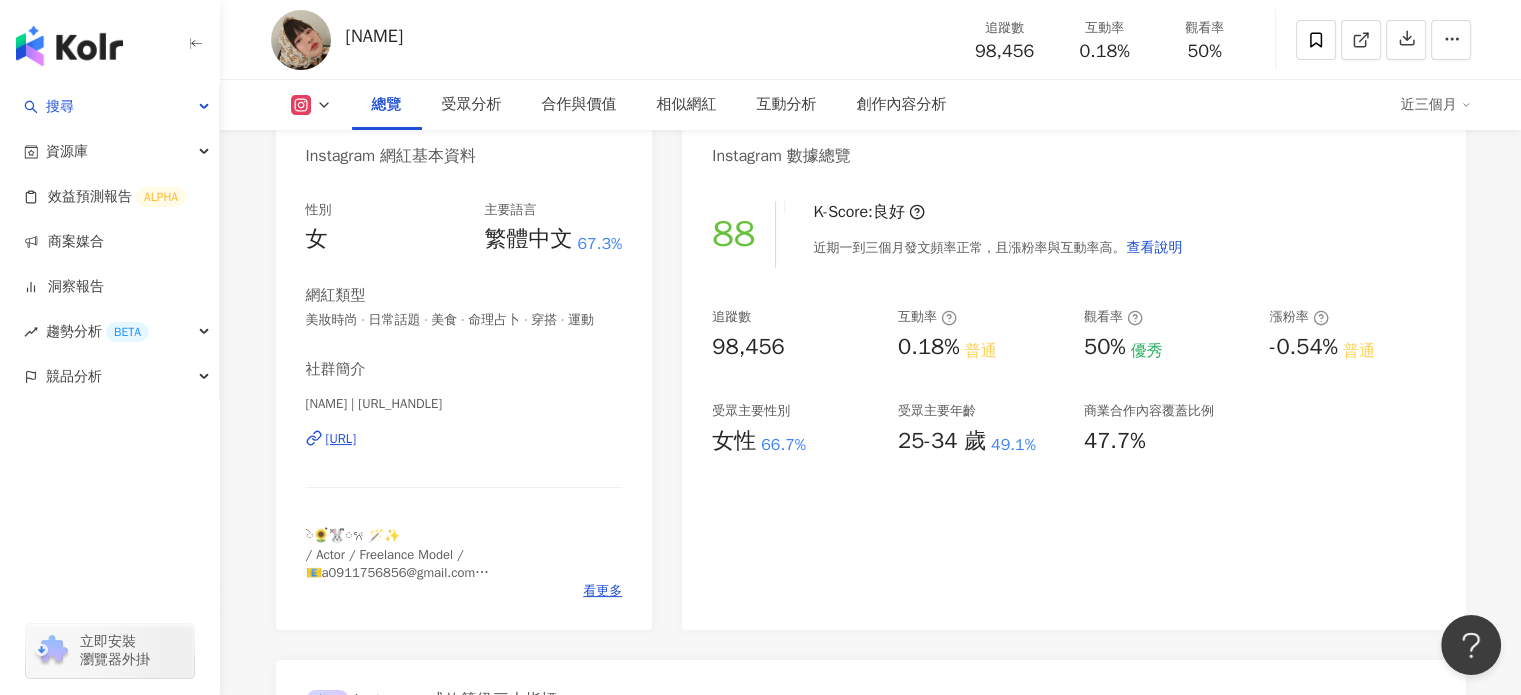 scroll, scrollTop: 0, scrollLeft: 0, axis: both 